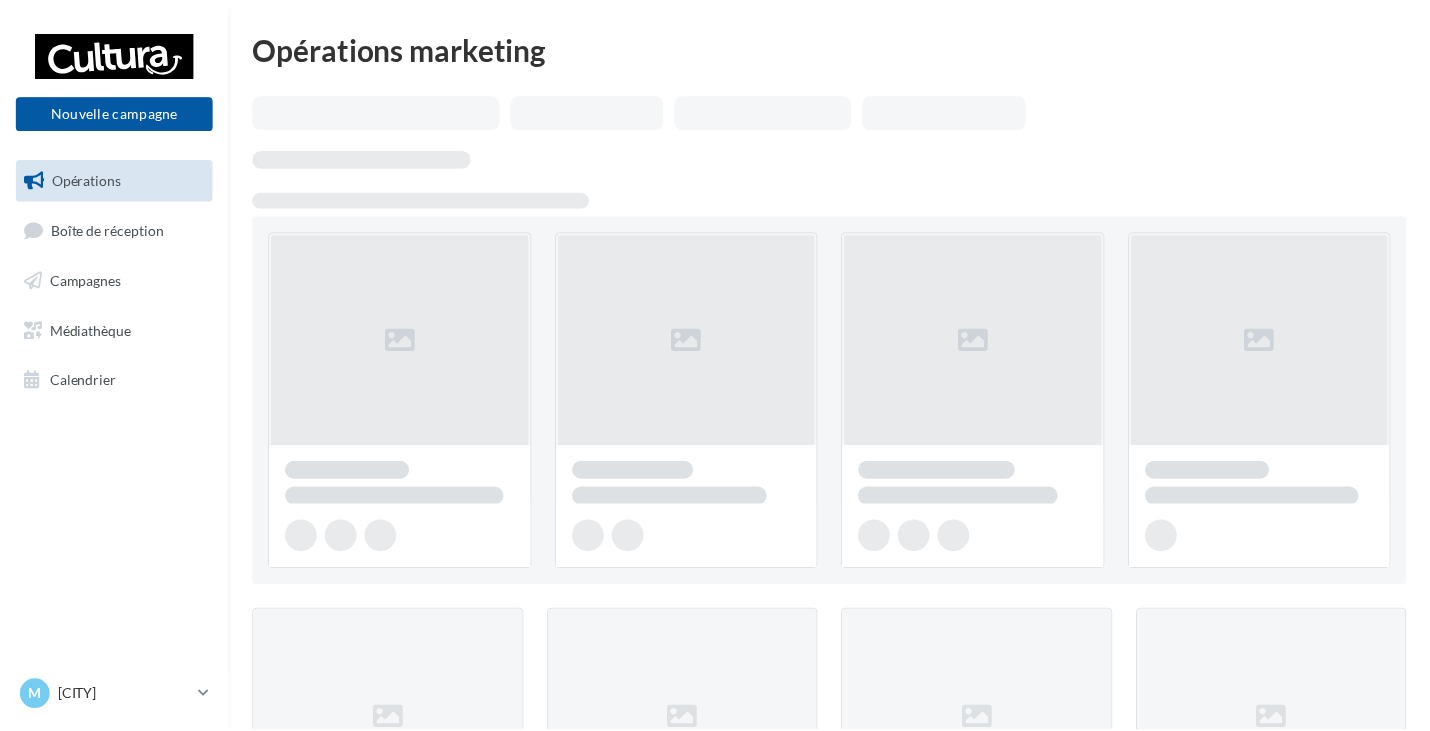 scroll, scrollTop: 0, scrollLeft: 0, axis: both 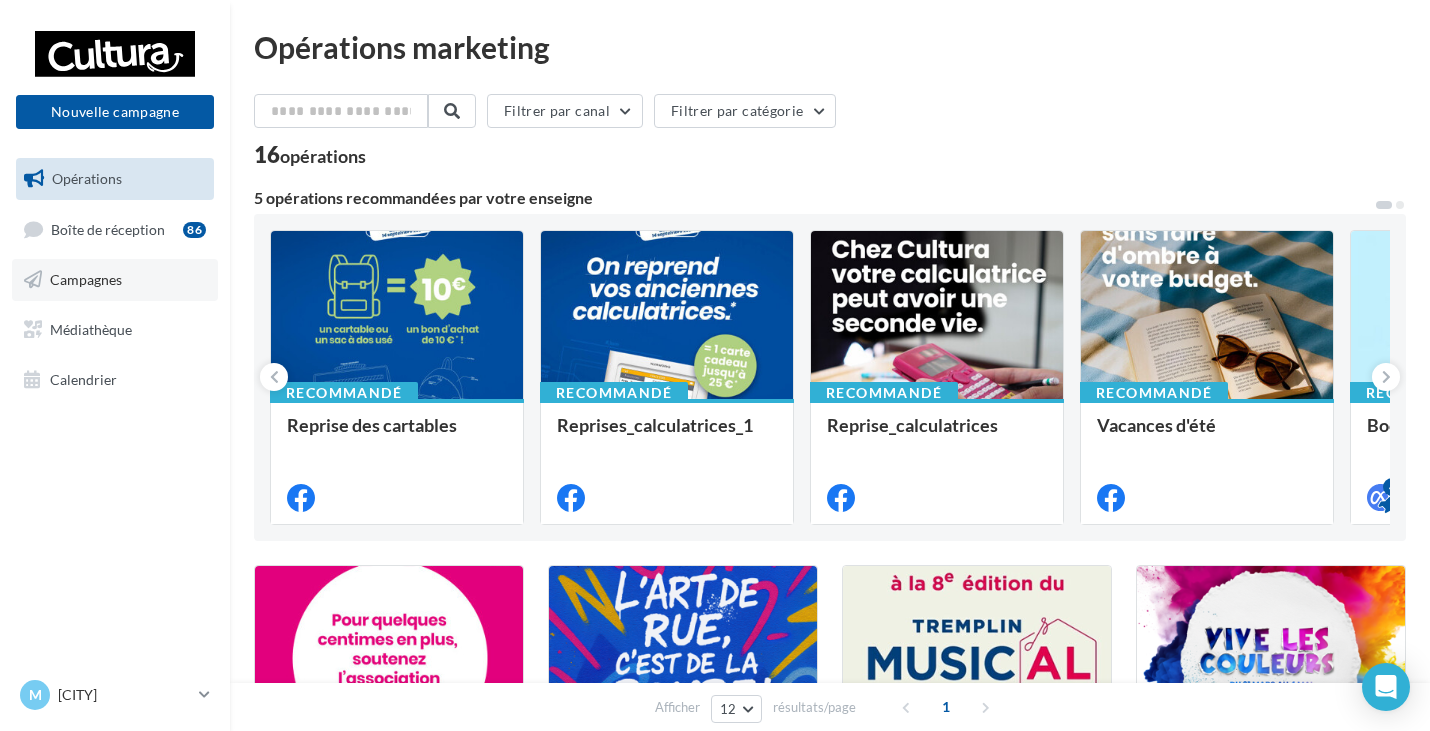 click on "Campagnes" at bounding box center (86, 279) 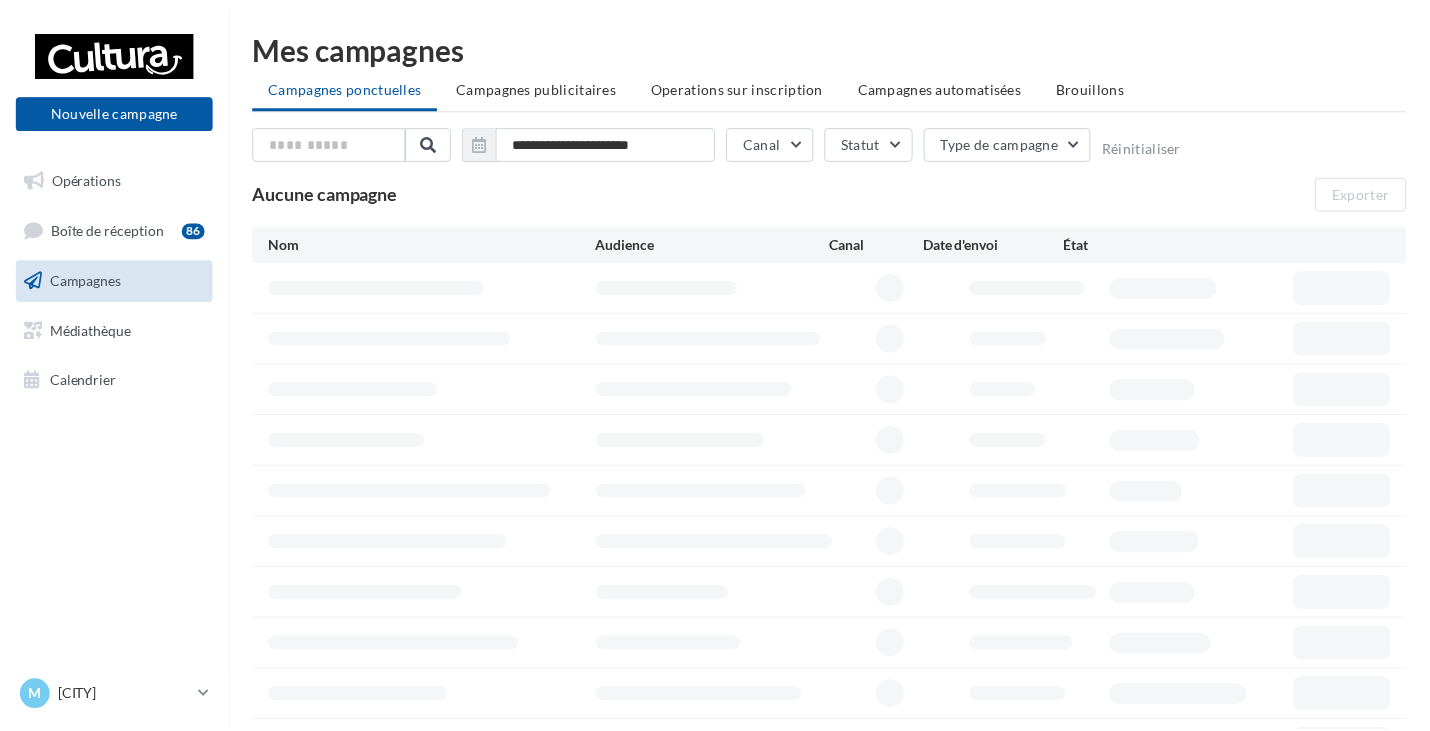 scroll, scrollTop: 0, scrollLeft: 0, axis: both 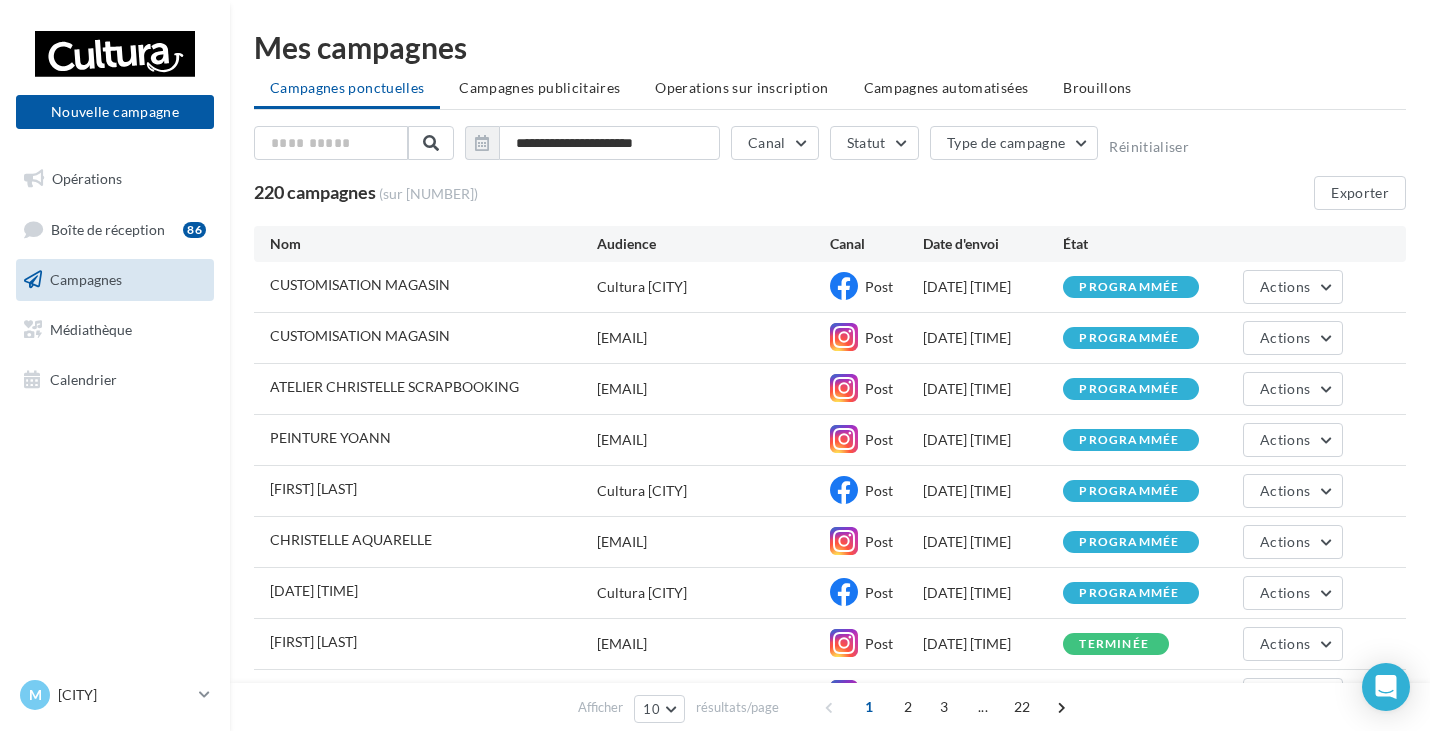 click on "[NUMBER] campagnes
(sur [NUMBER])
Exporter" at bounding box center [830, 193] 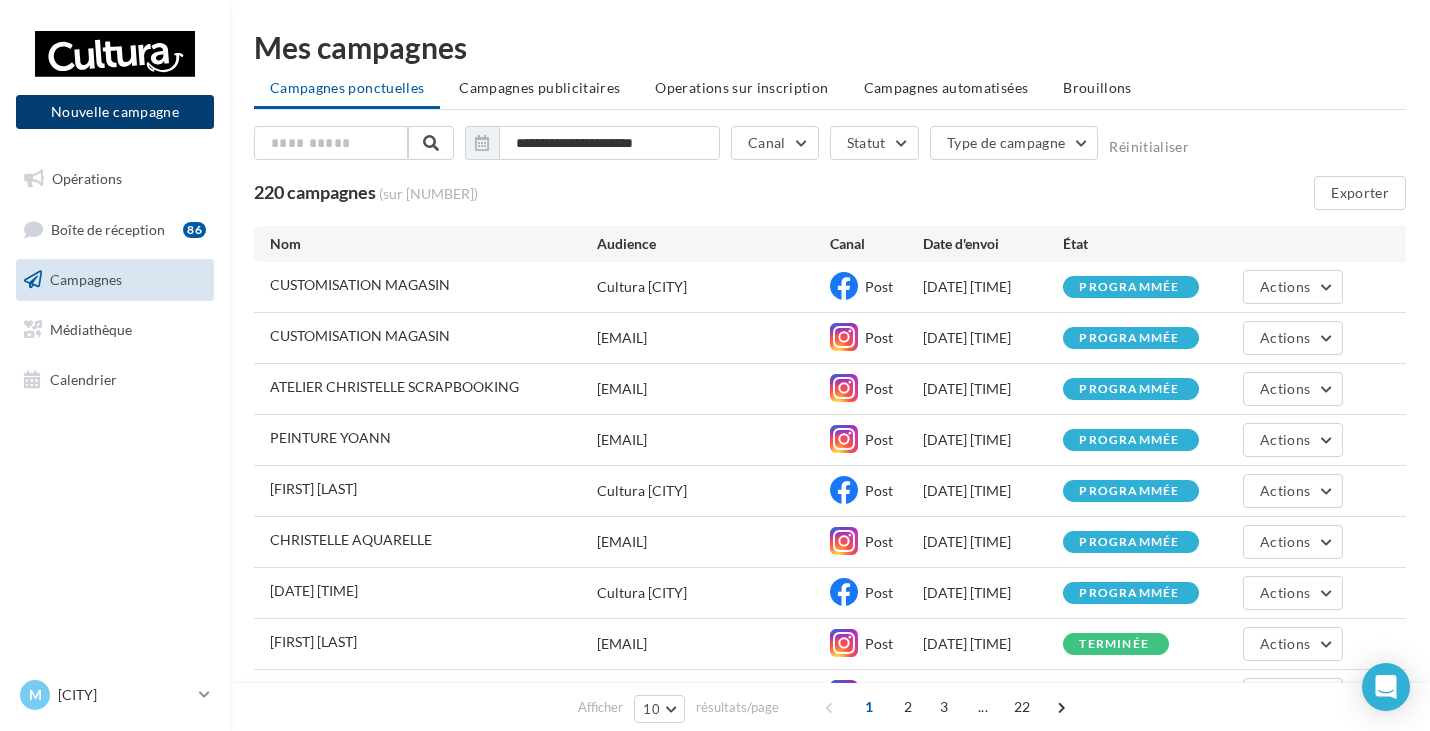 click on "Nouvelle campagne" at bounding box center [115, 112] 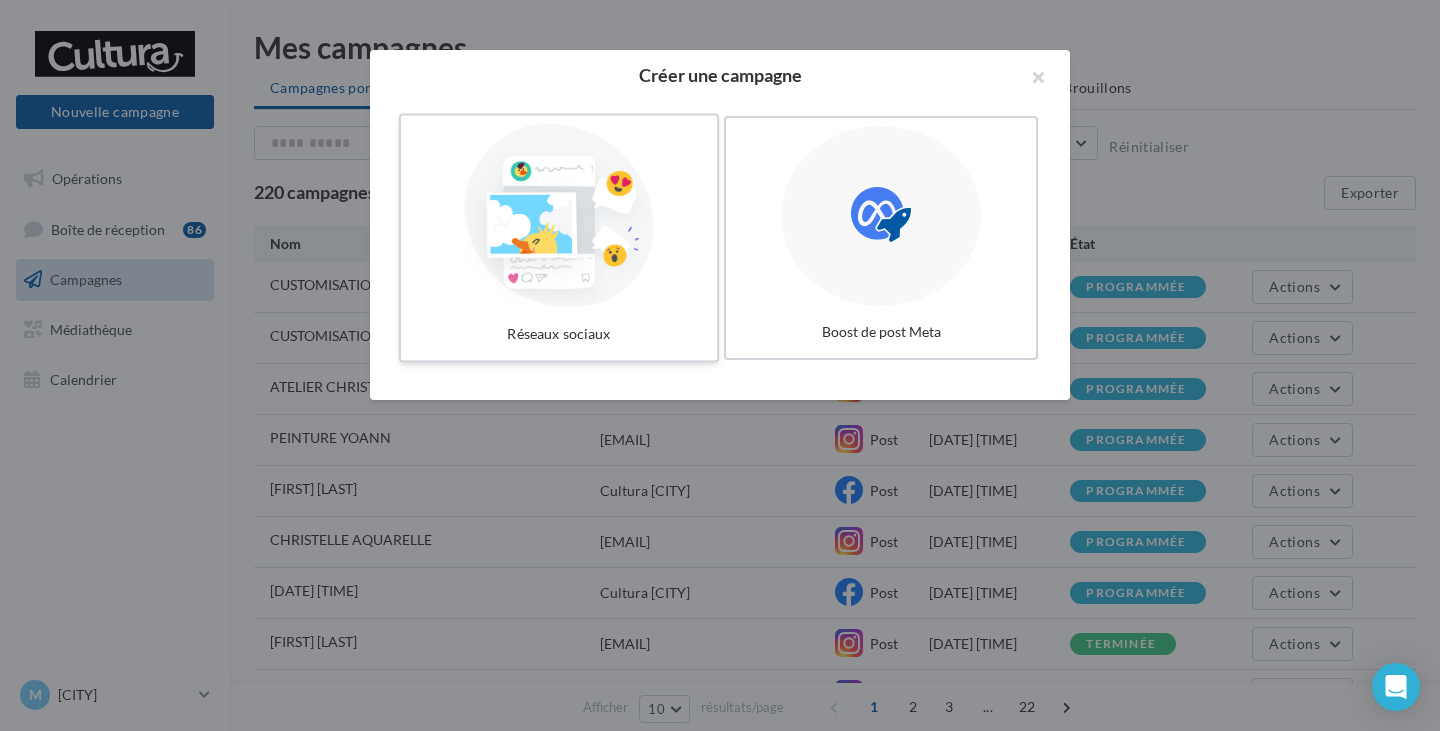 click at bounding box center (559, 216) 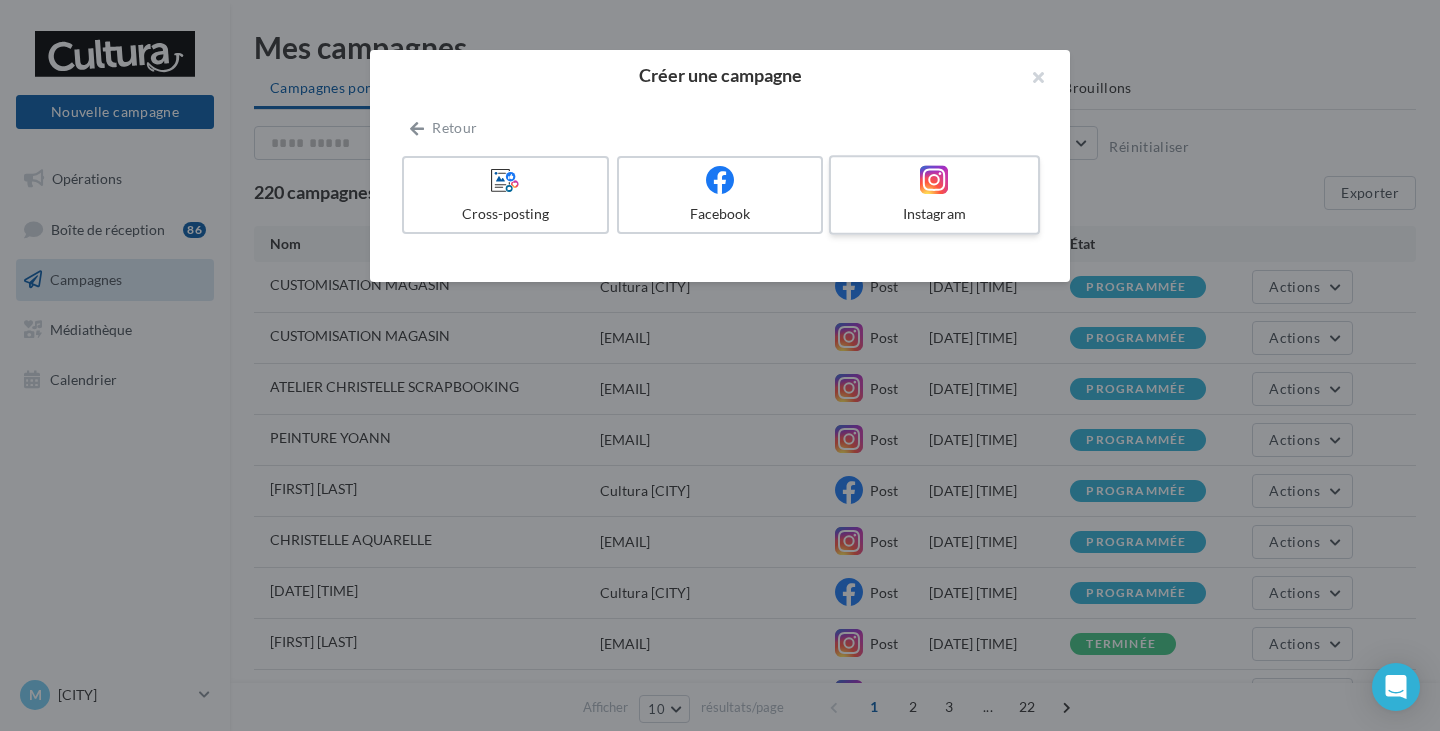 click on "Instagram" at bounding box center [934, 195] 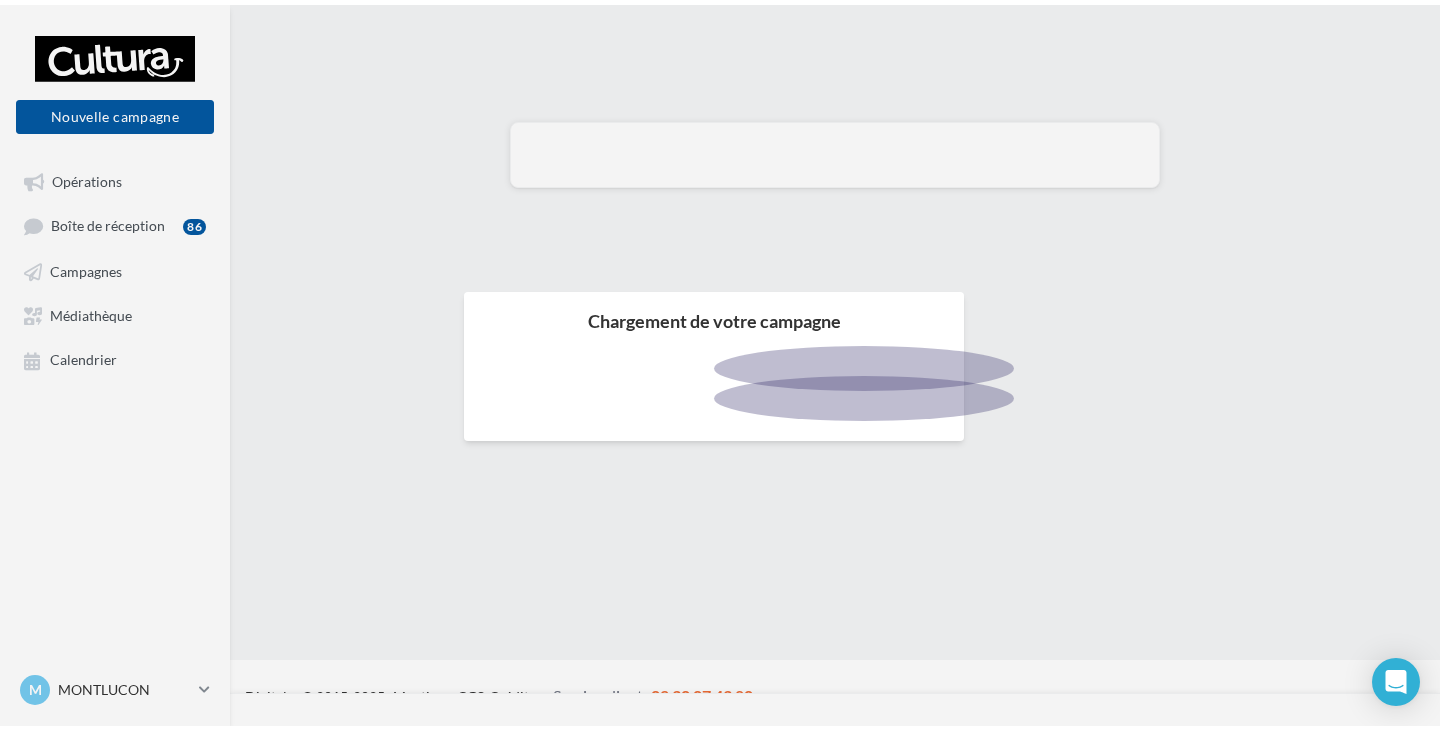 scroll, scrollTop: 0, scrollLeft: 0, axis: both 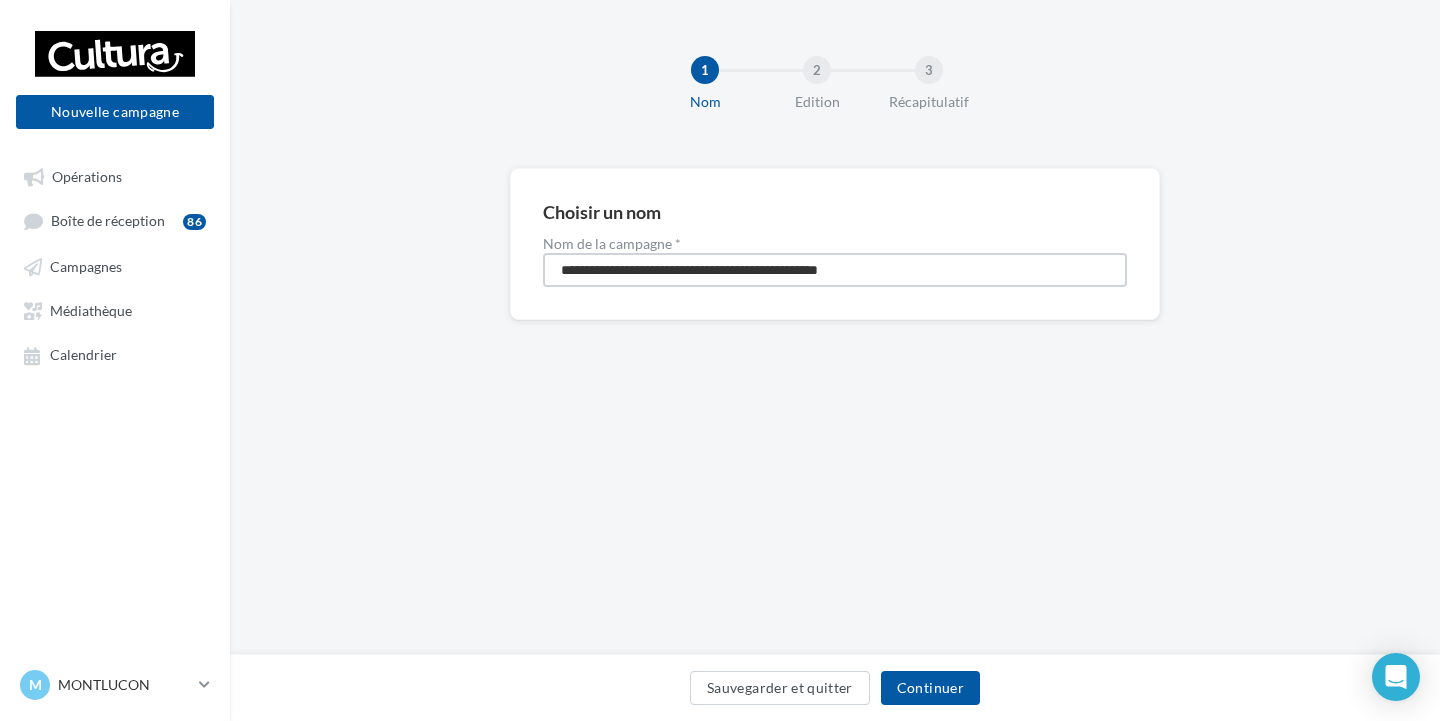 drag, startPoint x: 1078, startPoint y: 284, endPoint x: 0, endPoint y: 251, distance: 1078.505 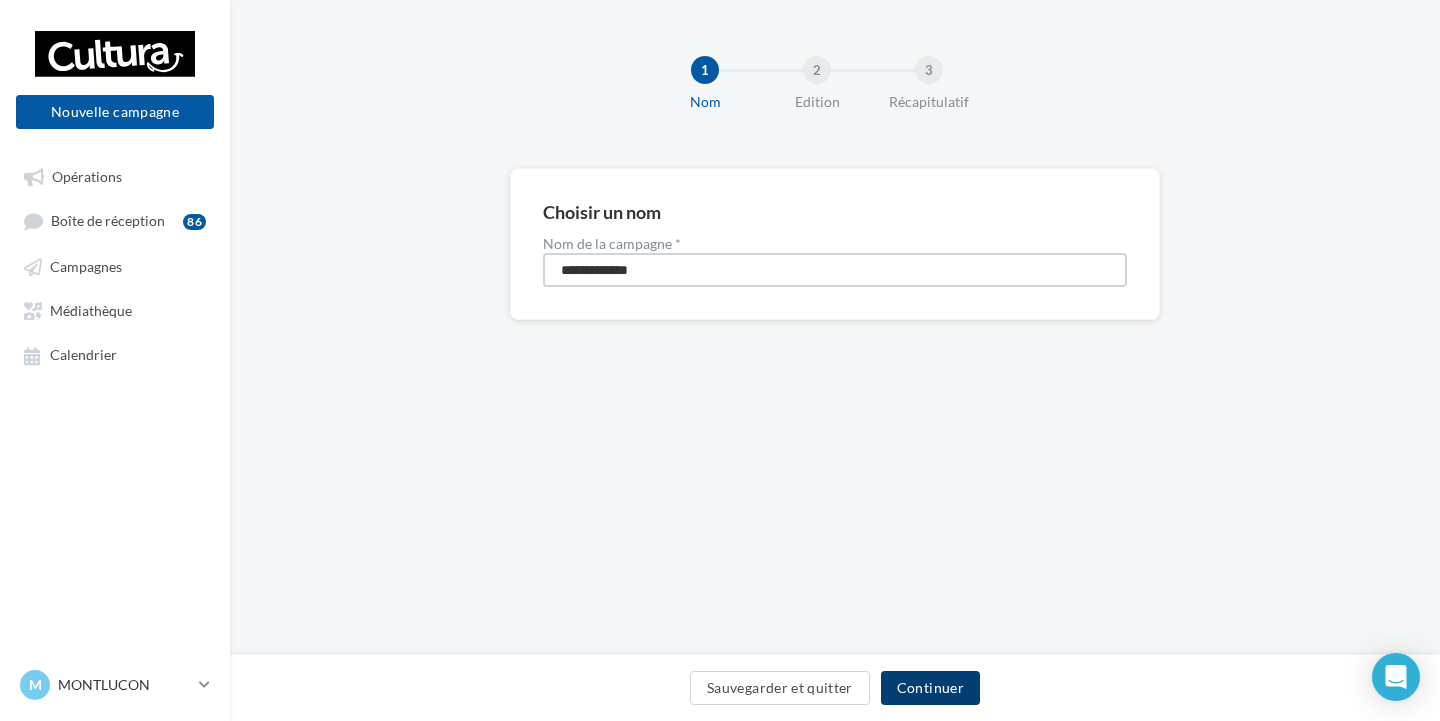 type on "**********" 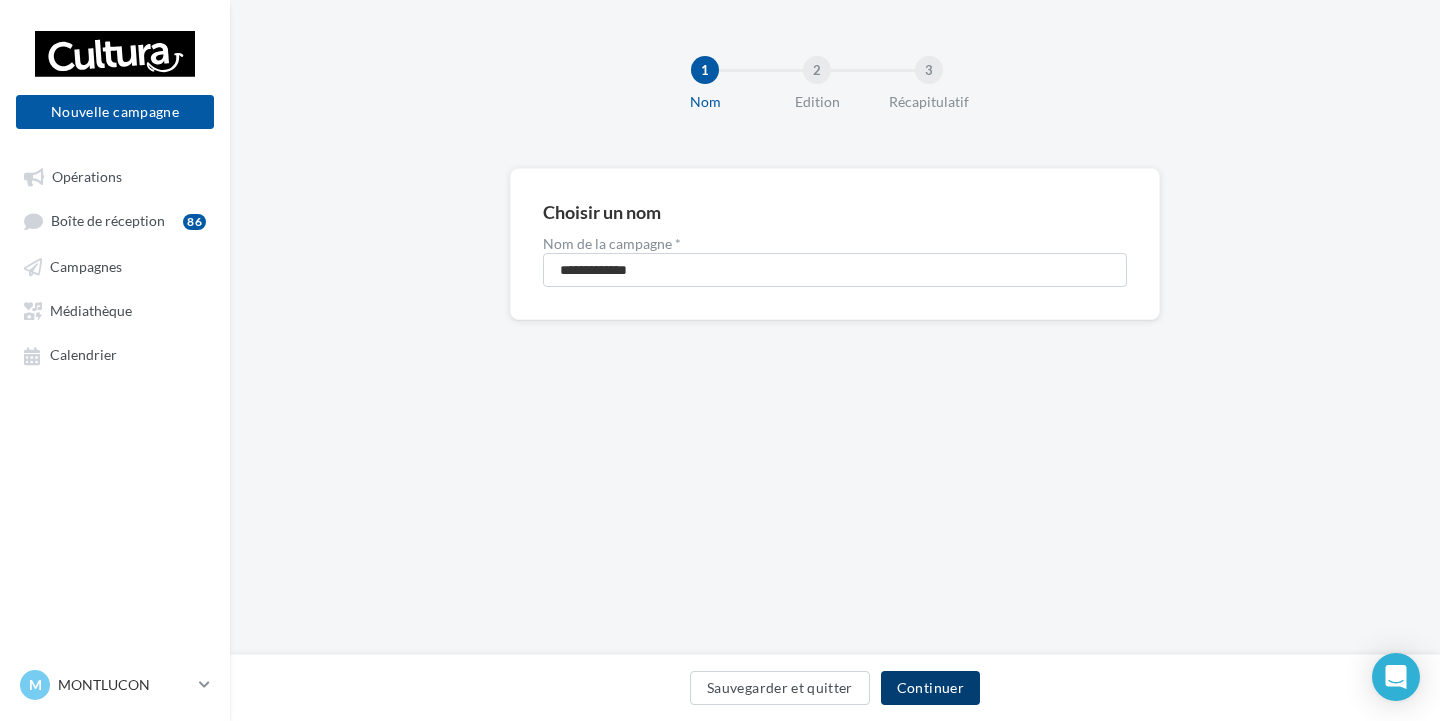 click on "Continuer" at bounding box center (930, 688) 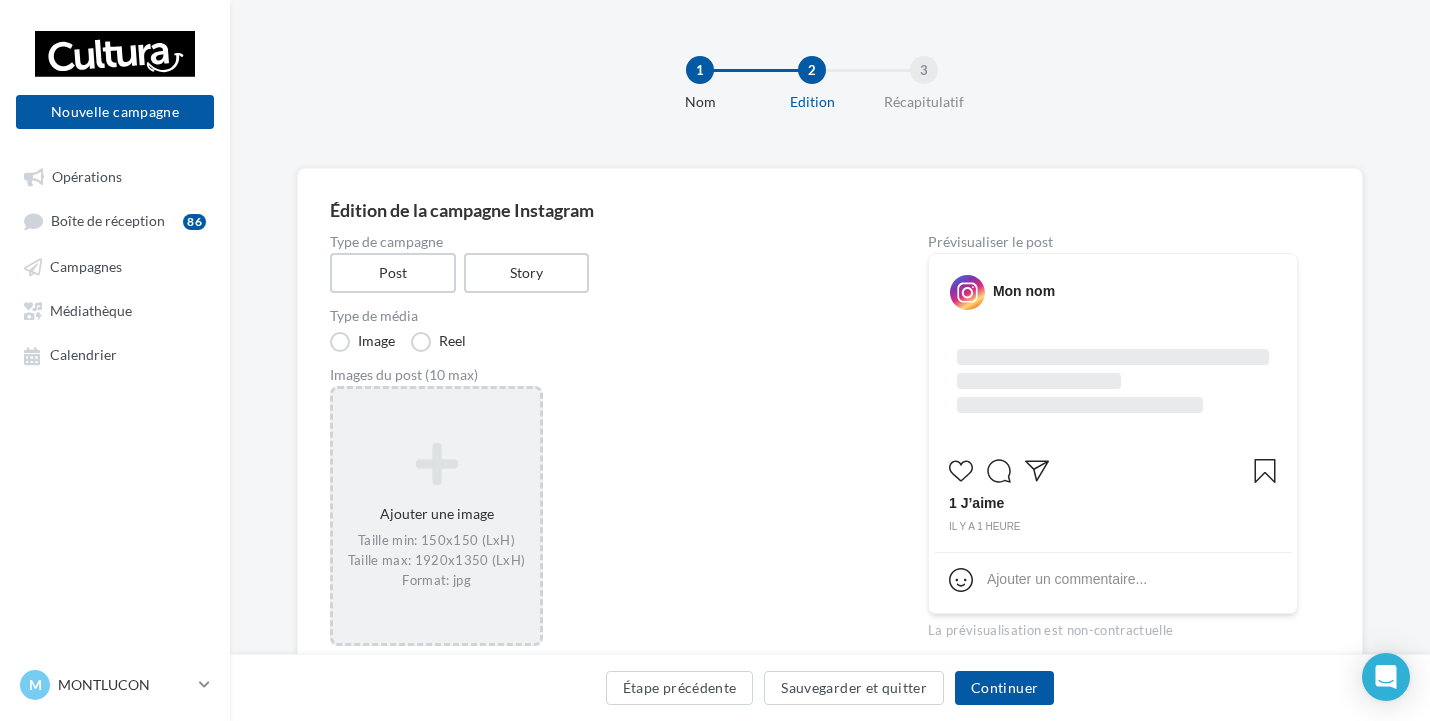 click at bounding box center (436, 464) 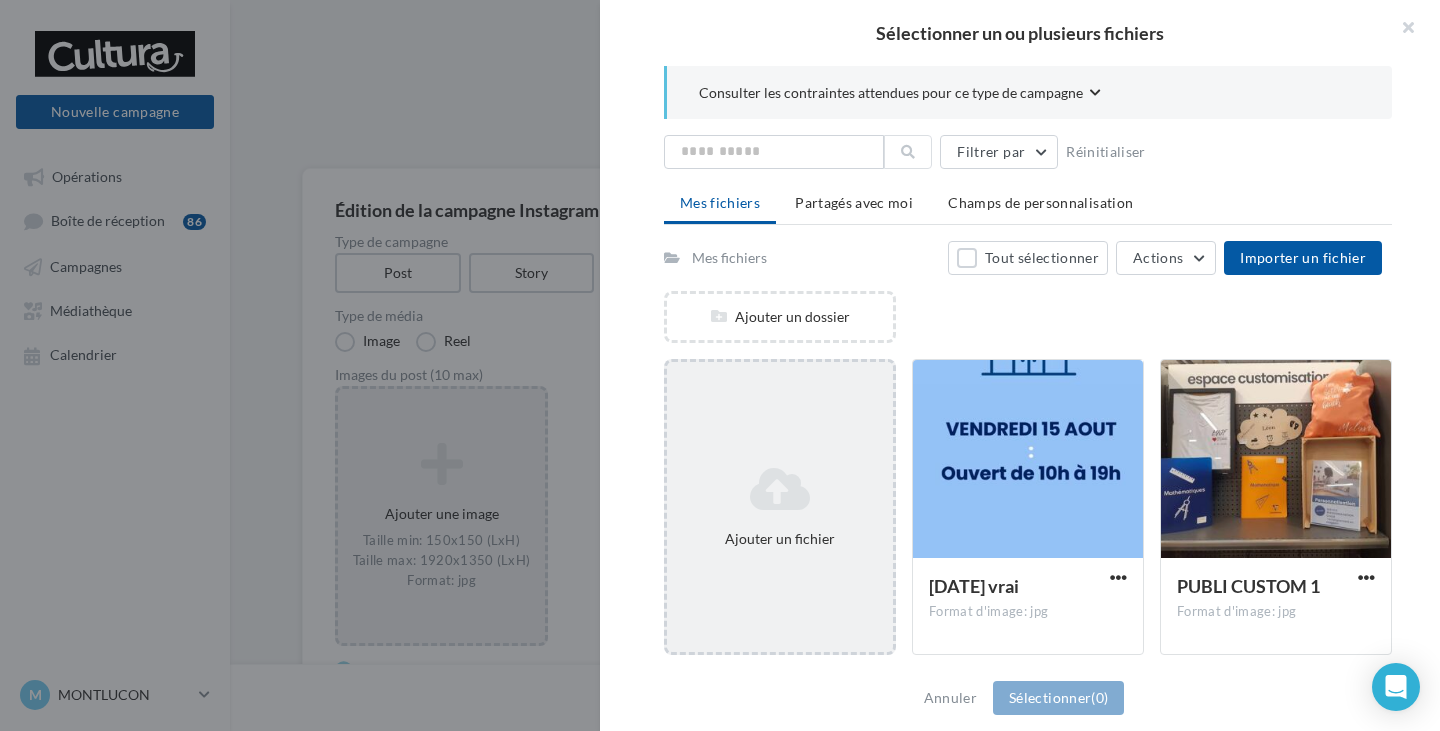 click on "Ajouter un fichier" at bounding box center (780, 507) 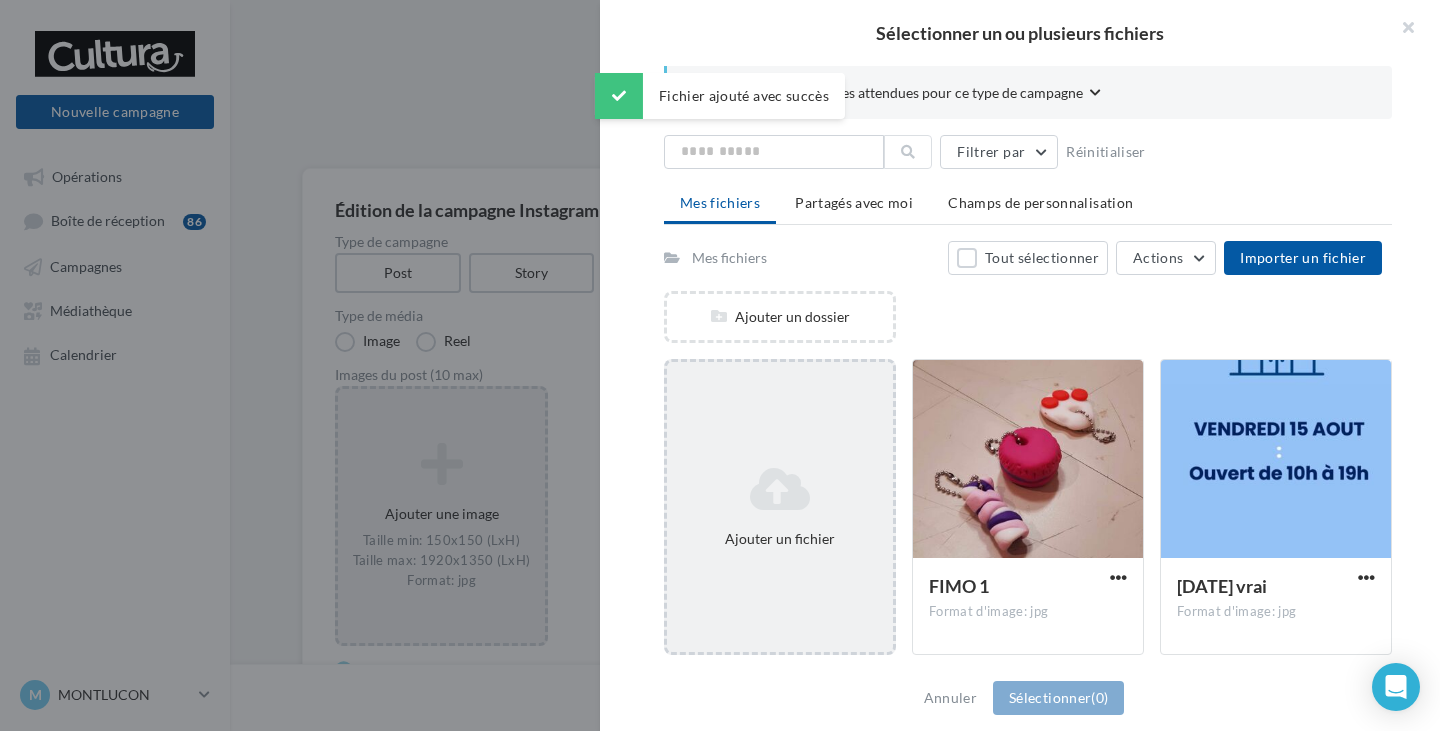 click on "Ajouter un fichier" at bounding box center (780, 507) 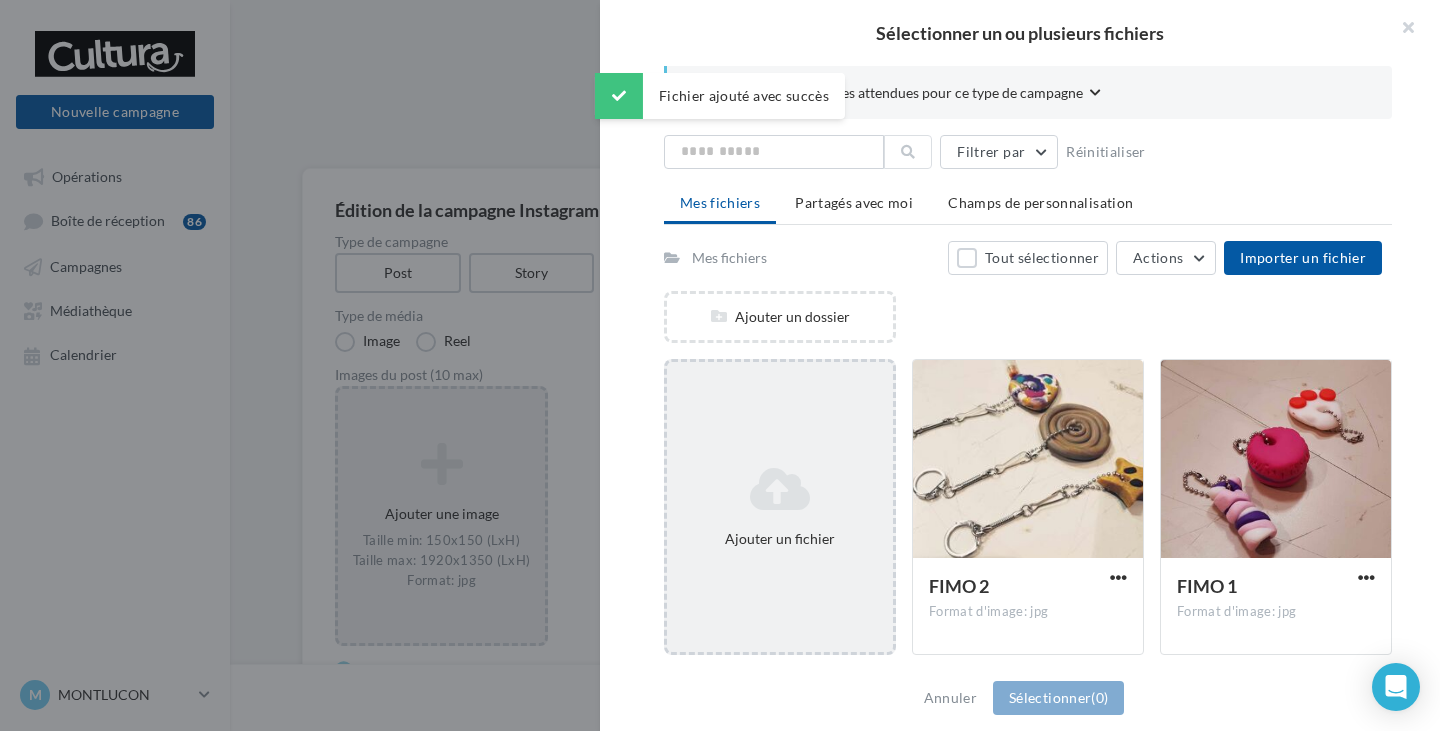 click on "Ajouter un fichier" at bounding box center [780, 507] 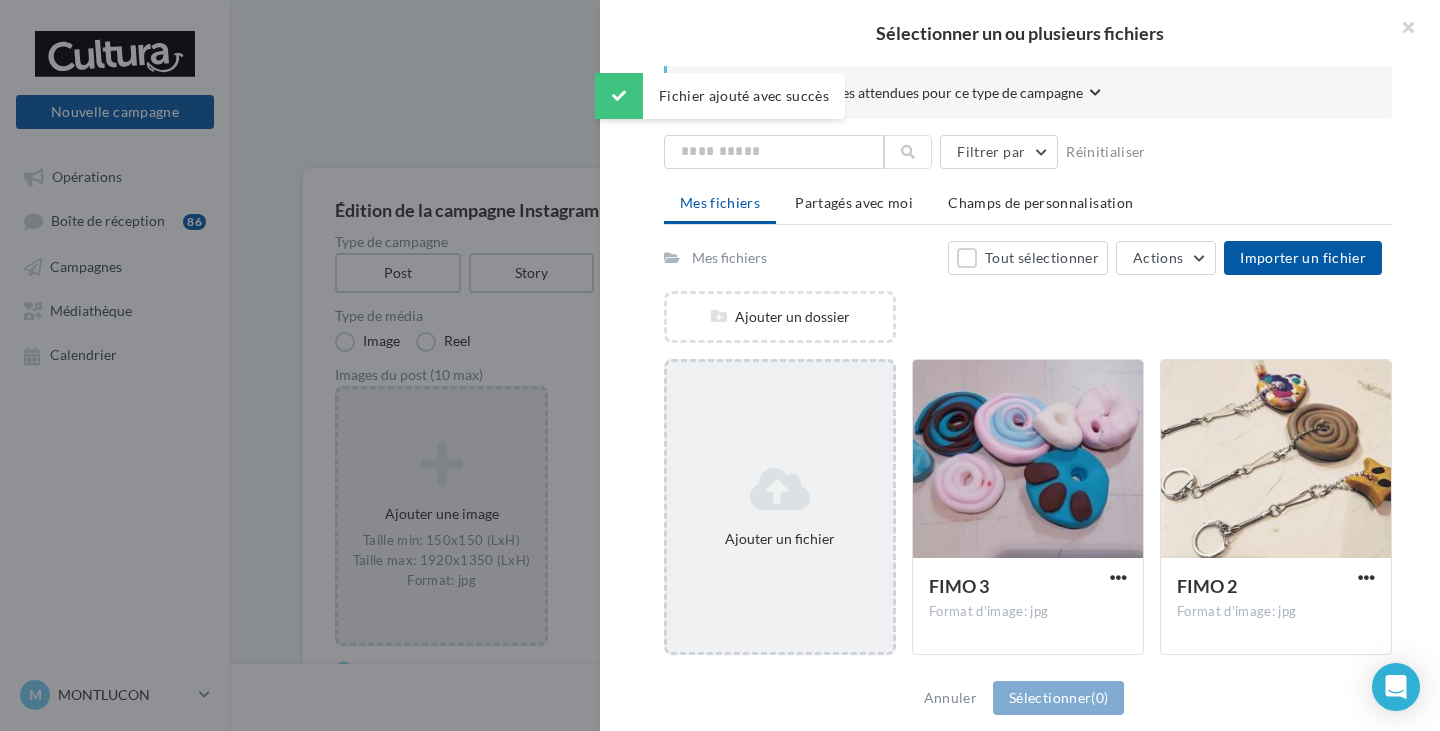 click at bounding box center [780, 489] 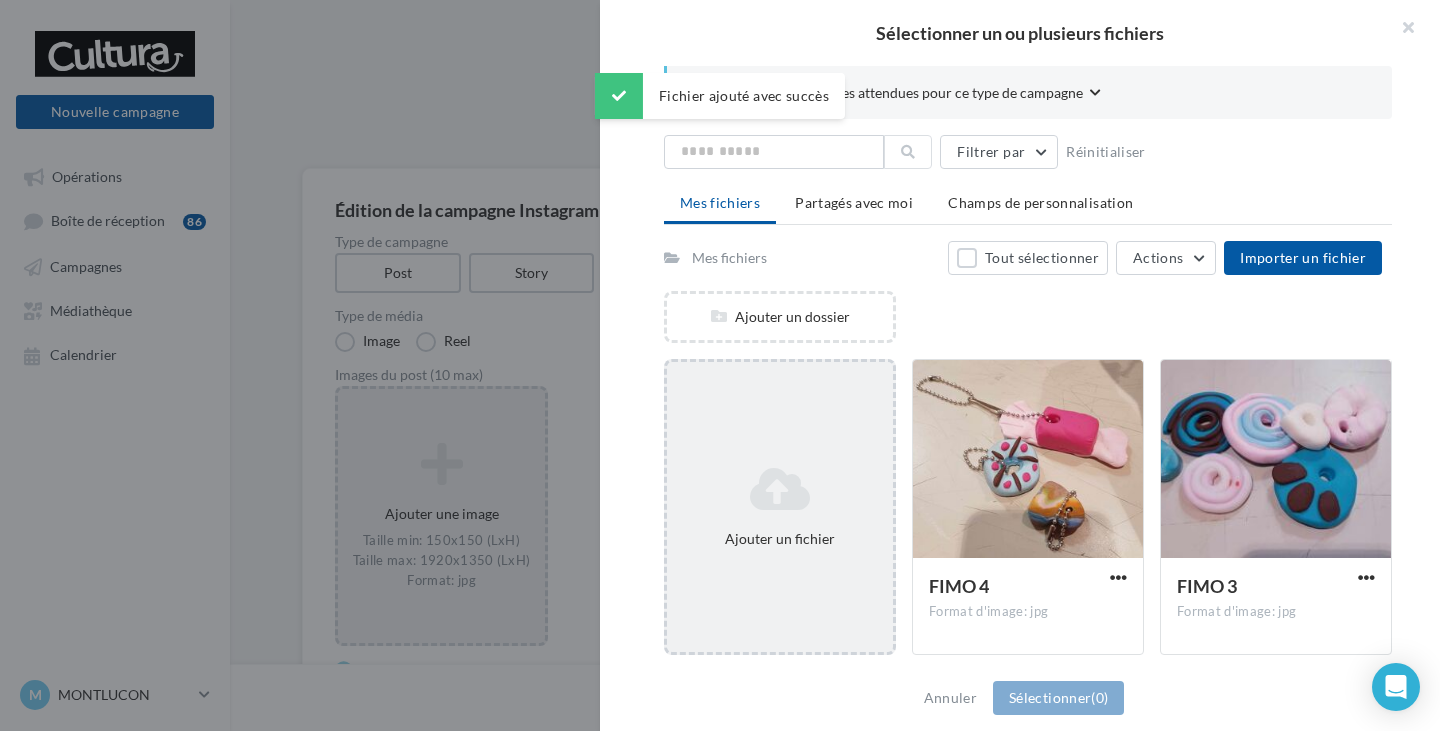 click on "Ajouter un fichier" at bounding box center (780, 507) 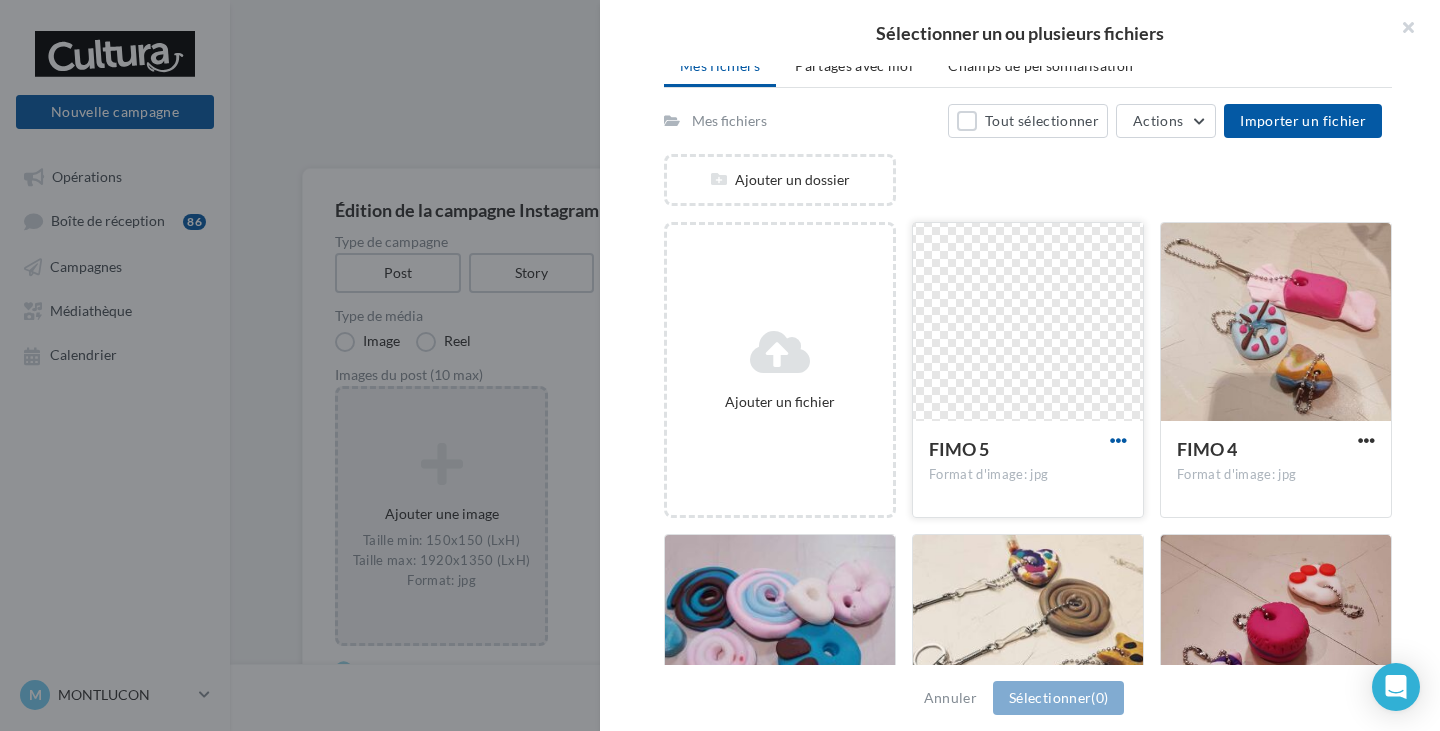 scroll, scrollTop: 200, scrollLeft: 0, axis: vertical 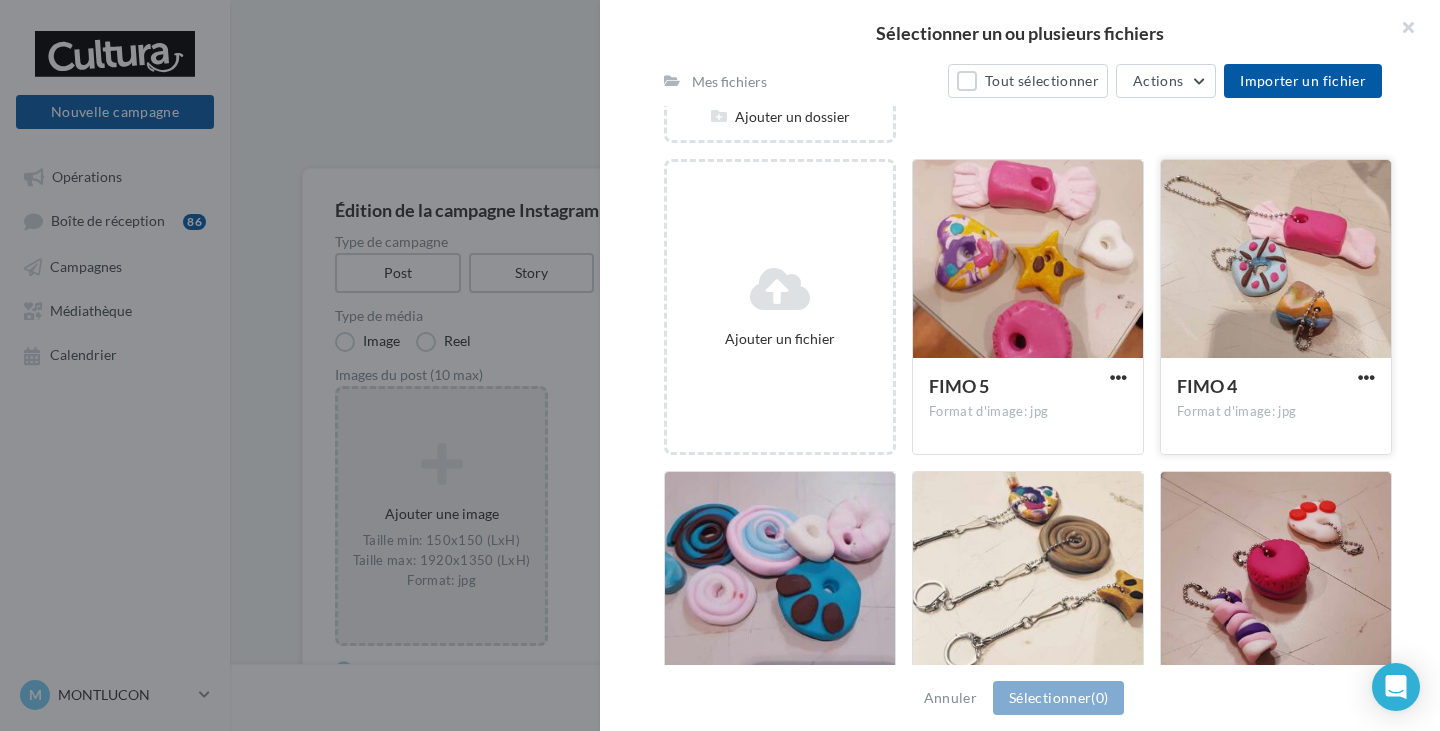 click at bounding box center (1276, 260) 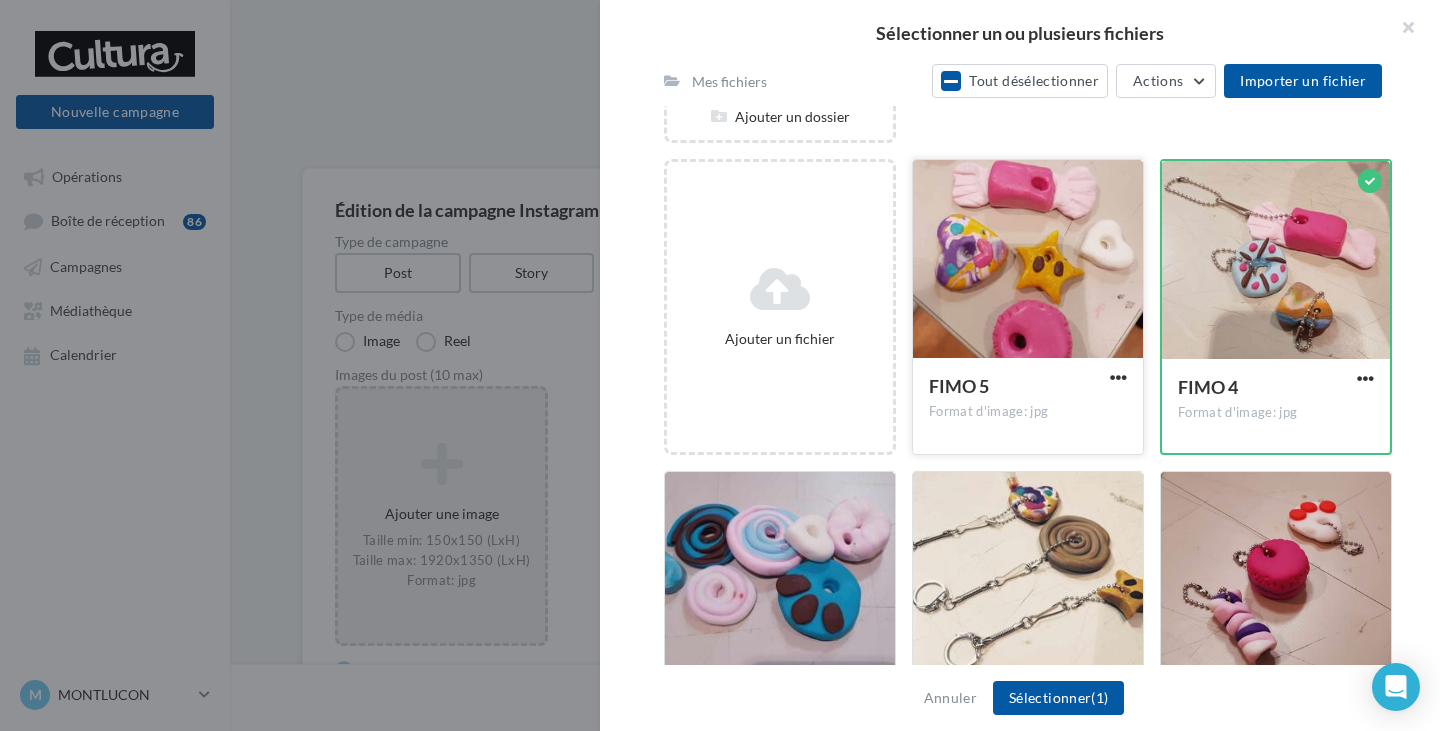 click at bounding box center (1028, 260) 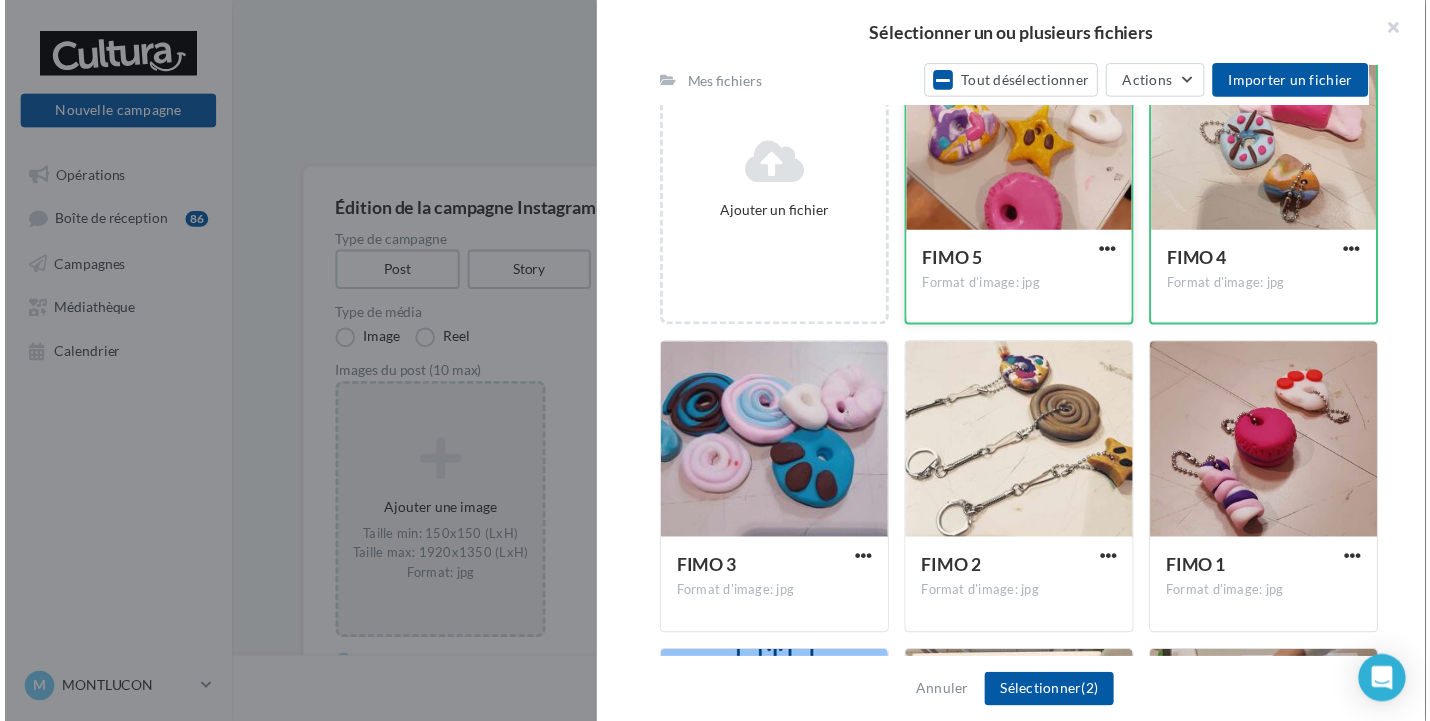 scroll, scrollTop: 400, scrollLeft: 0, axis: vertical 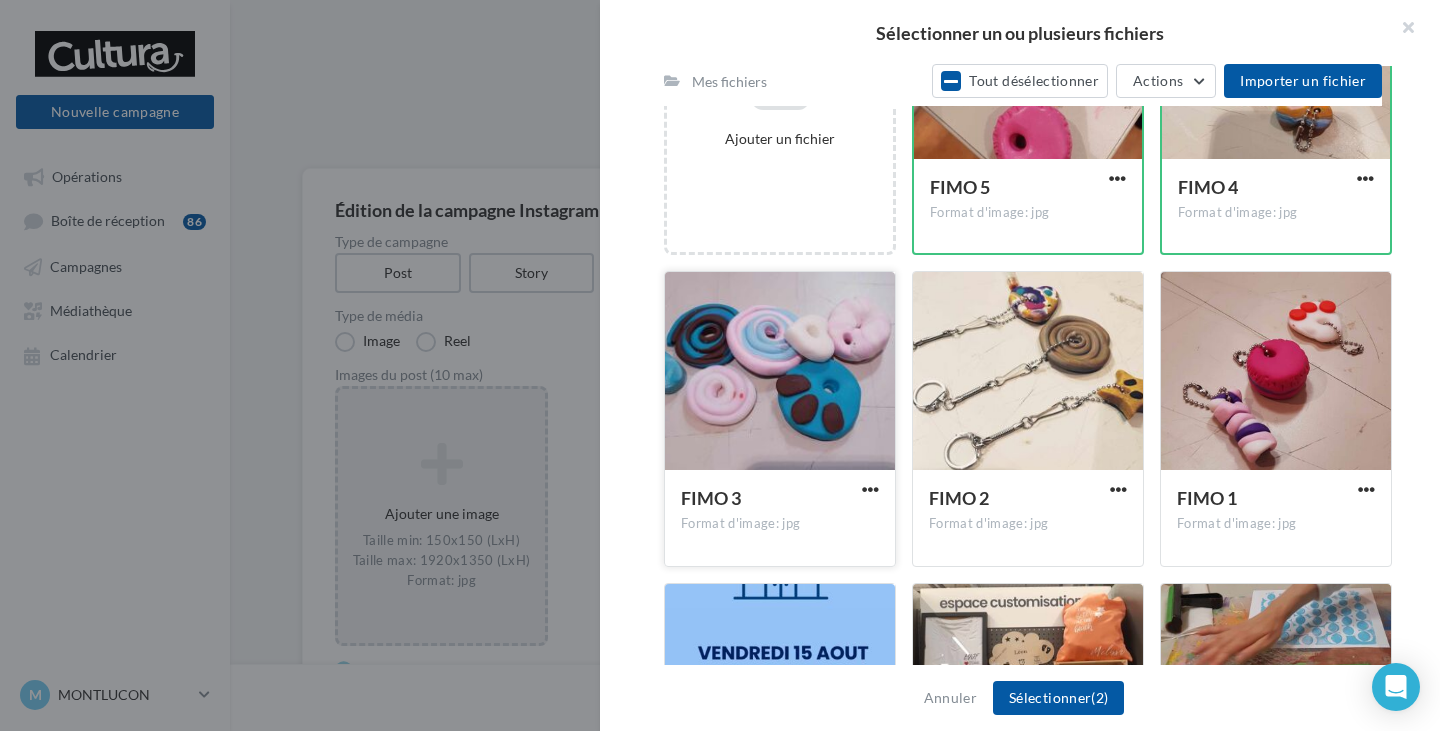 click at bounding box center [780, 372] 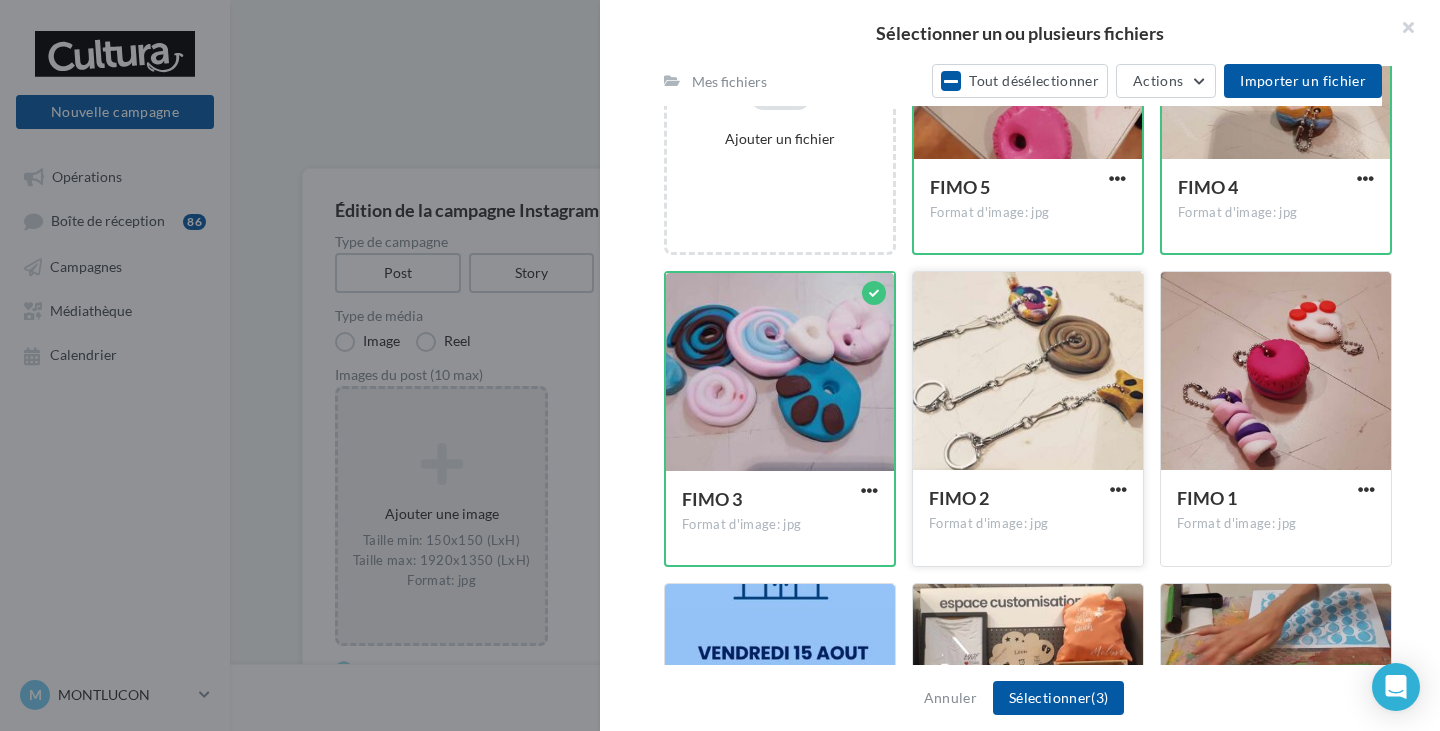 click at bounding box center [1028, 372] 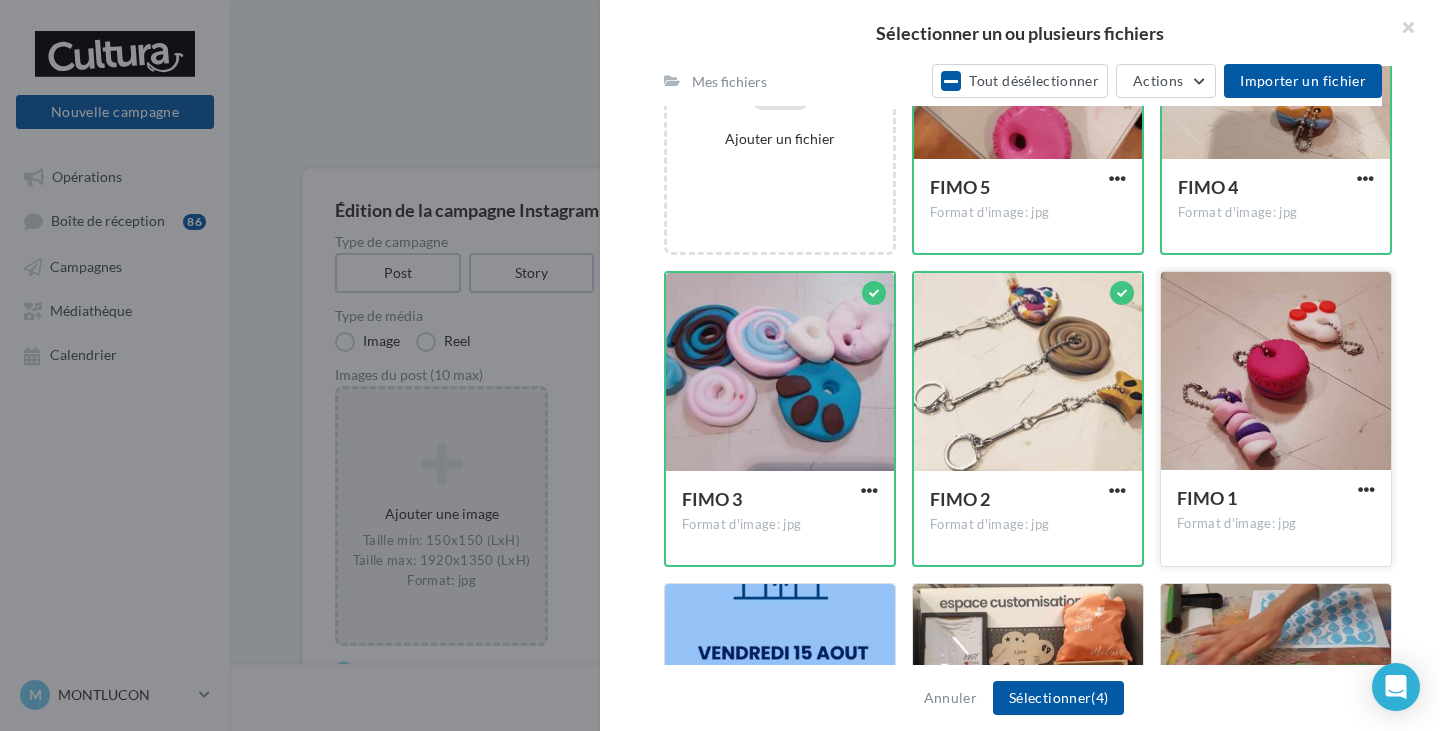 click at bounding box center [1276, 372] 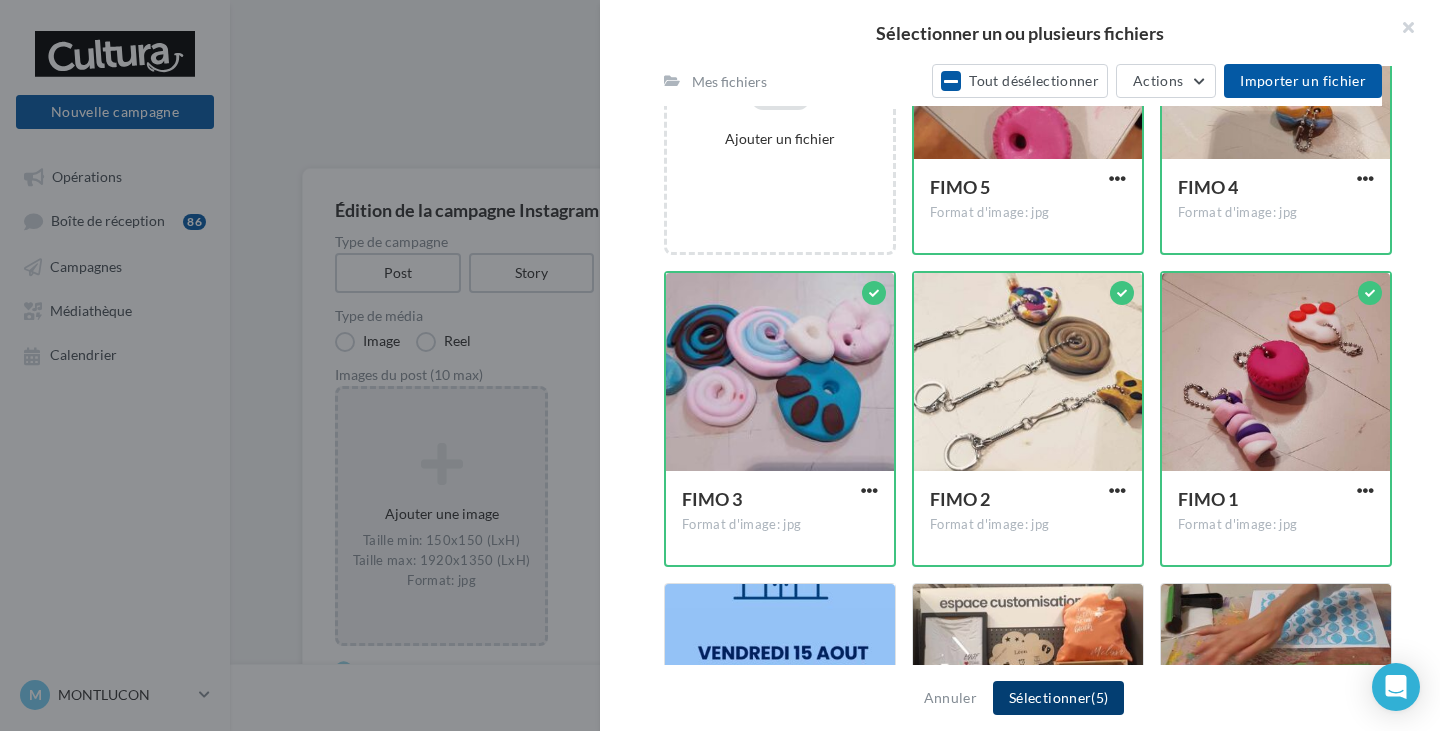 click on "Sélectionner   (5)" at bounding box center [1058, 698] 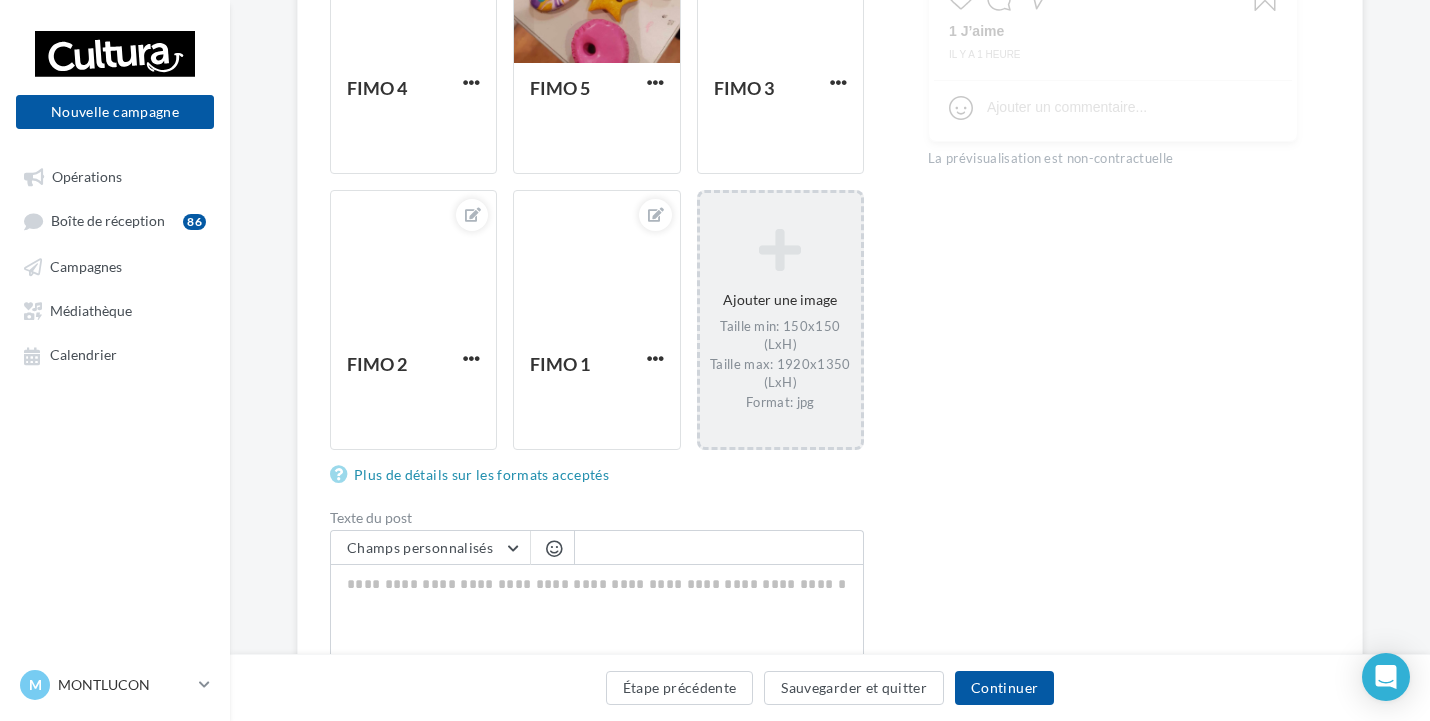 scroll, scrollTop: 500, scrollLeft: 0, axis: vertical 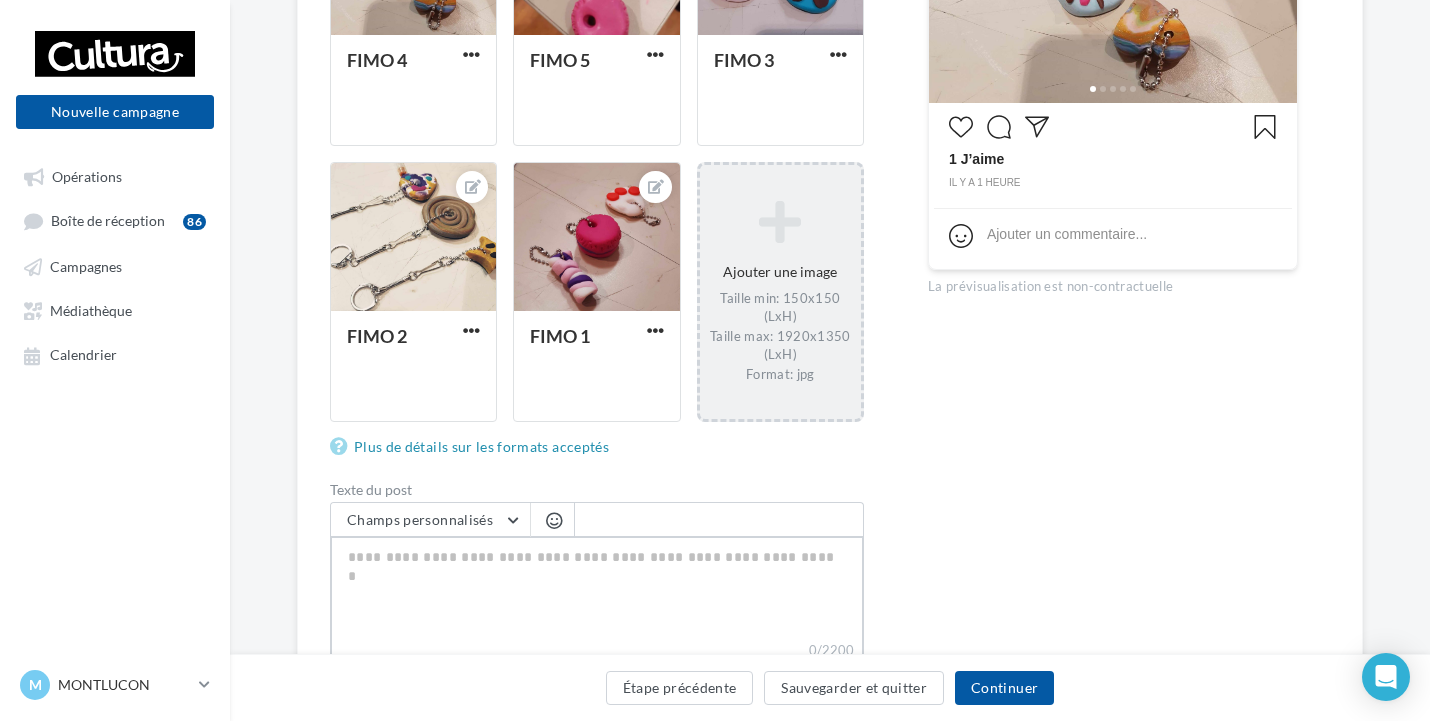 click on "0/2200" at bounding box center (597, 588) 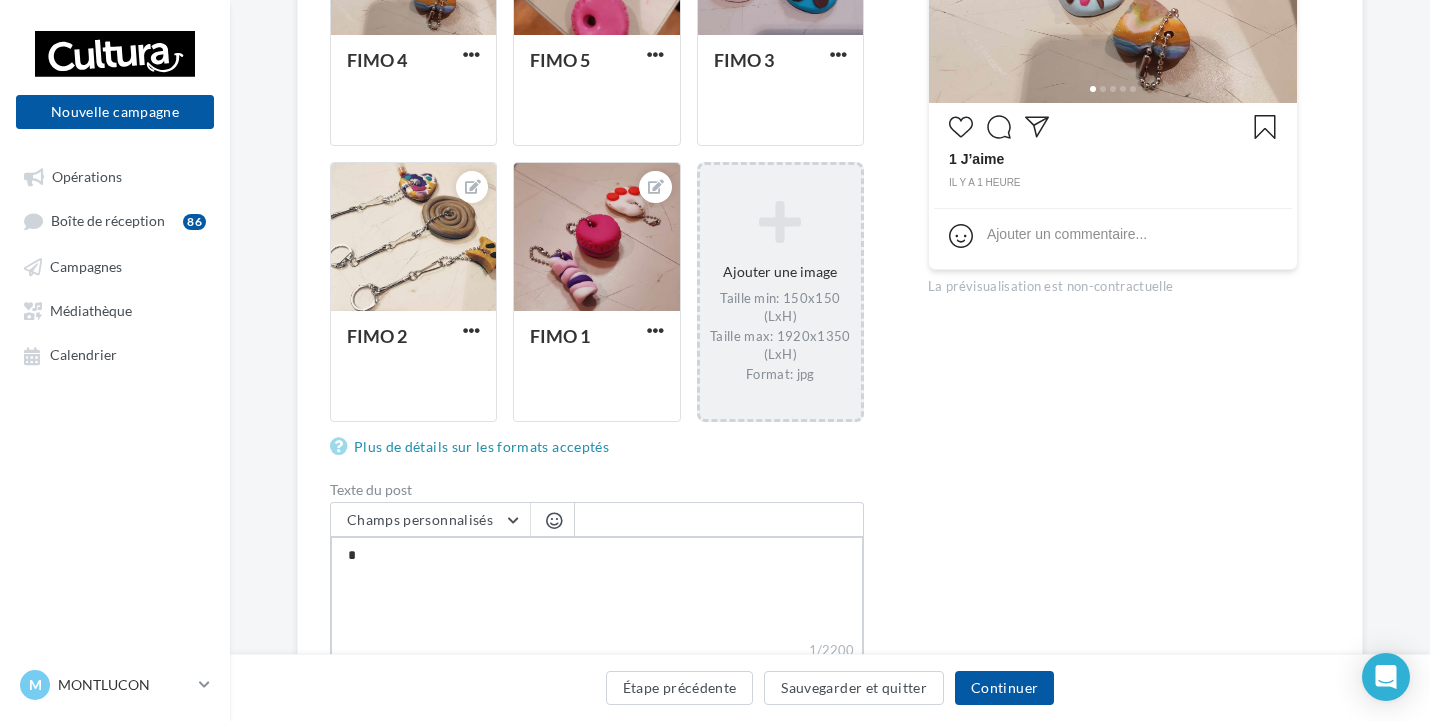 type 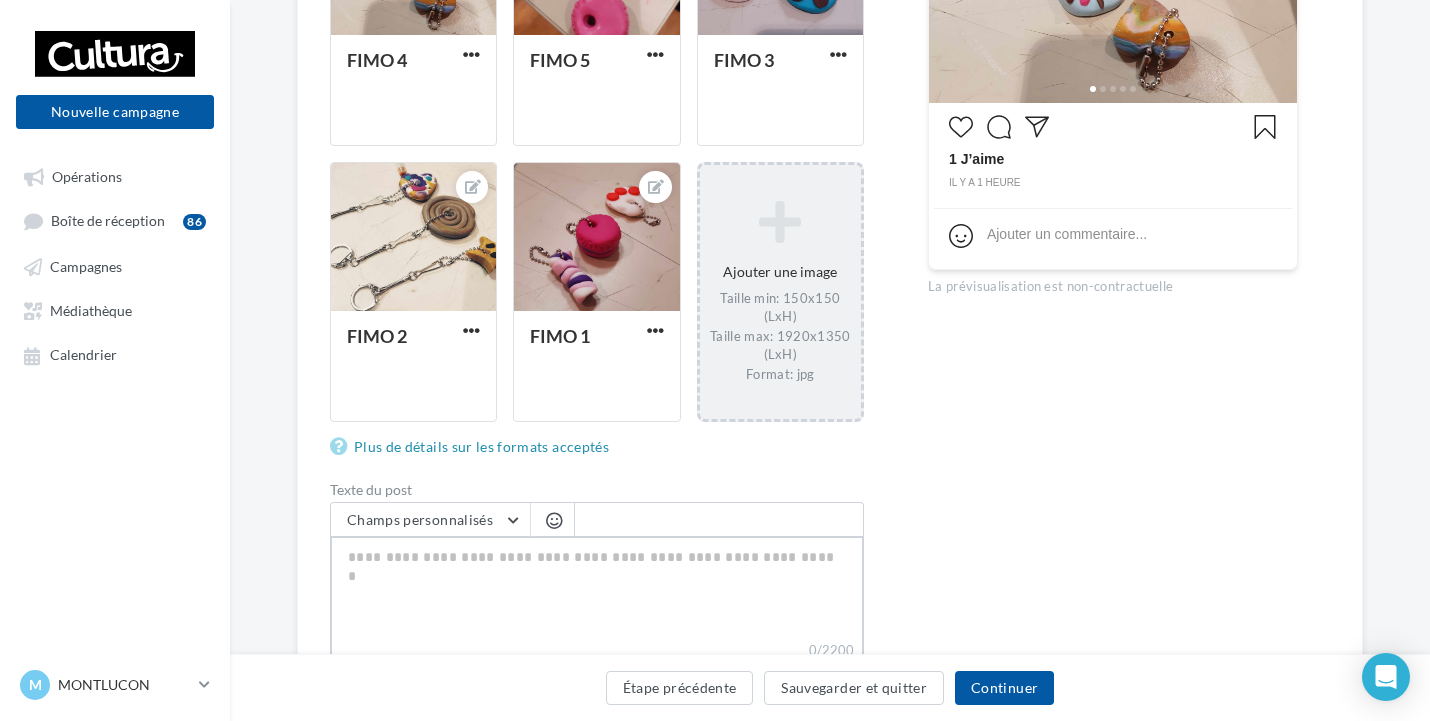 type on "*" 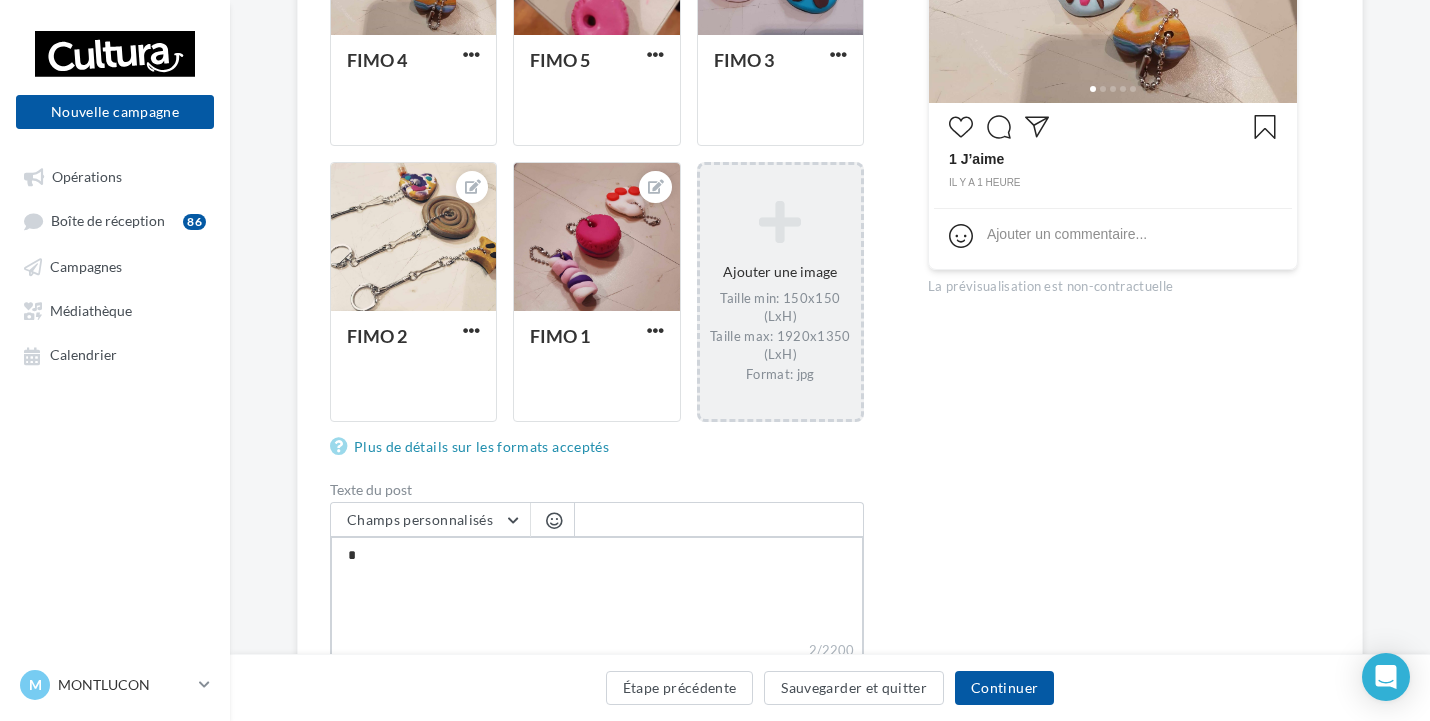 type on "**" 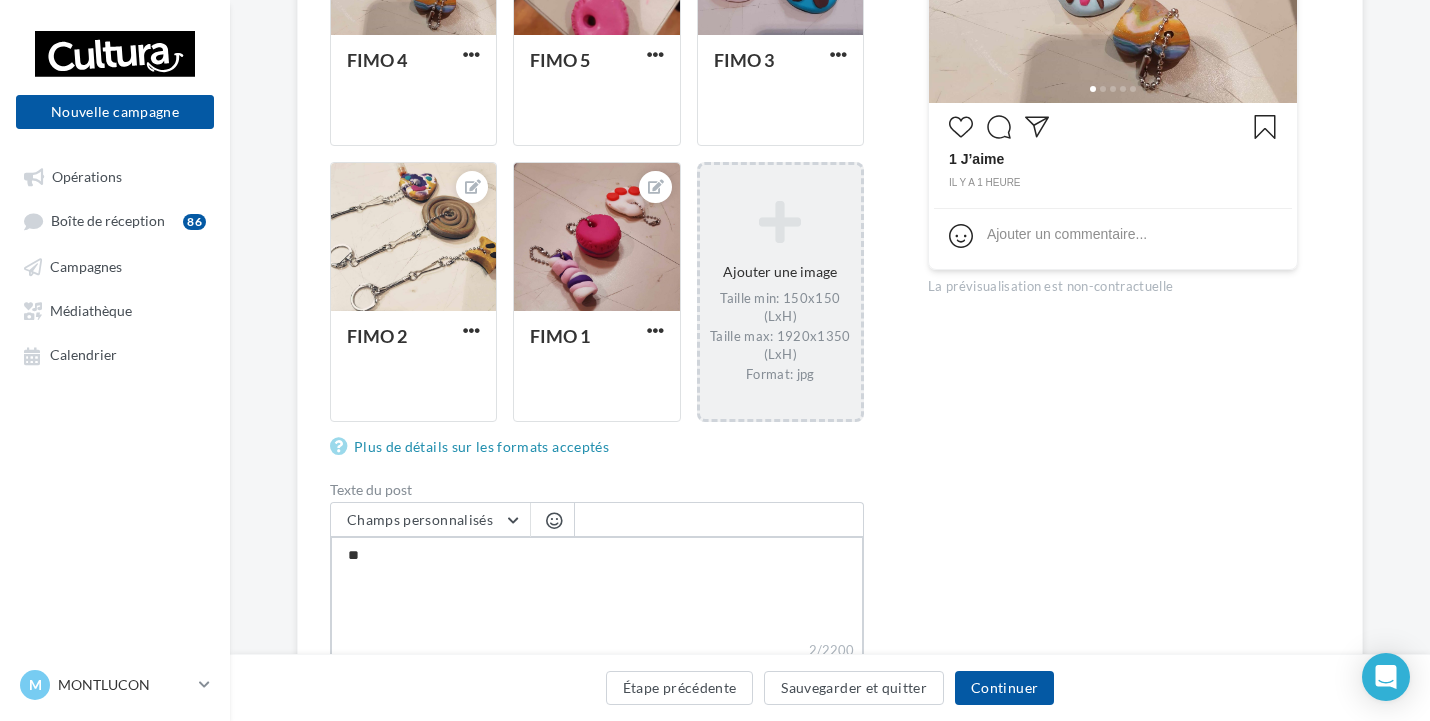 type on "***" 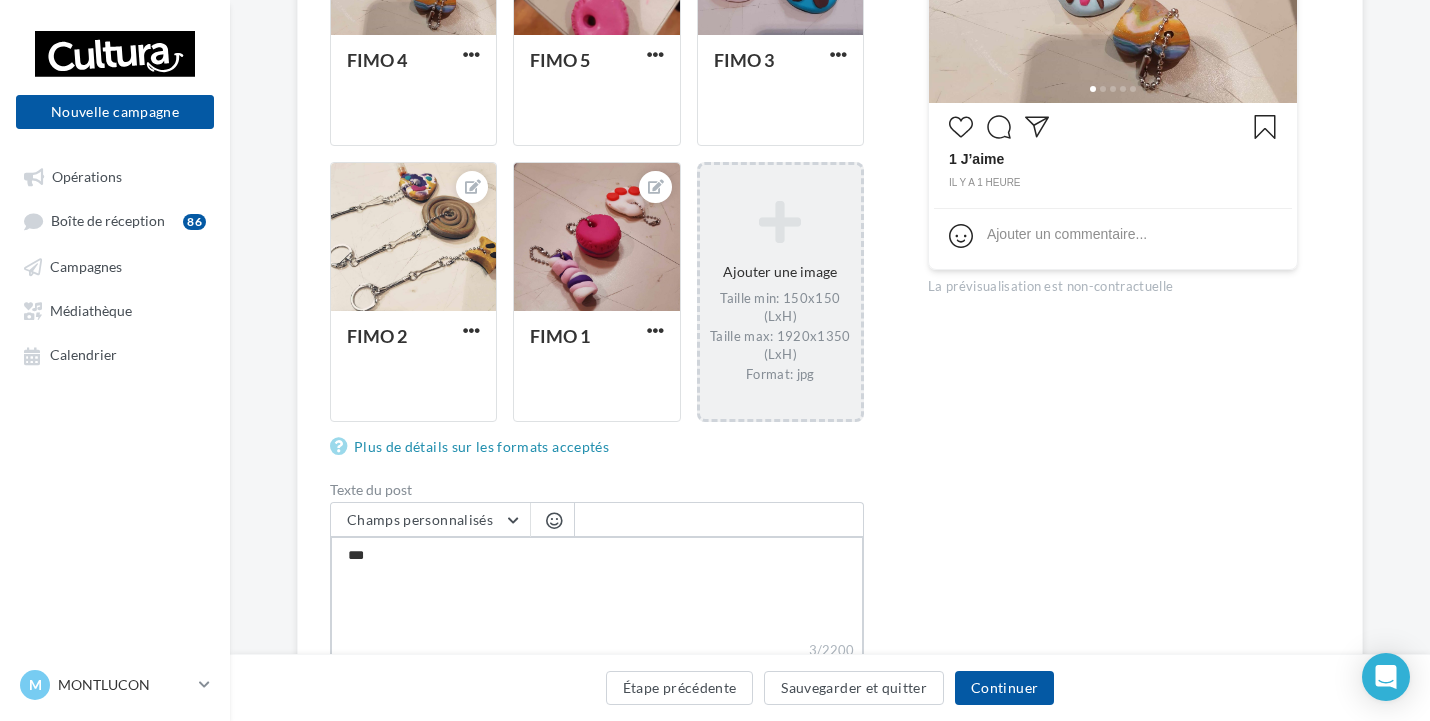type on "****" 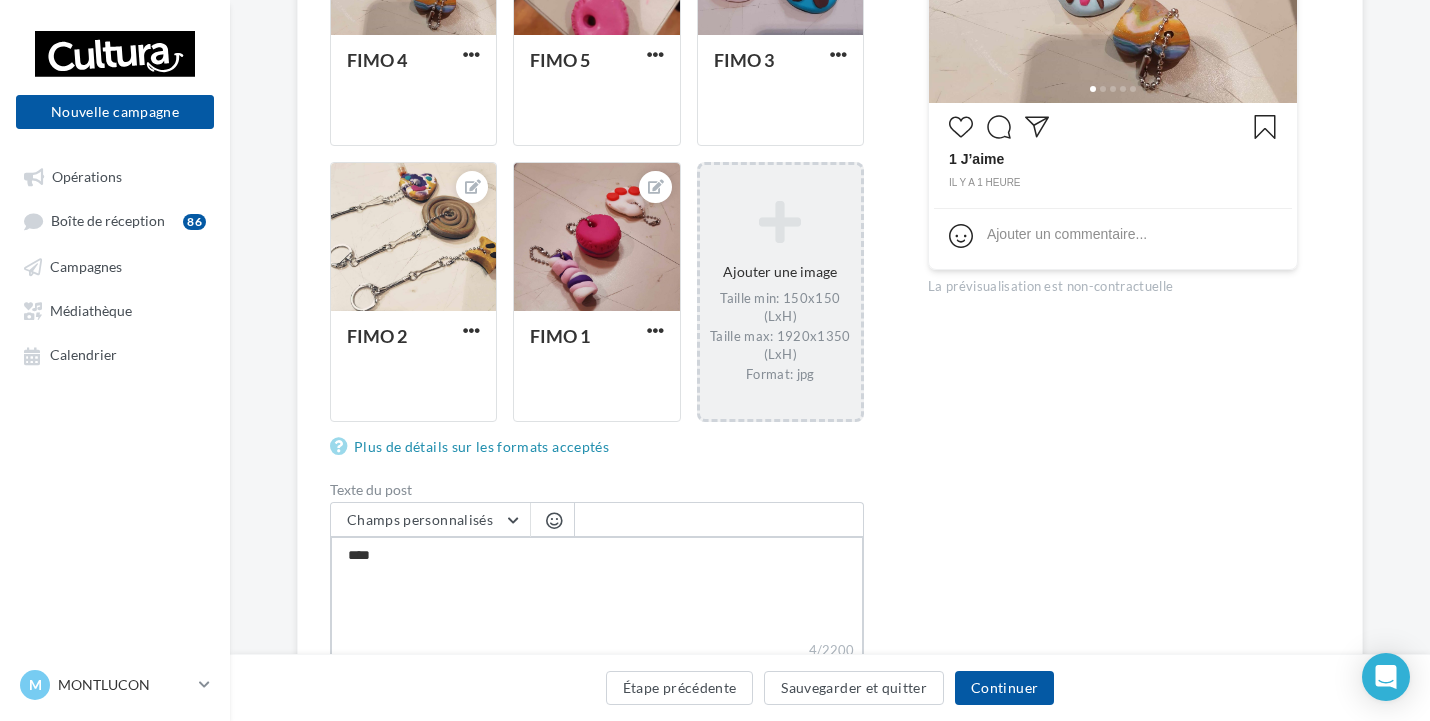 type on "*****" 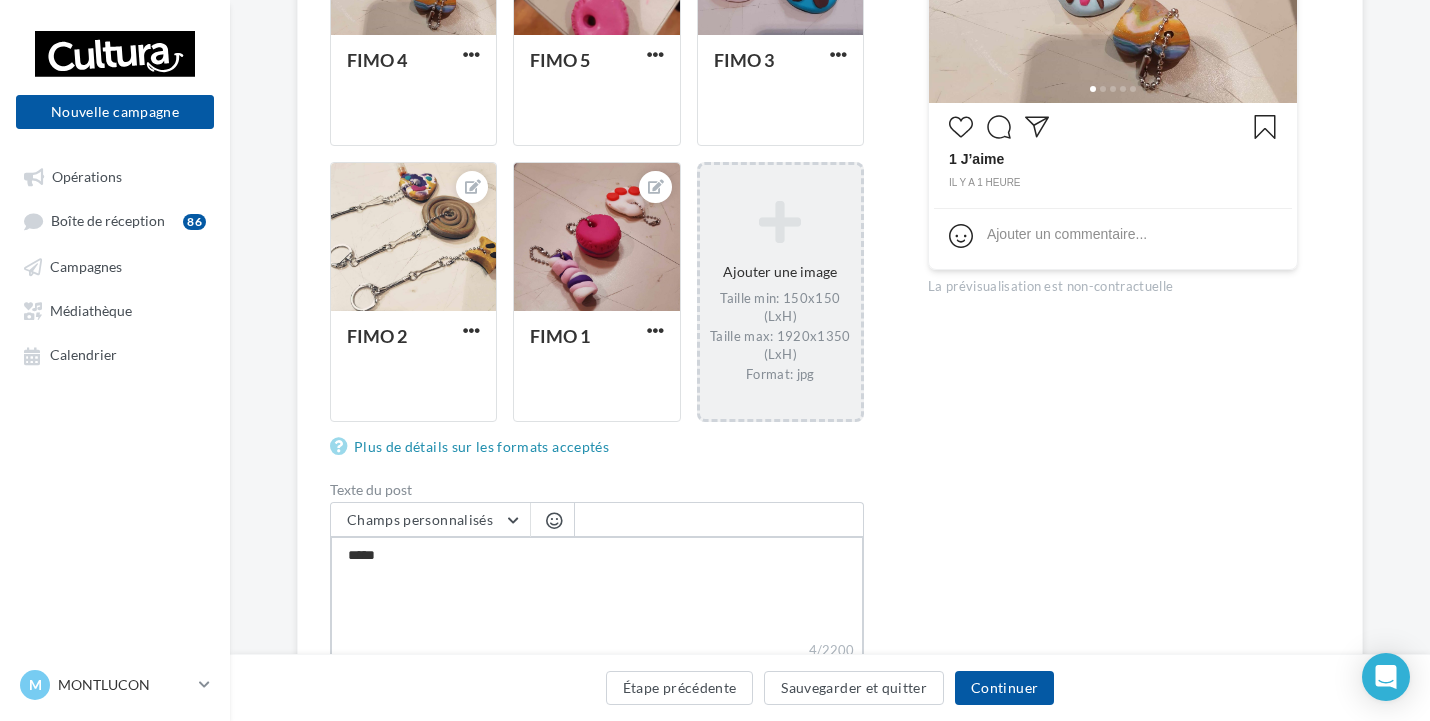 type on "*****" 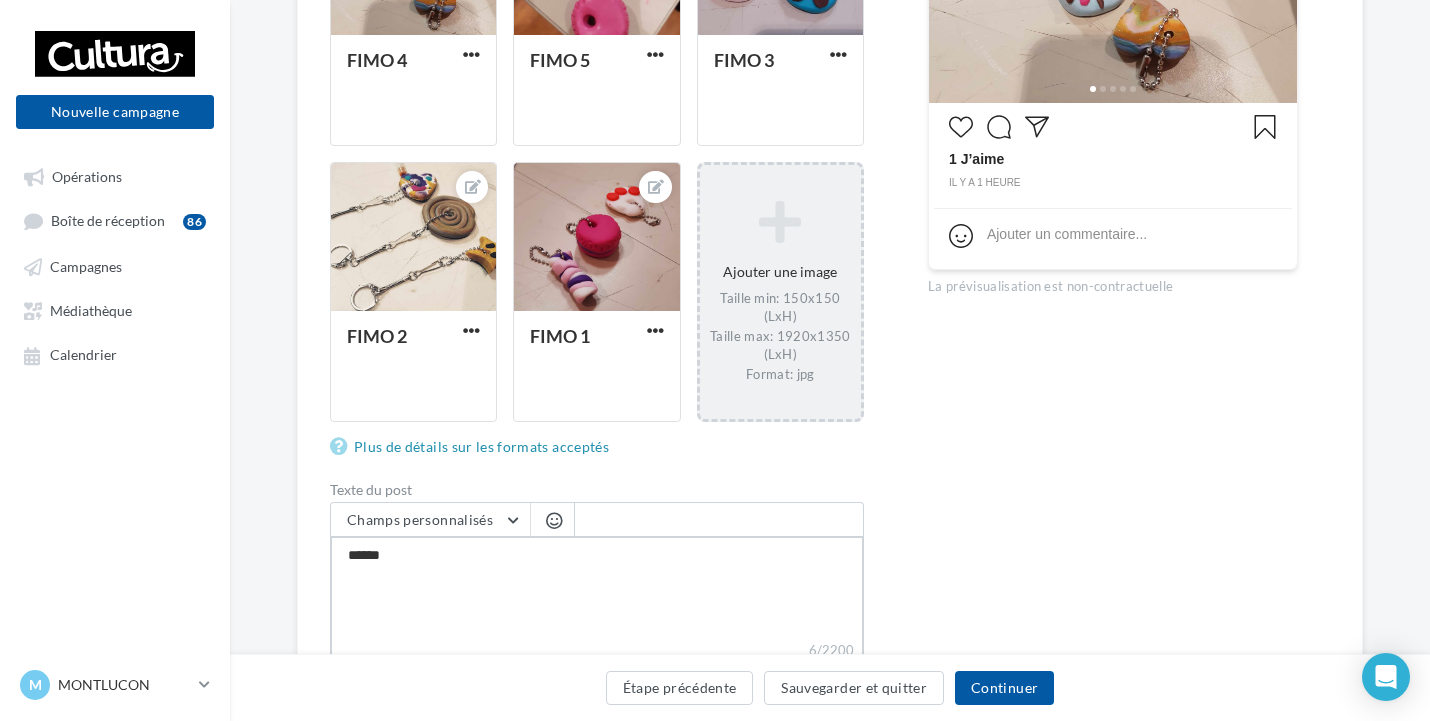 type on "*******" 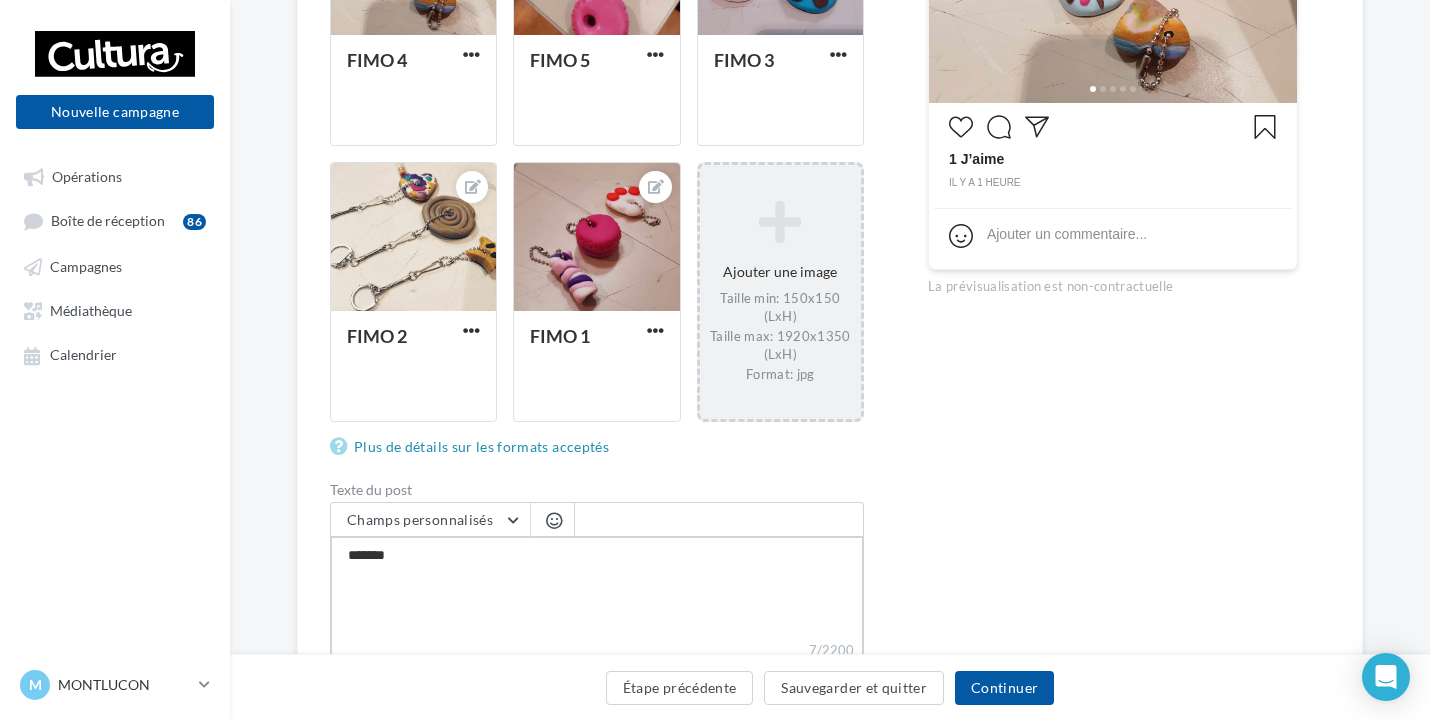 type on "********" 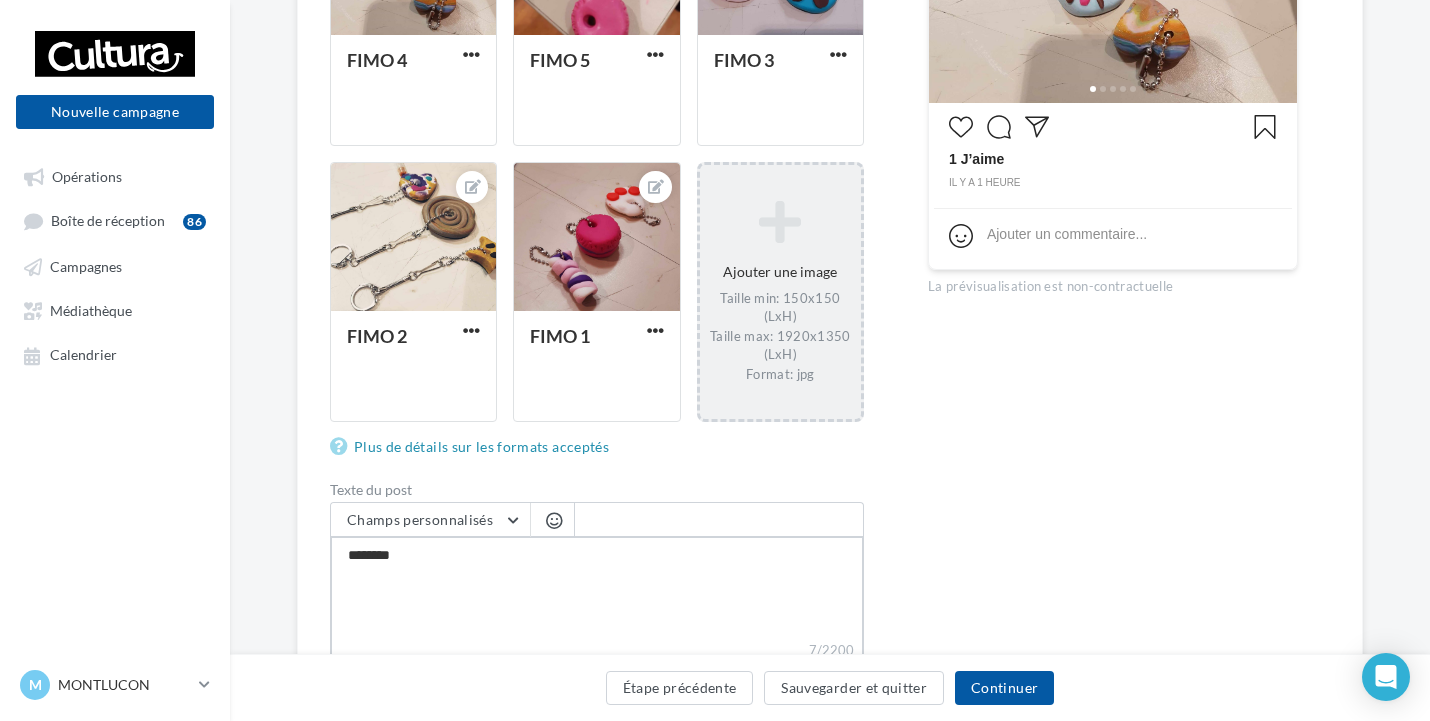type on "*********" 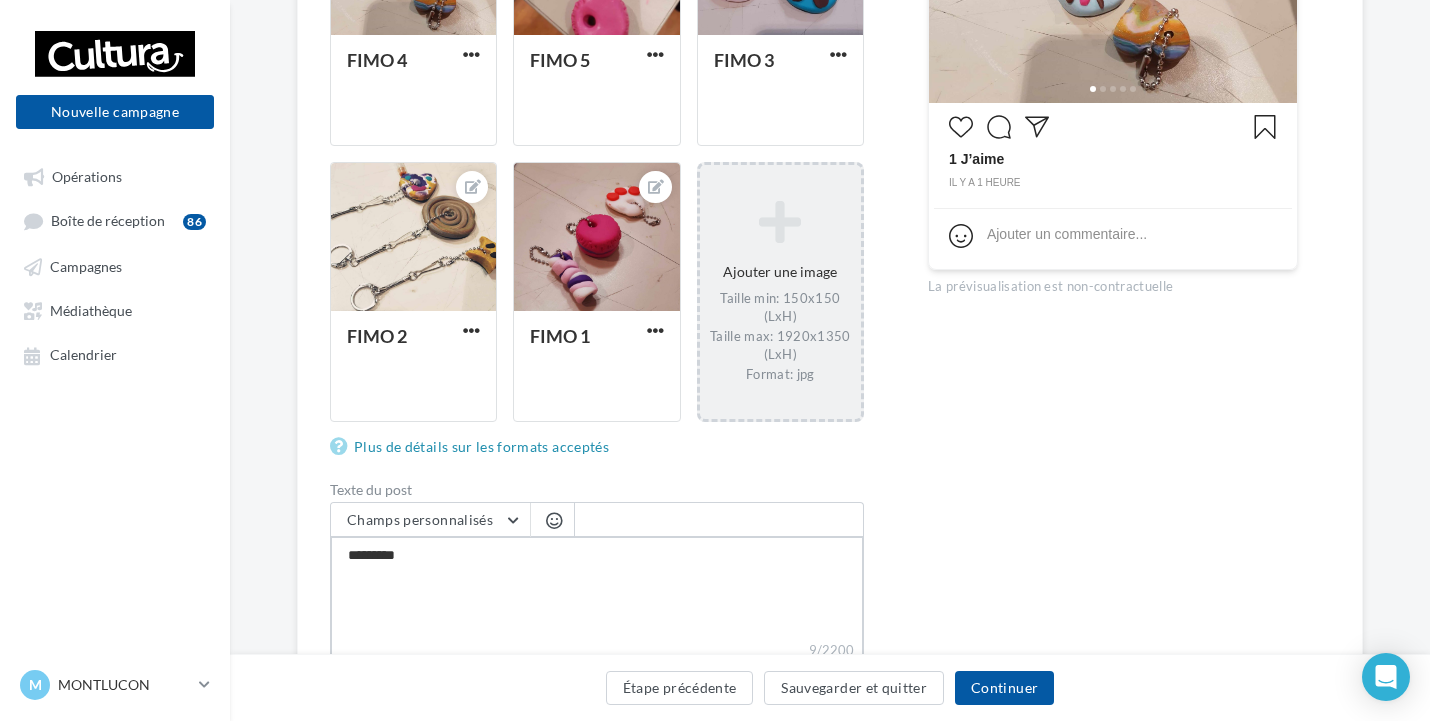 type on "**********" 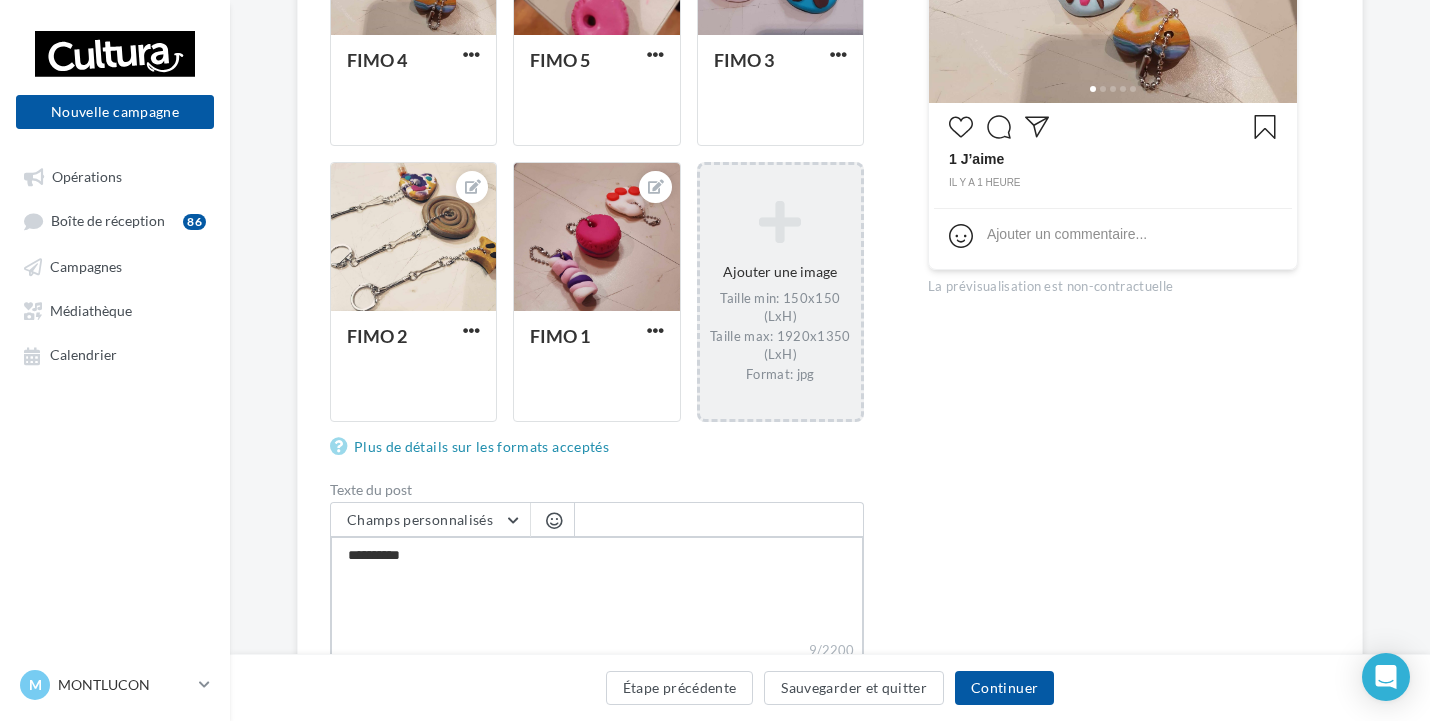 type on "**********" 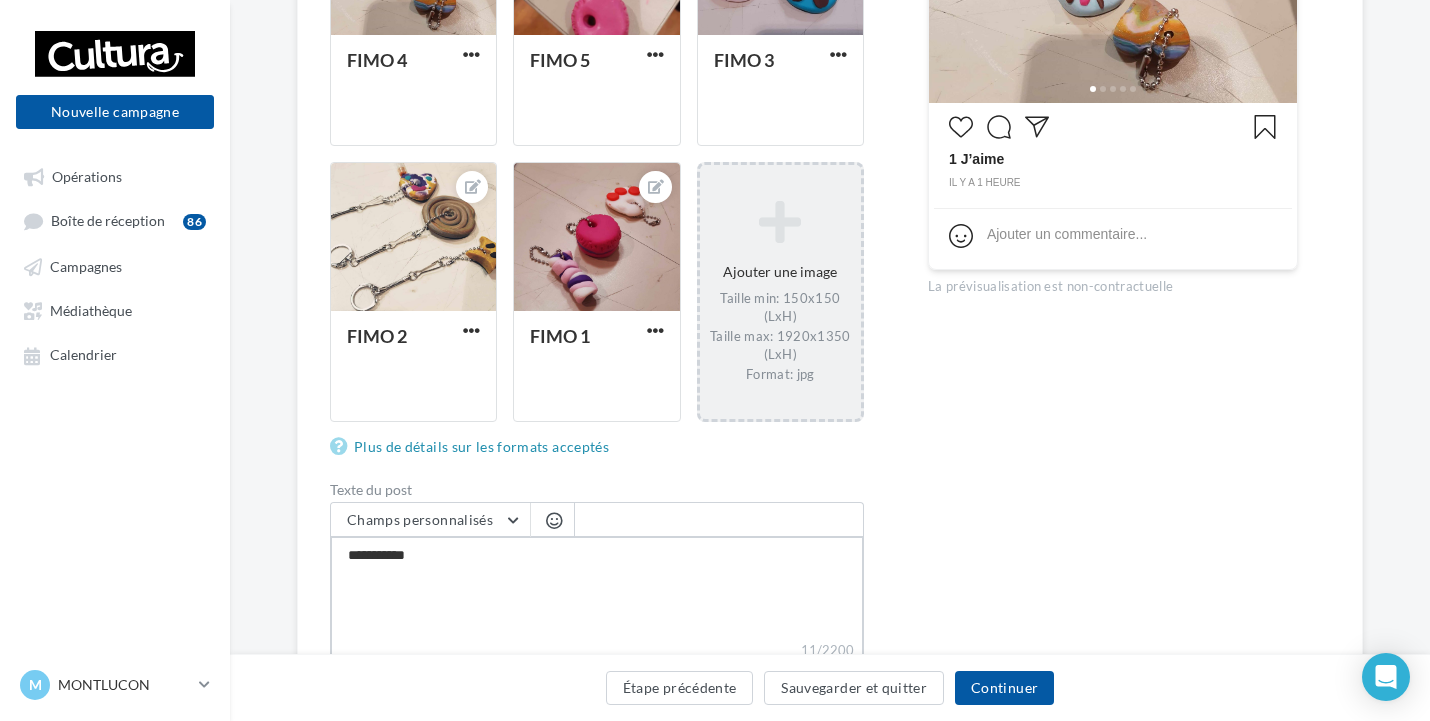 type on "**********" 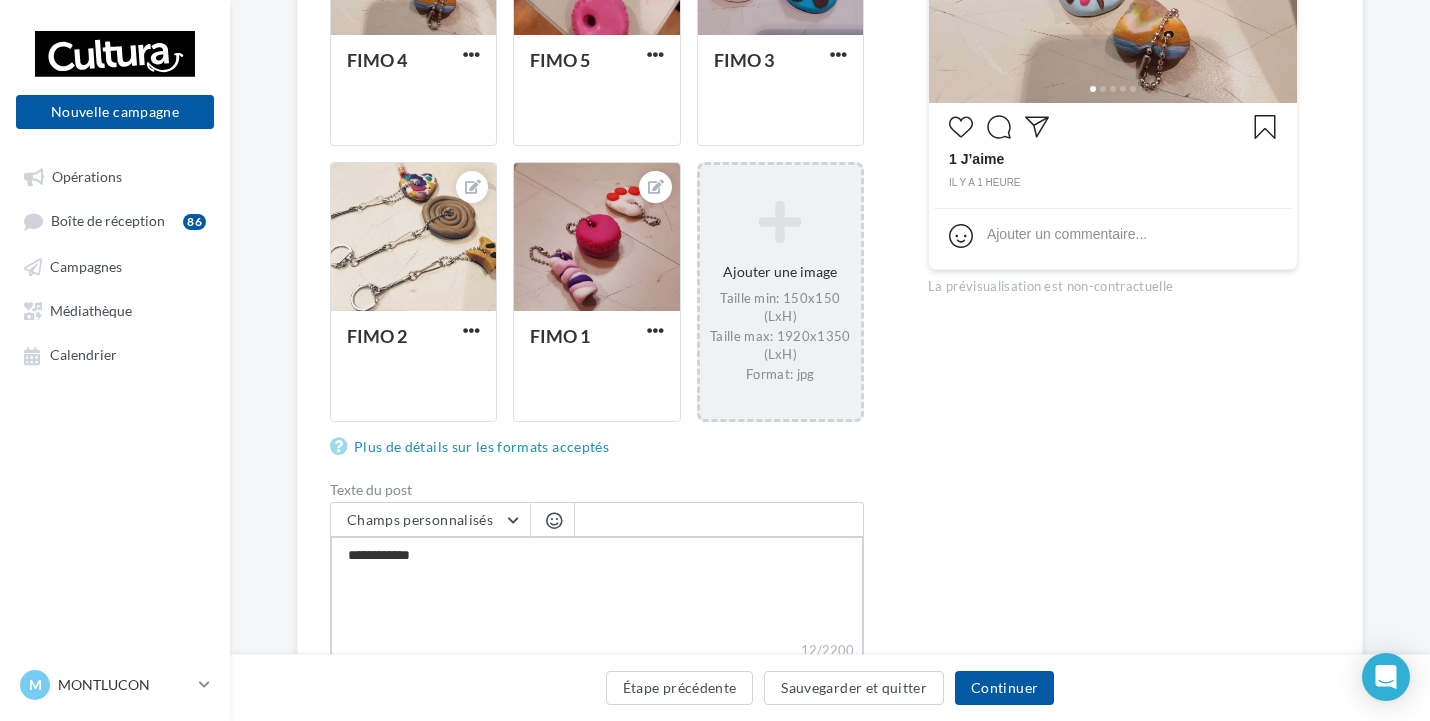 type on "**********" 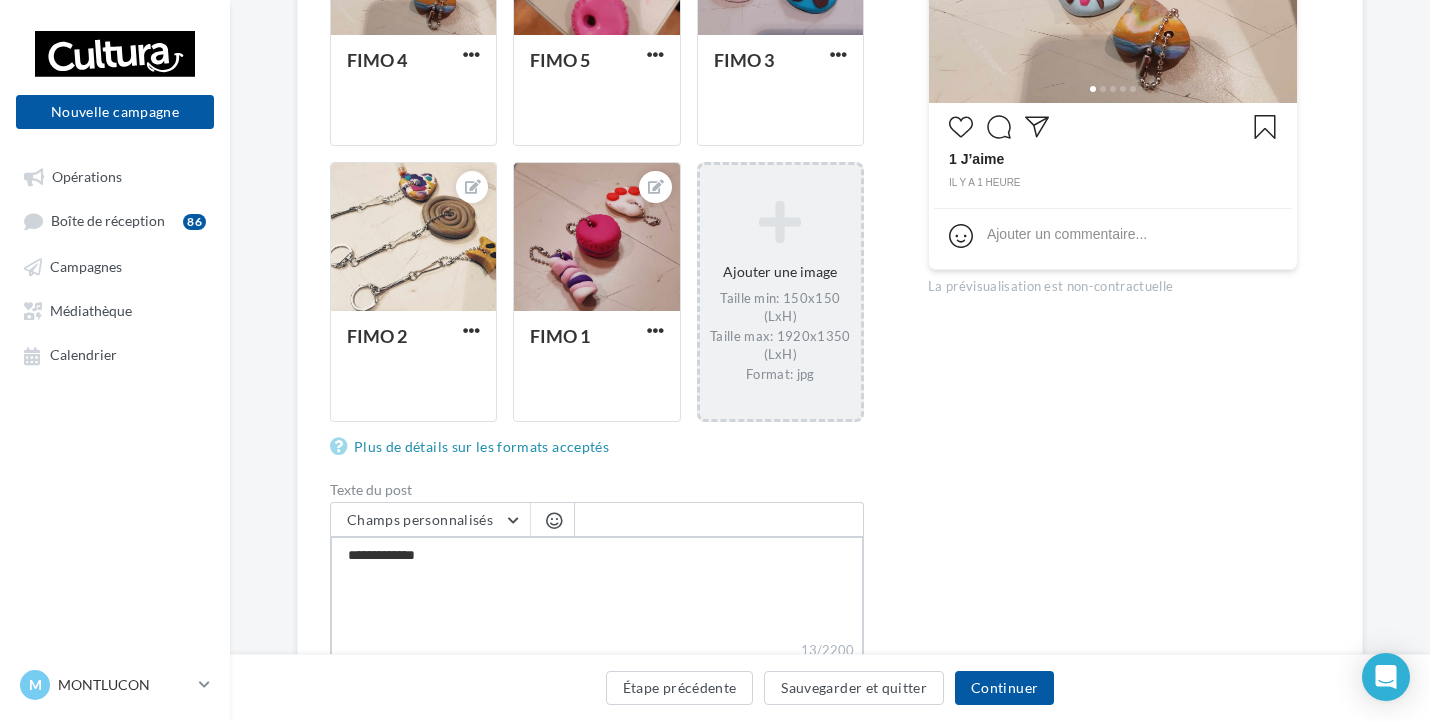 type on "**********" 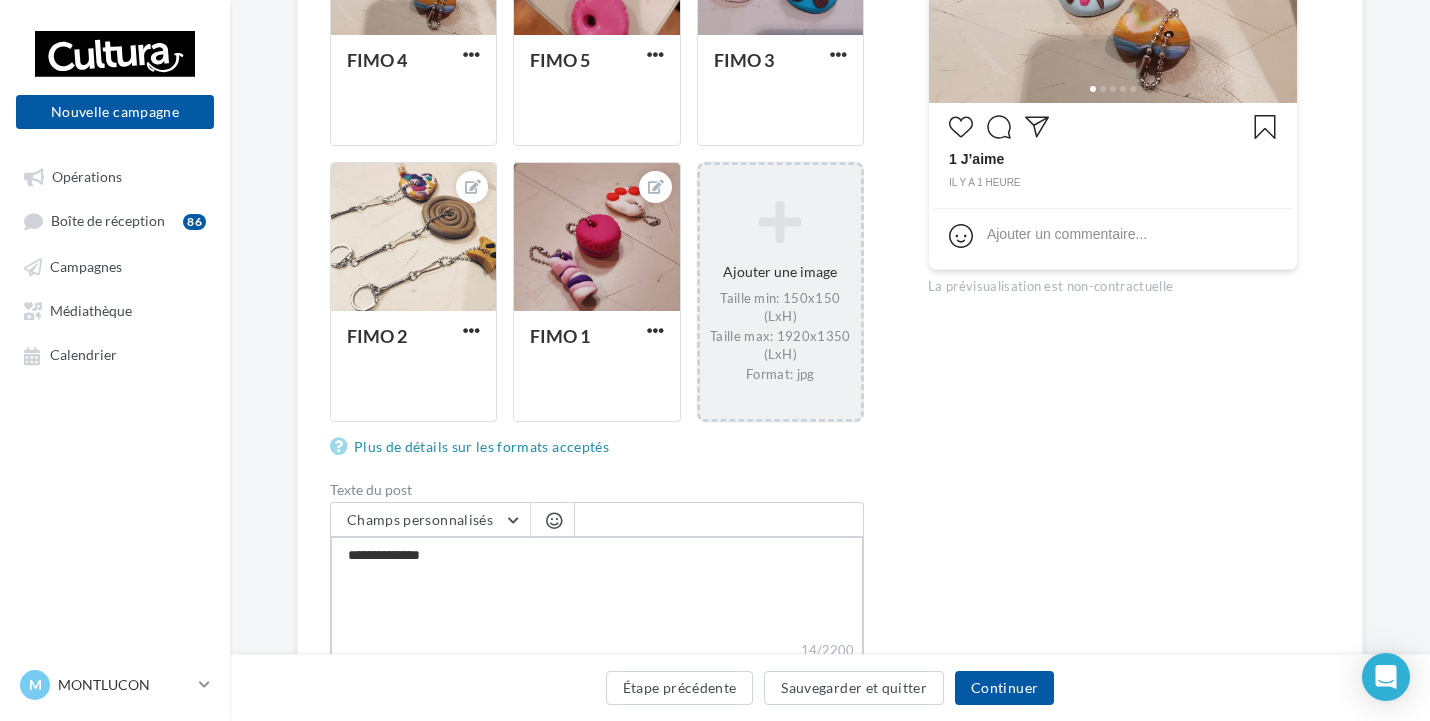 type on "**********" 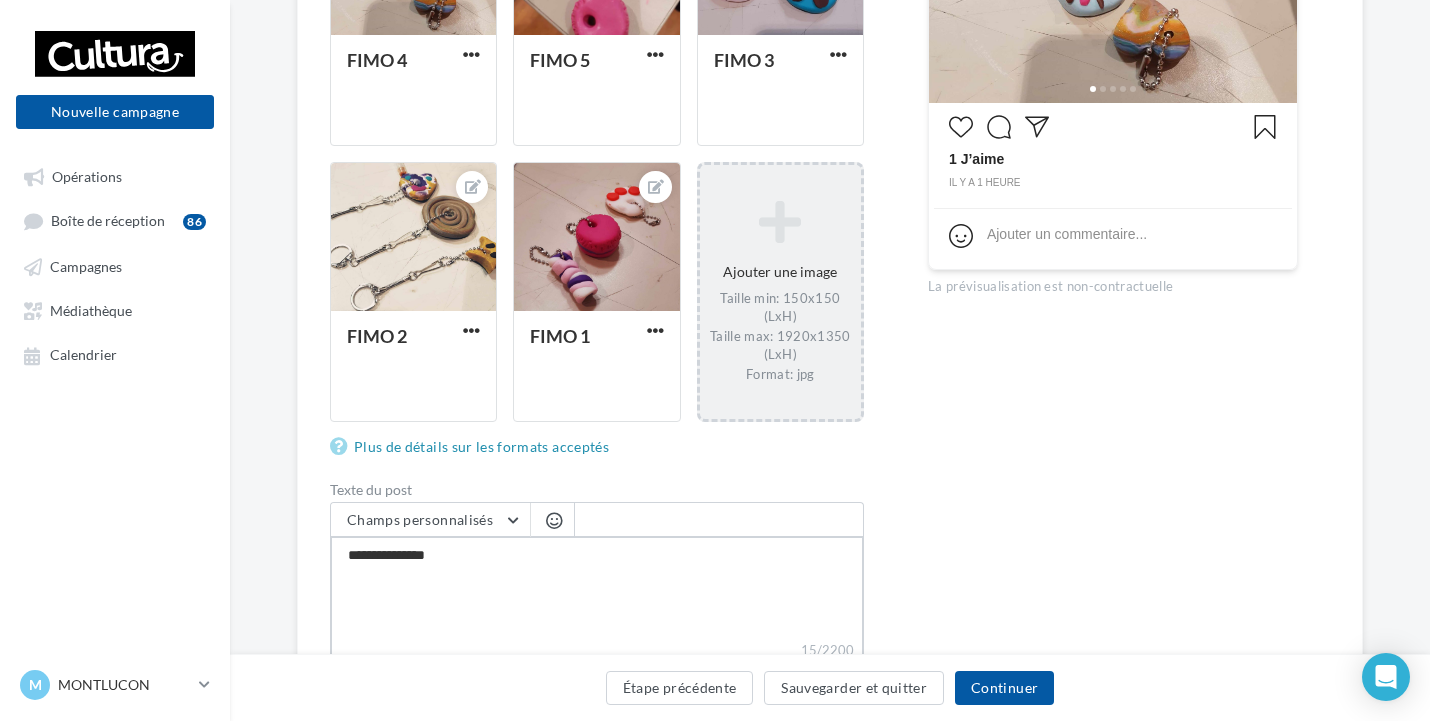 type on "**********" 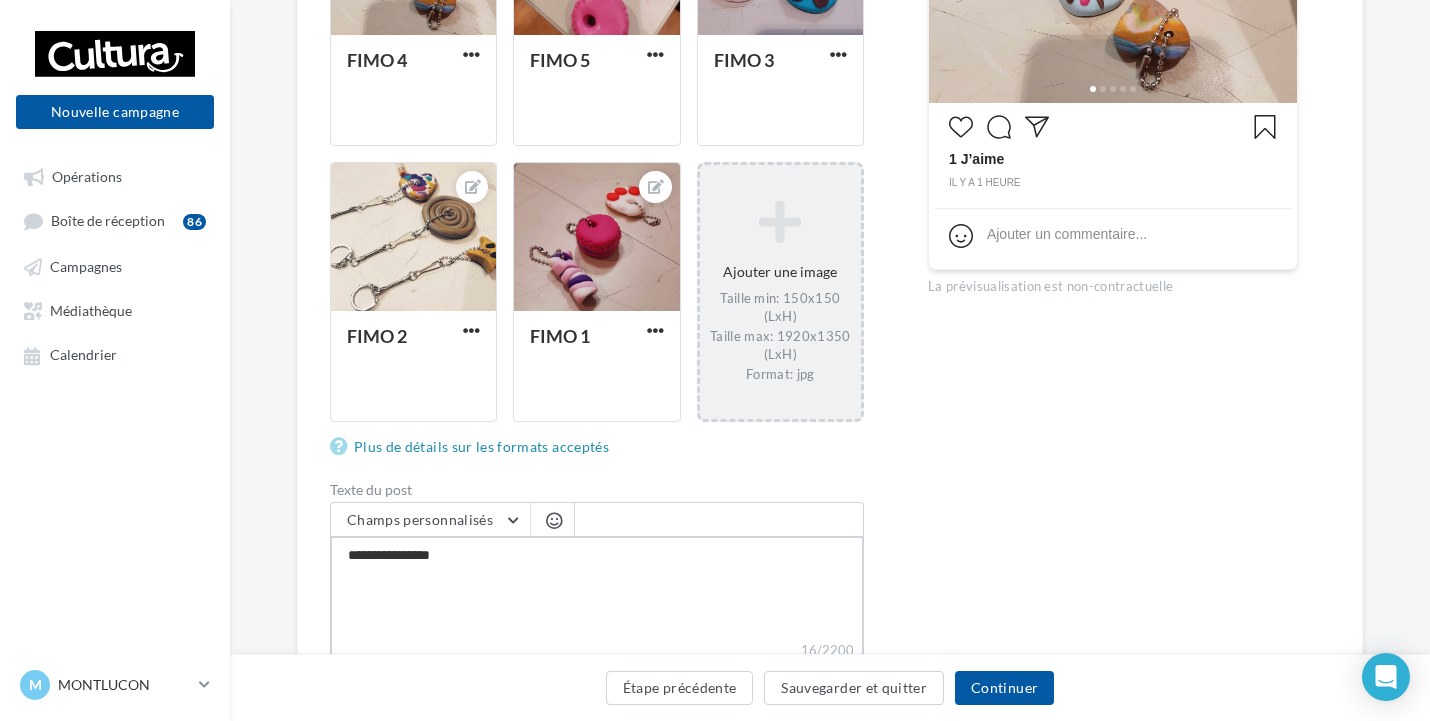 type on "**********" 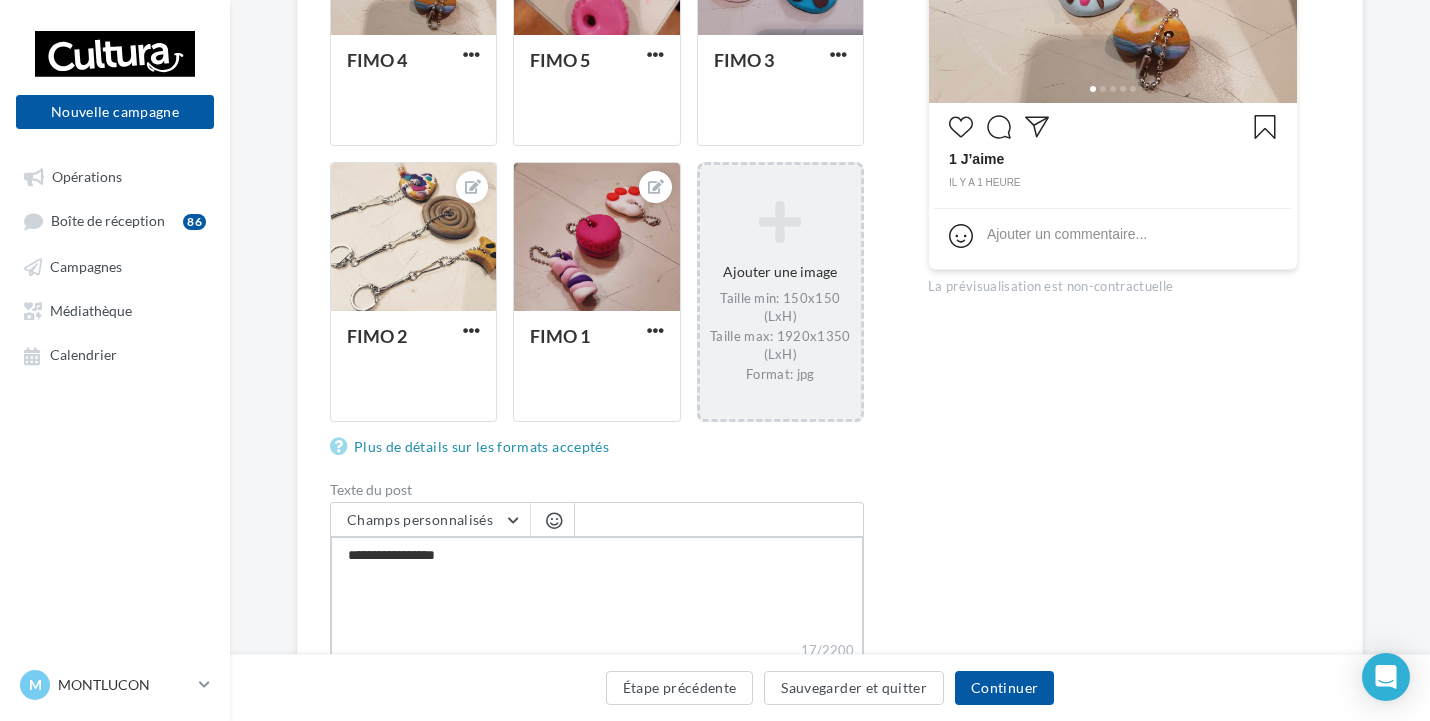 type on "**********" 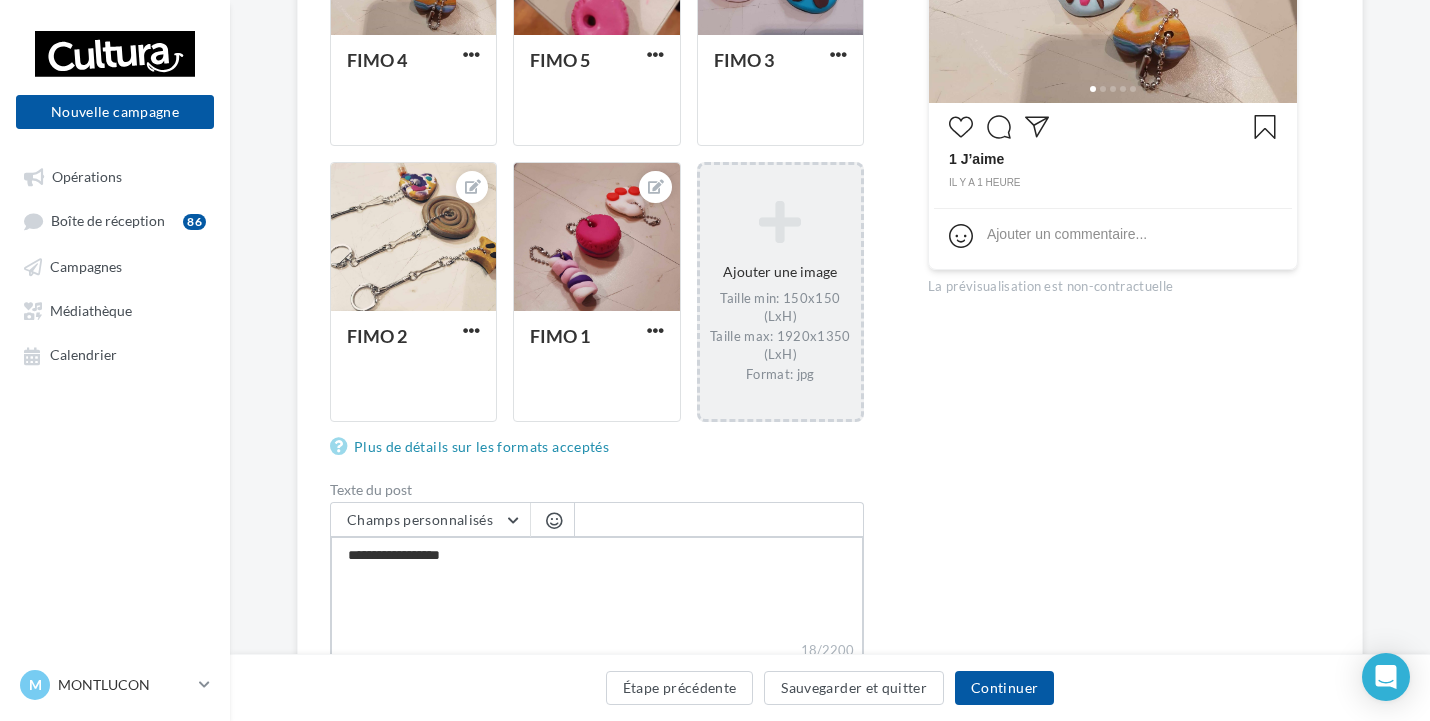 type on "**********" 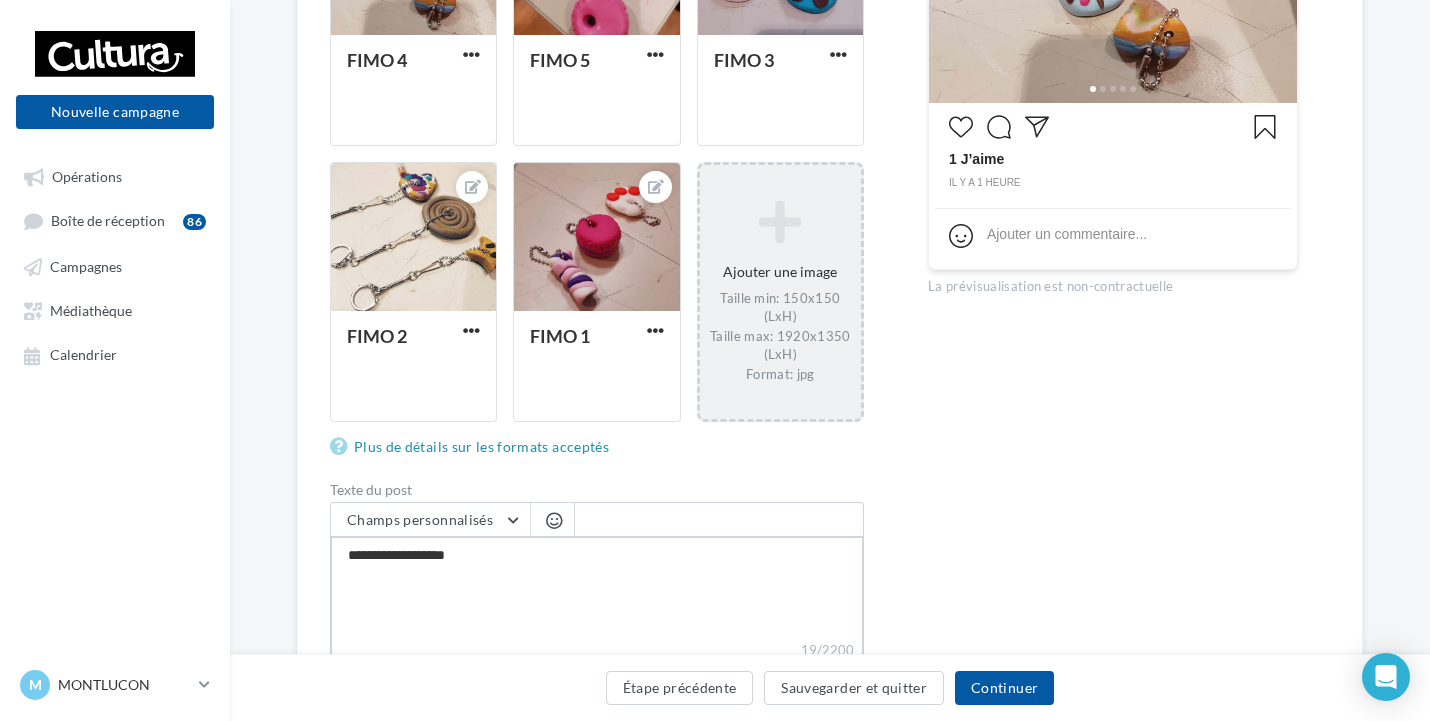 type on "**********" 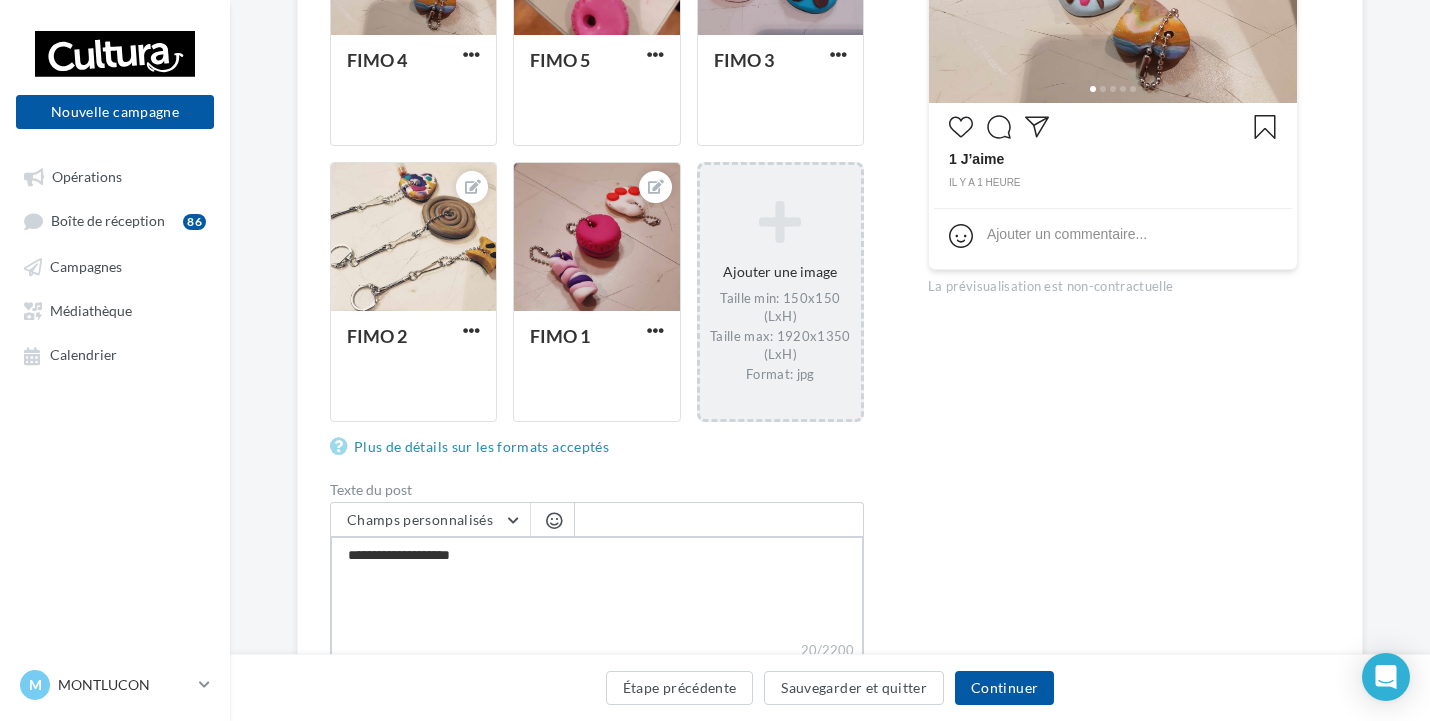 type on "**********" 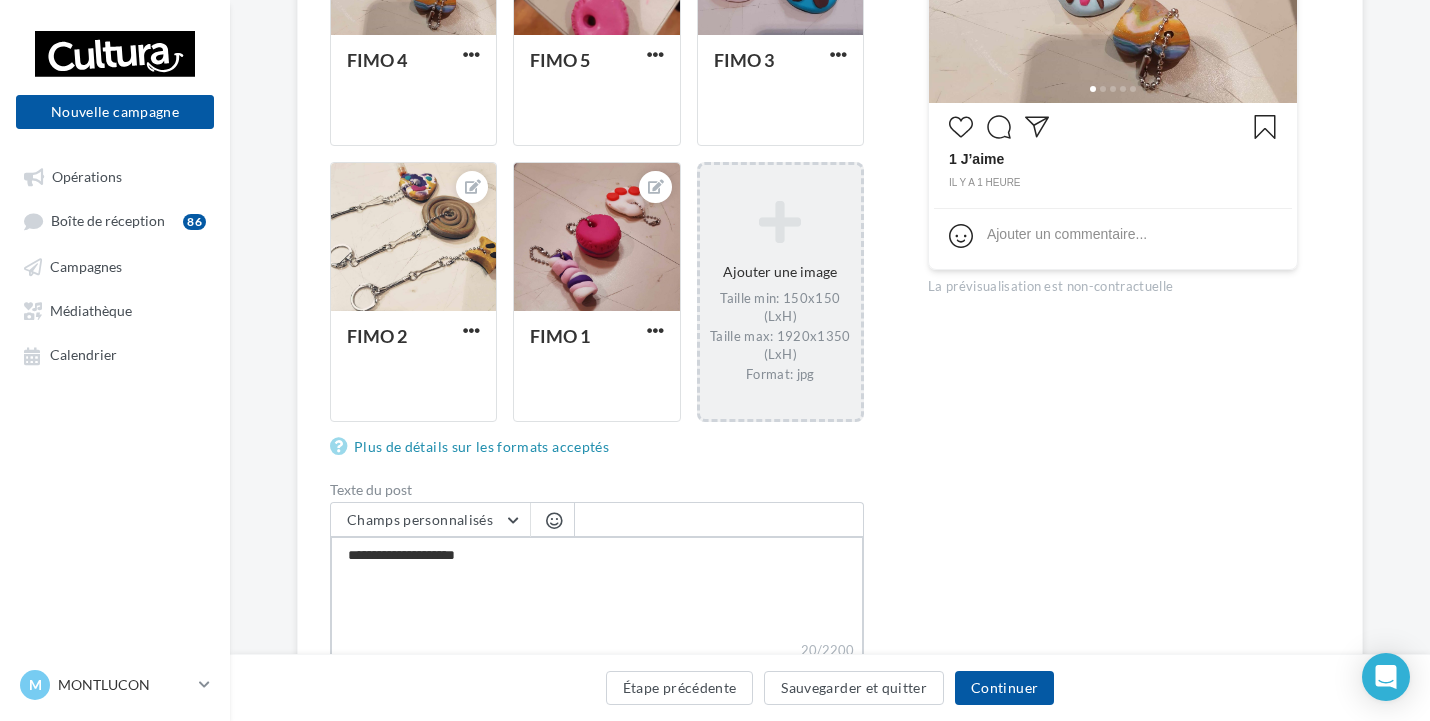 type on "**********" 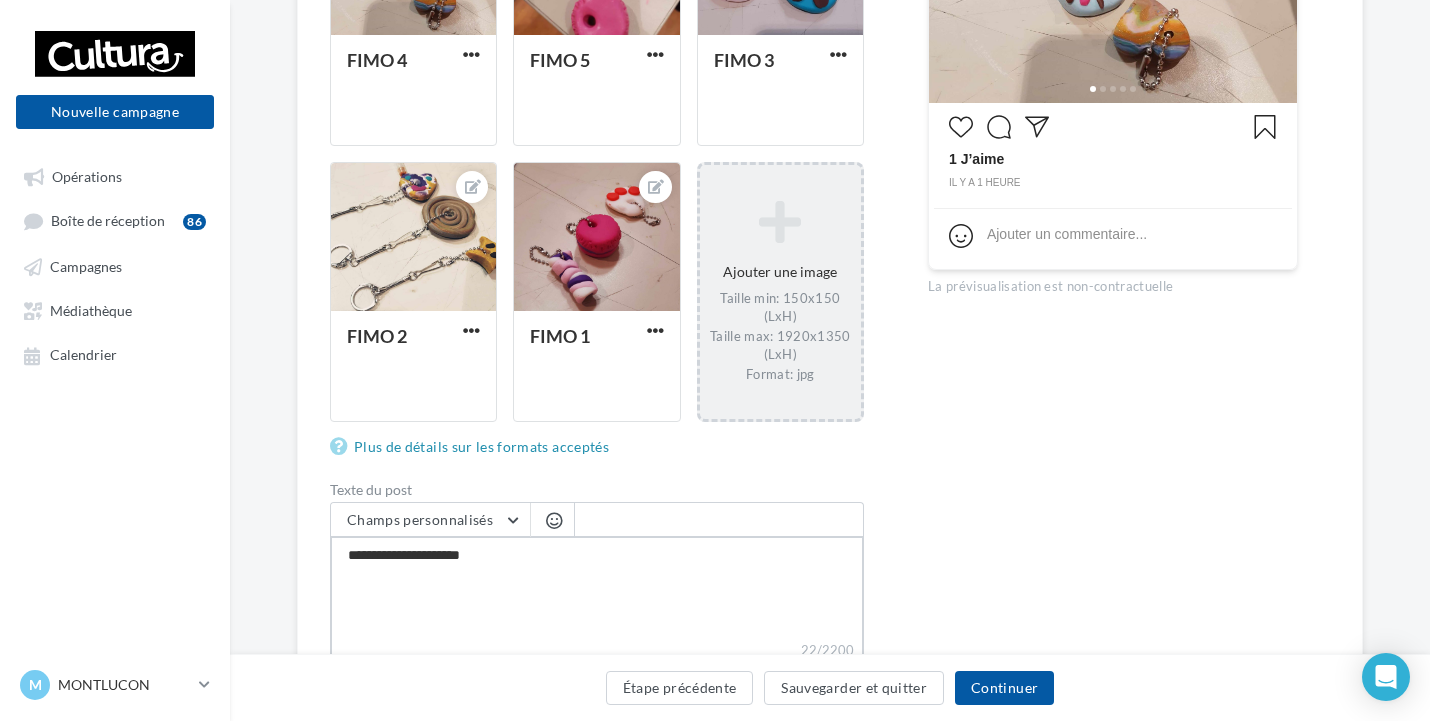 type on "**********" 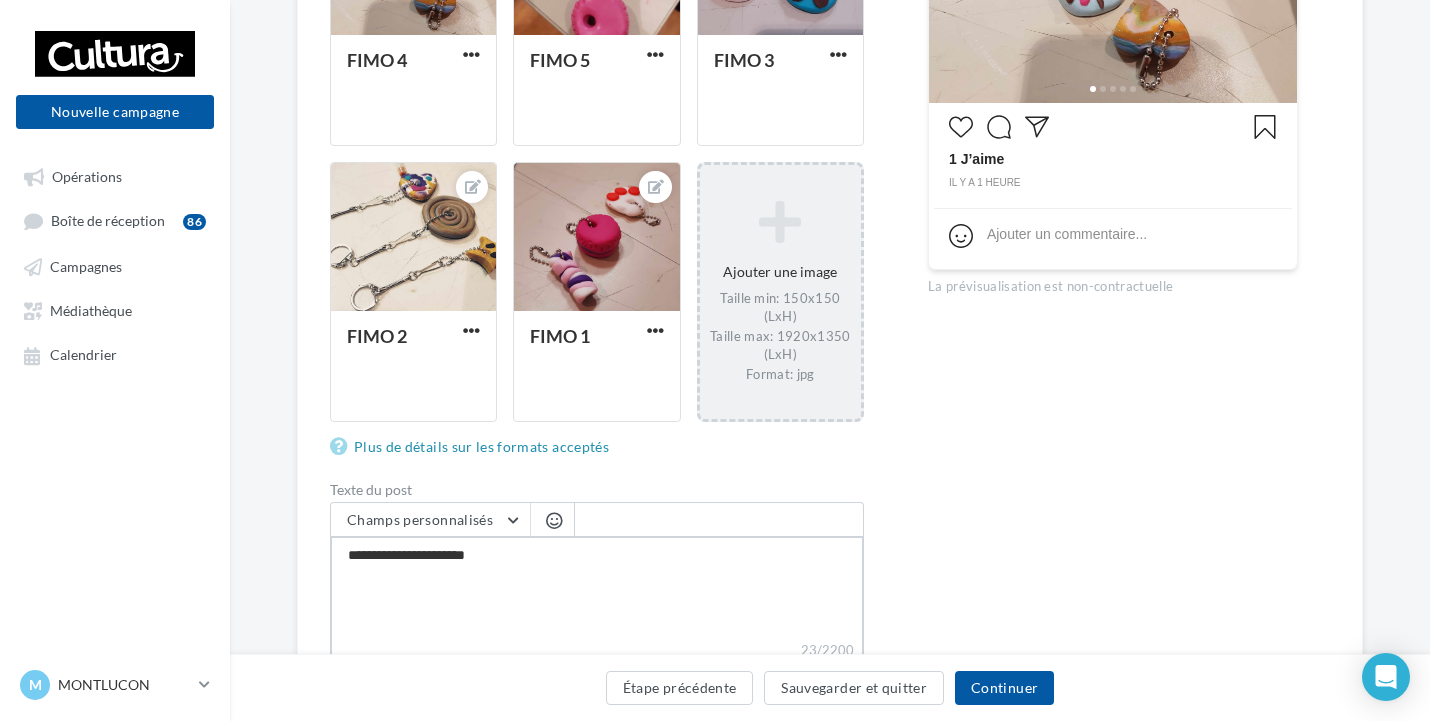 type on "**********" 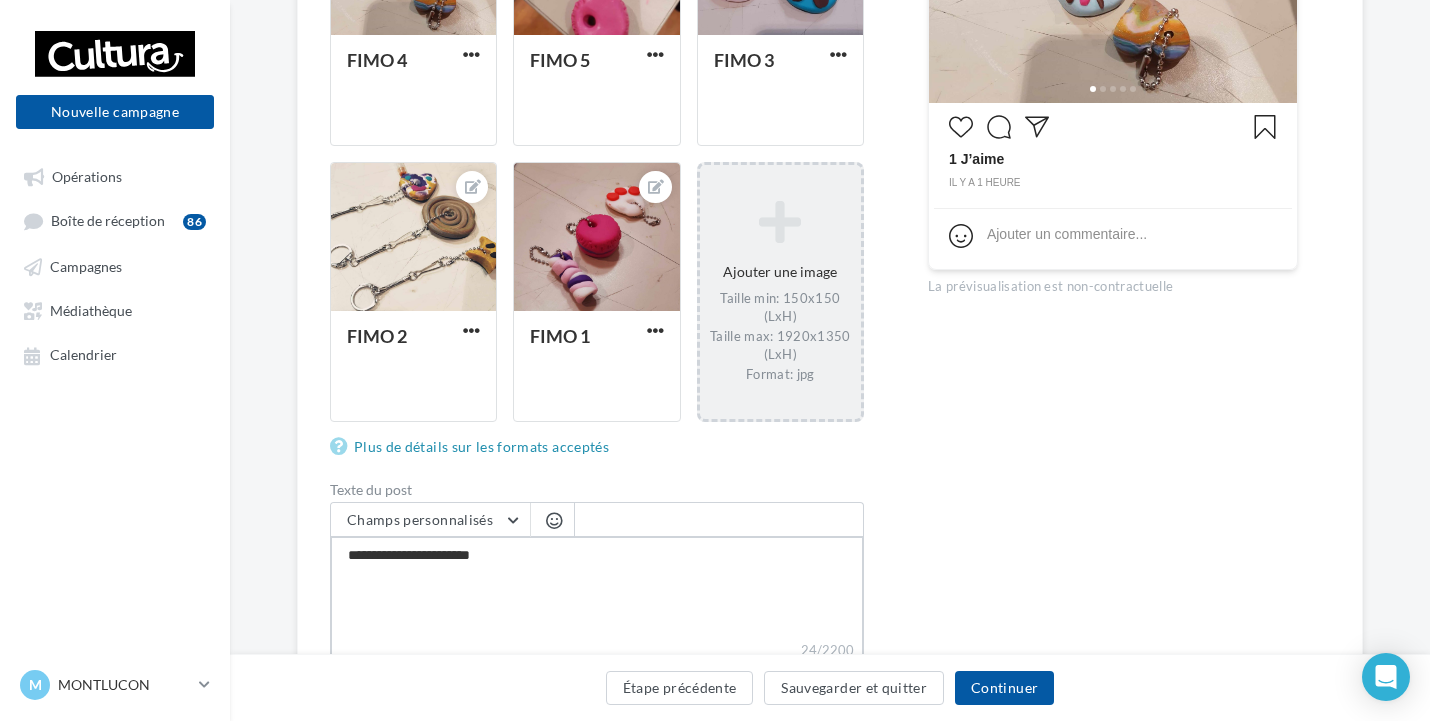 type on "**********" 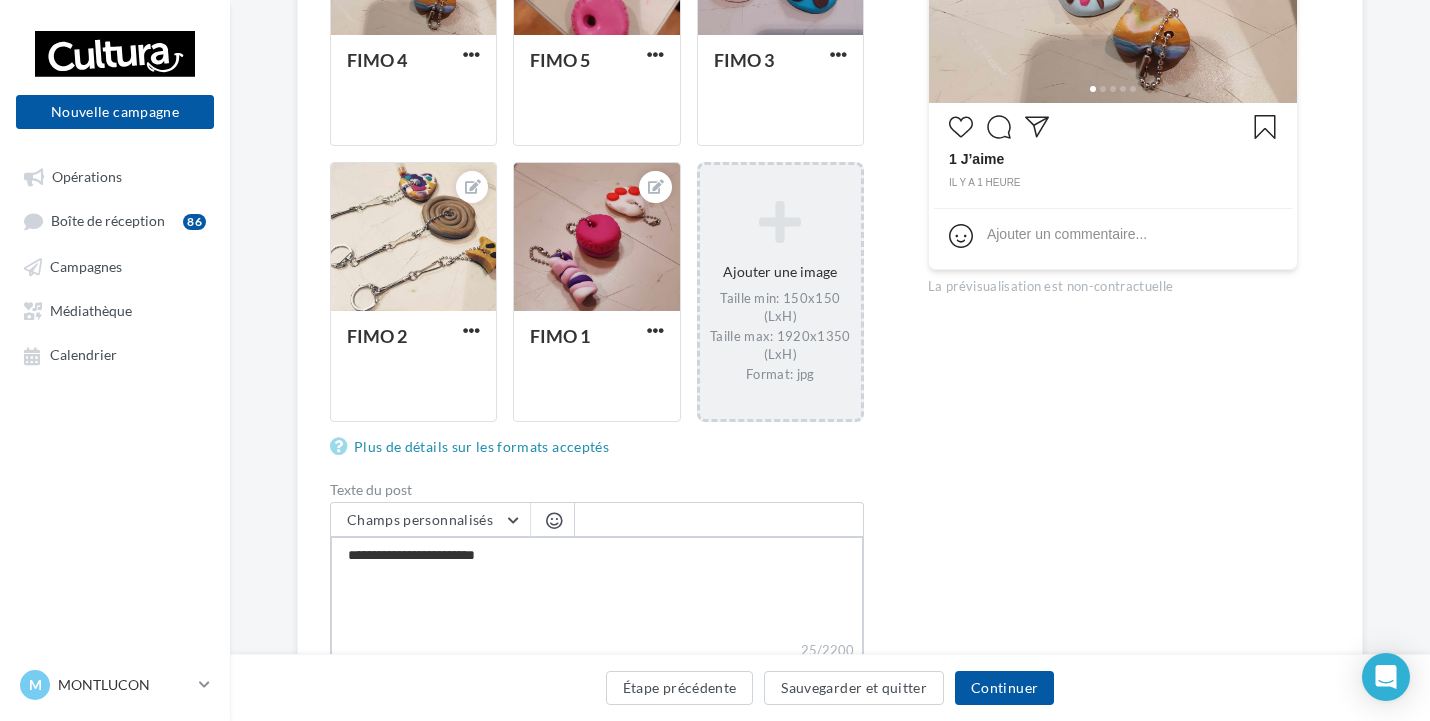 type on "**********" 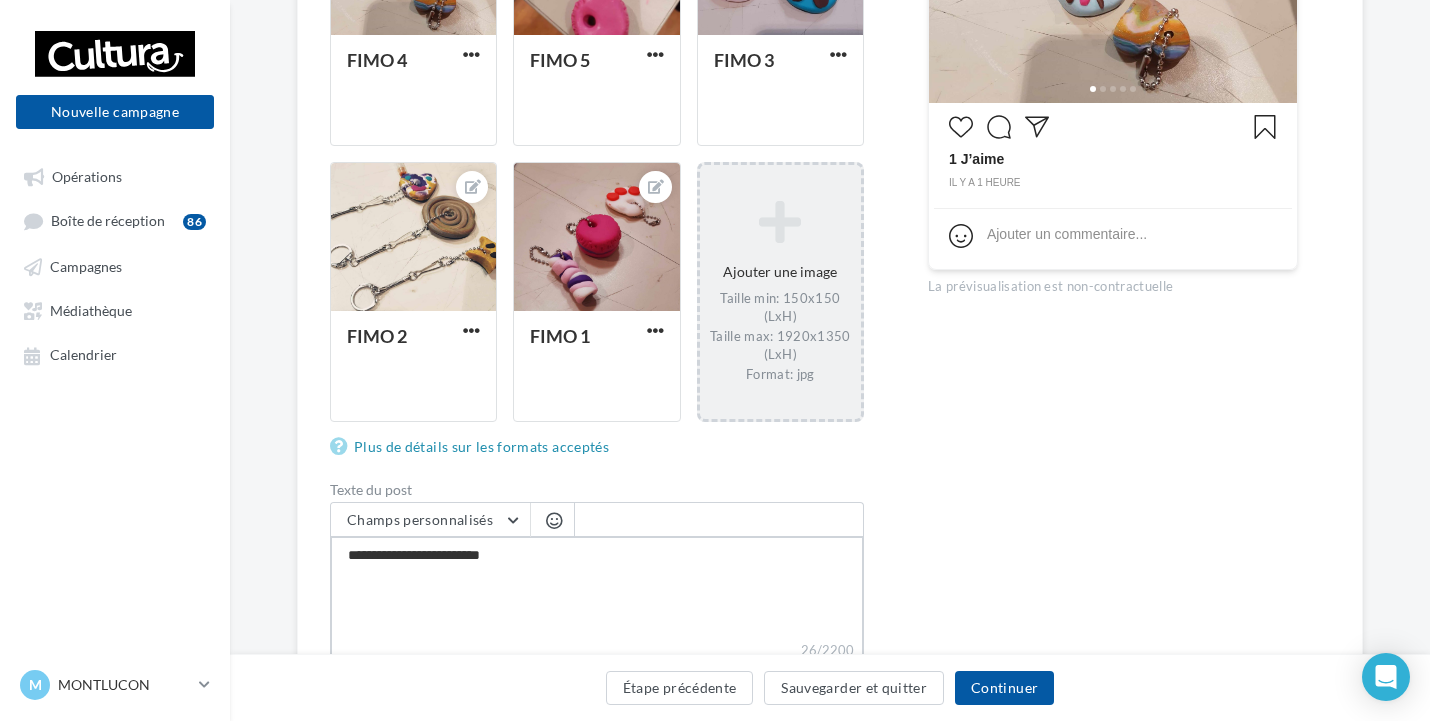 type on "**********" 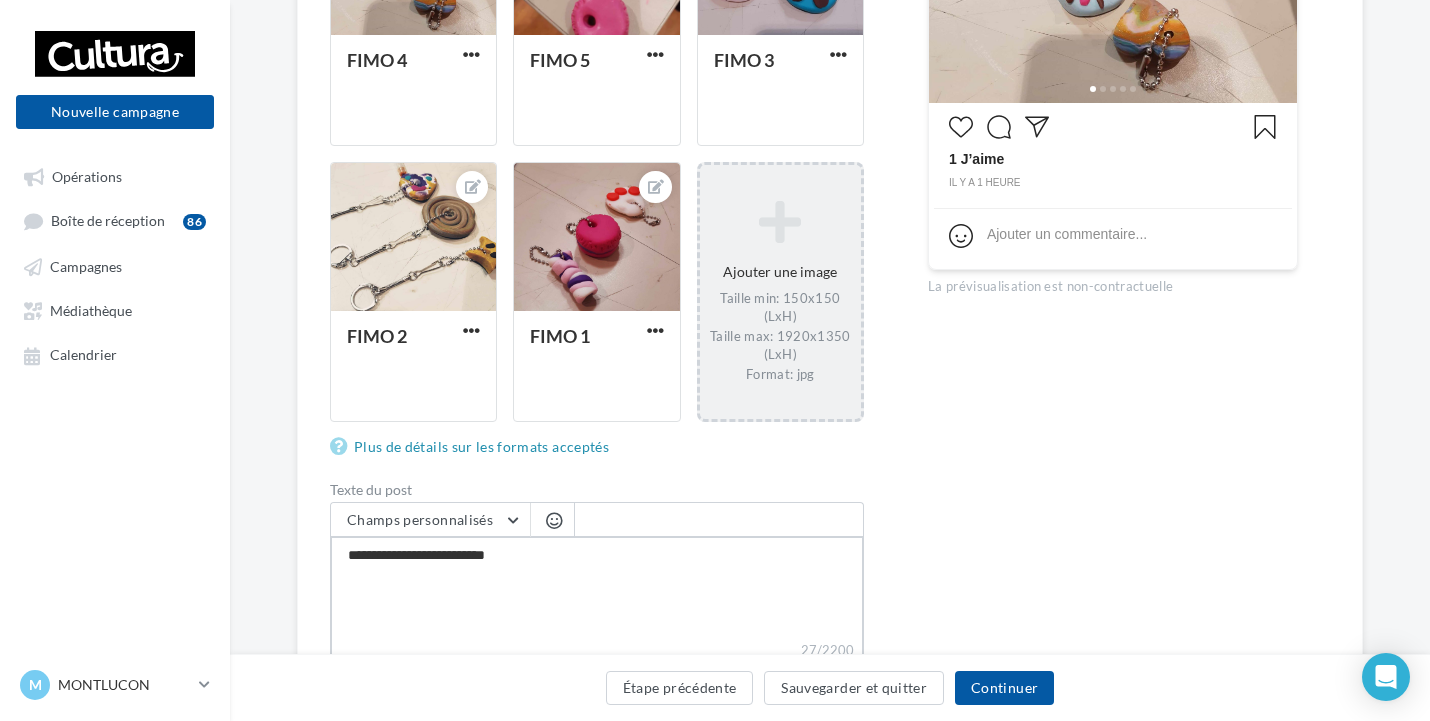 type on "**********" 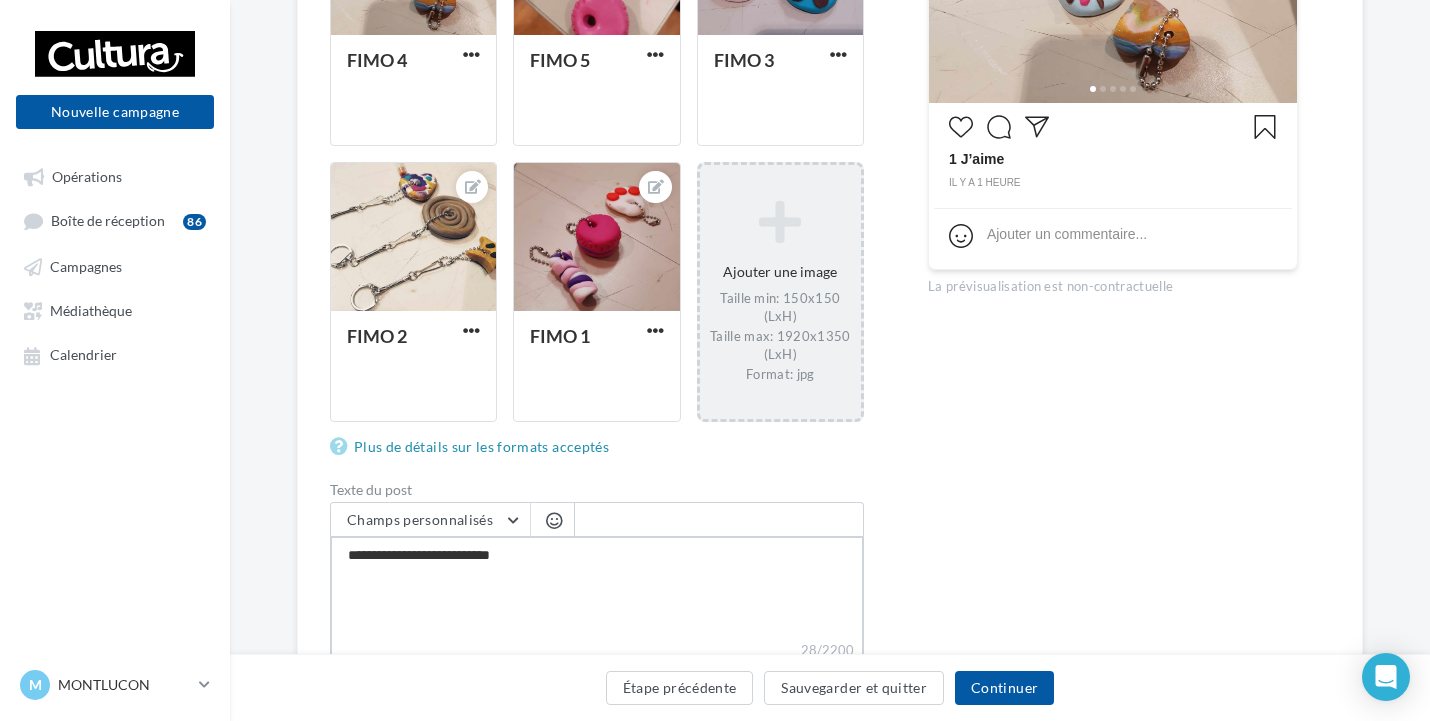 type on "**********" 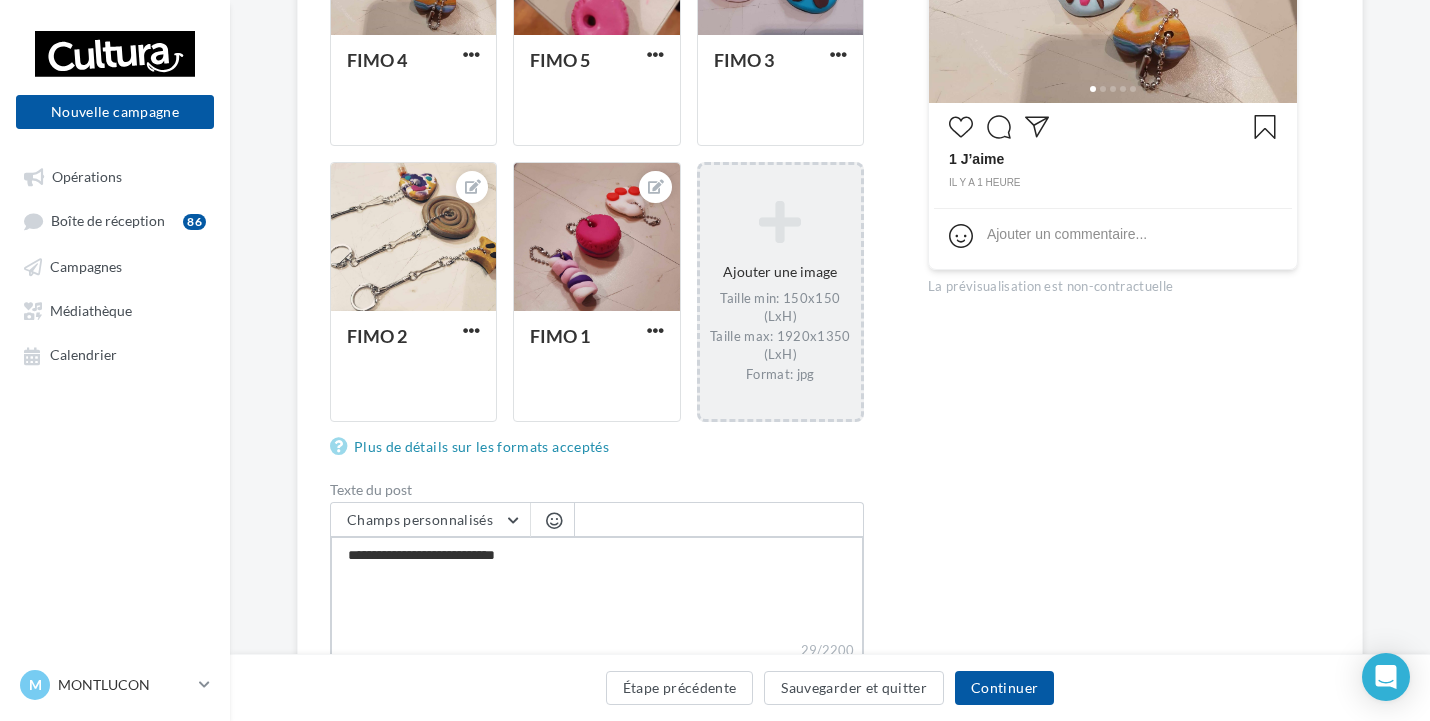 type on "**********" 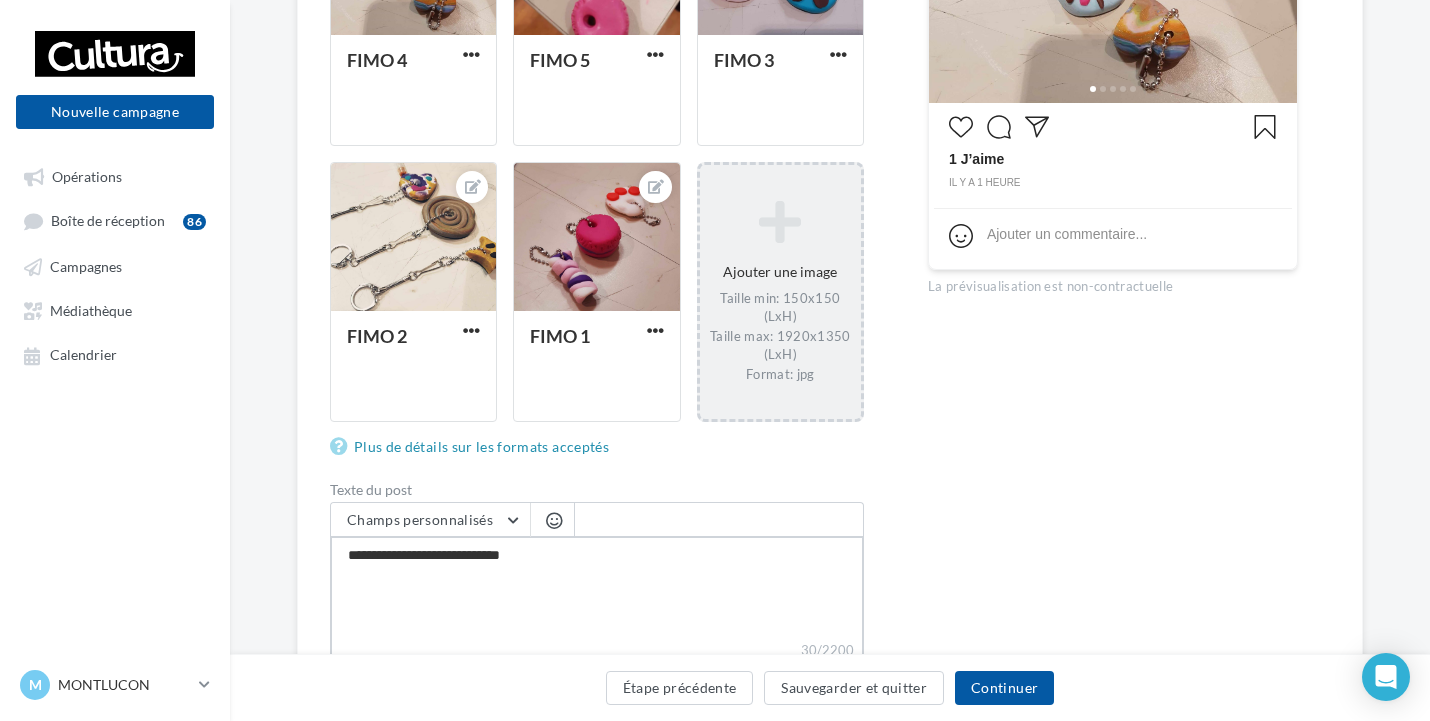 type on "**********" 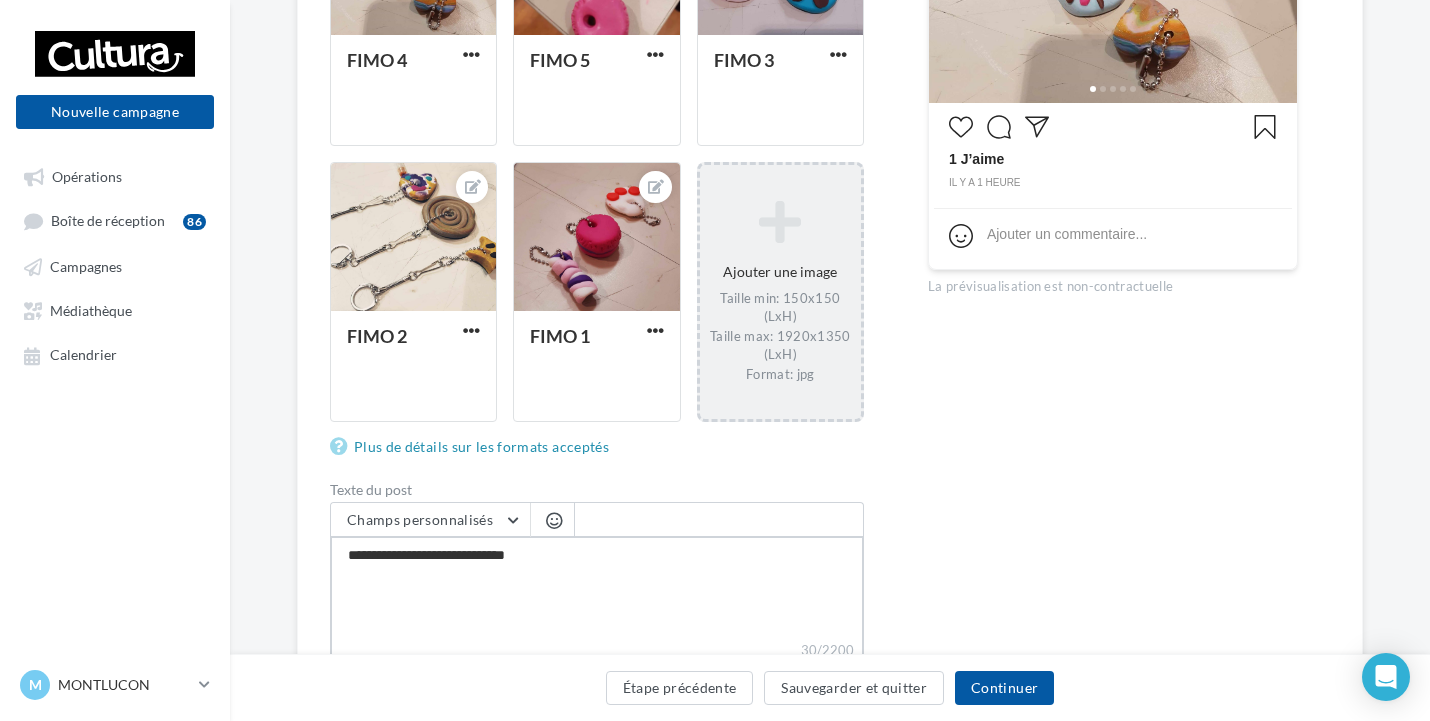 type on "**********" 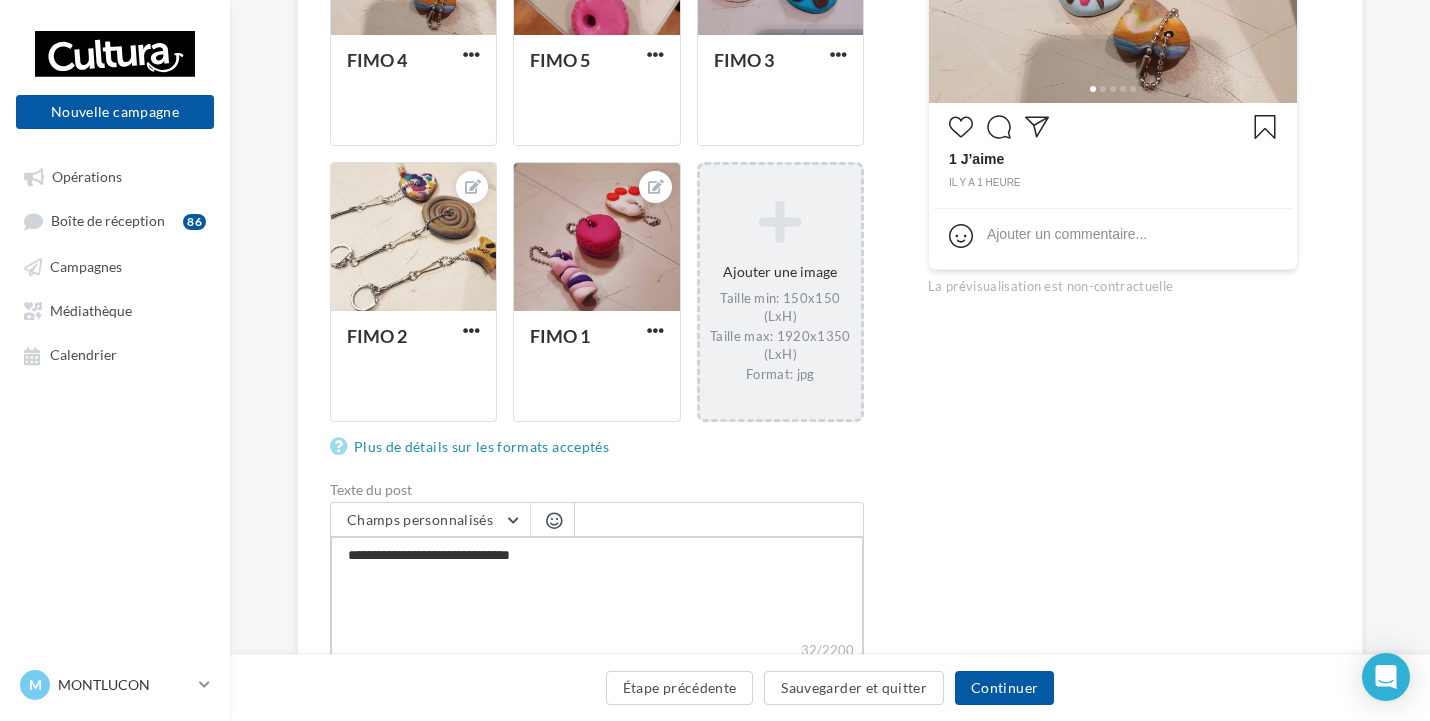 type on "**********" 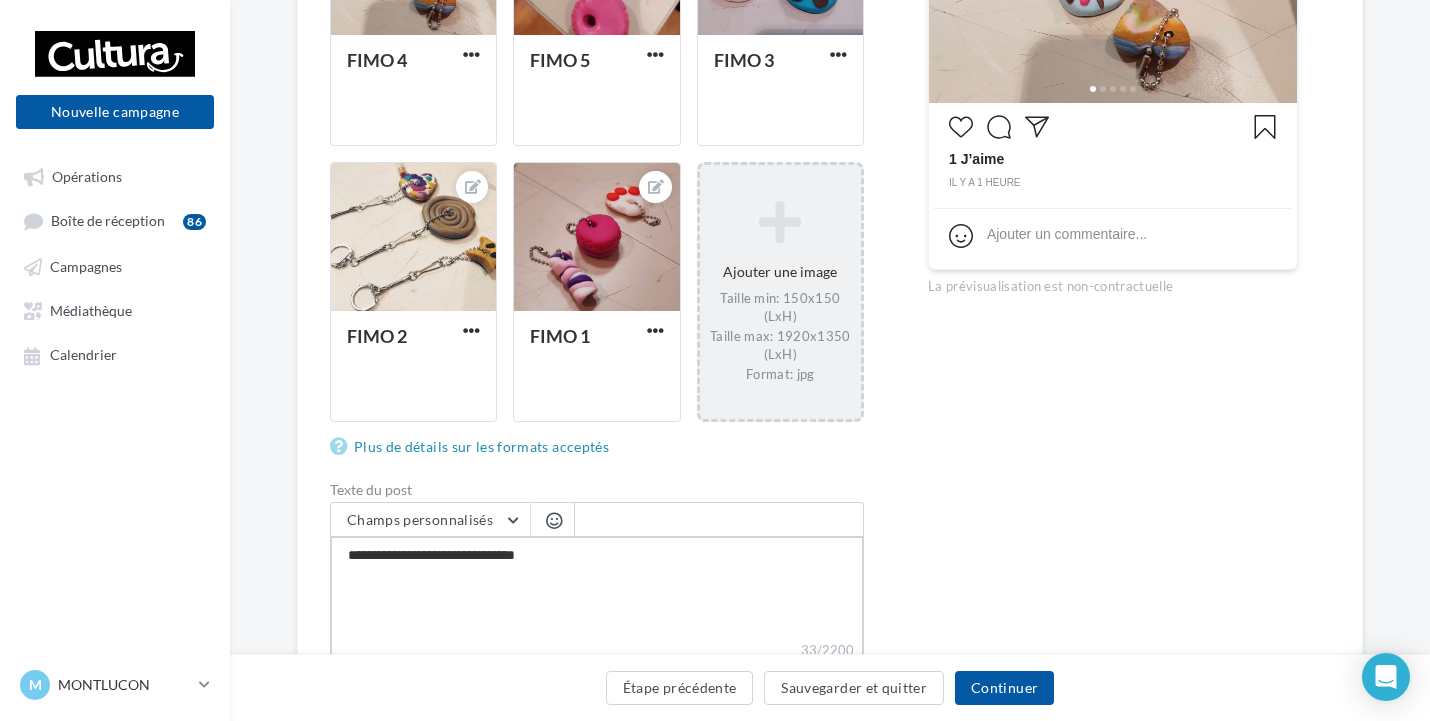 type on "**********" 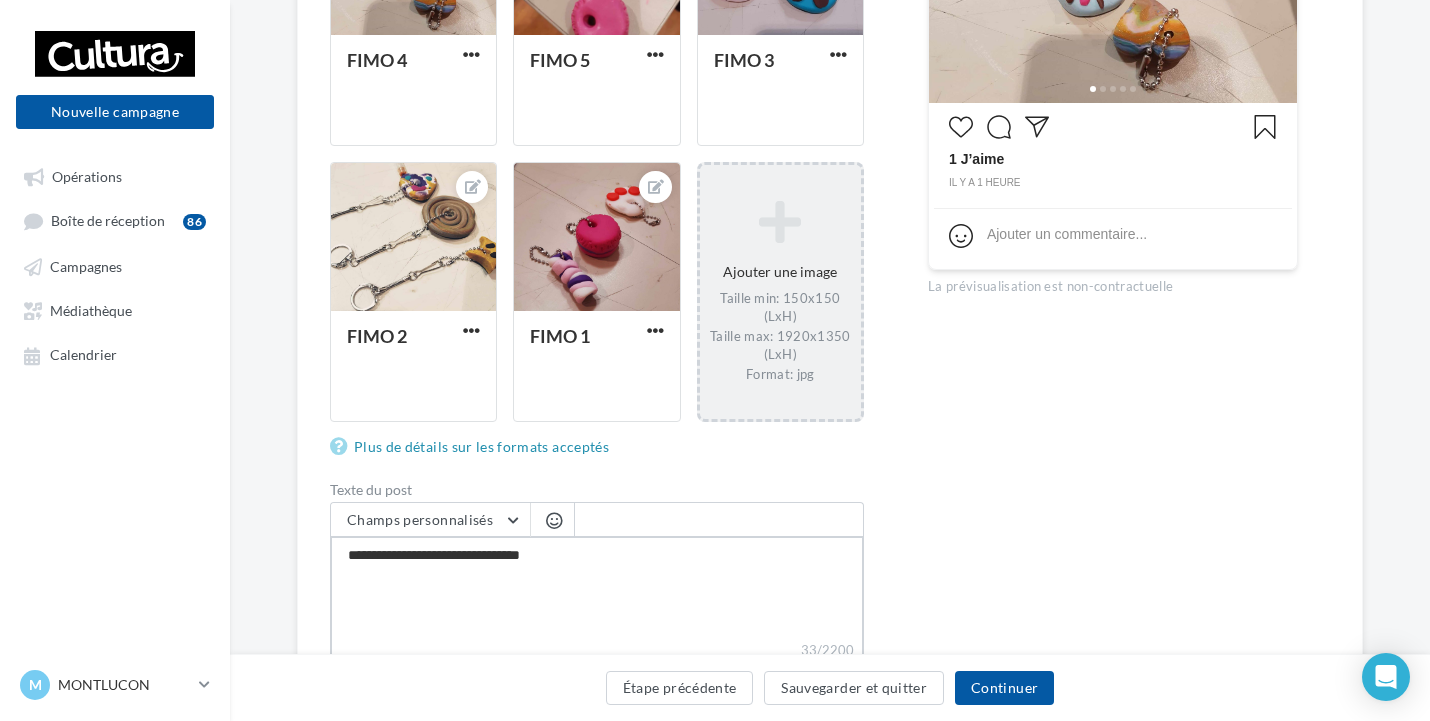 type on "**********" 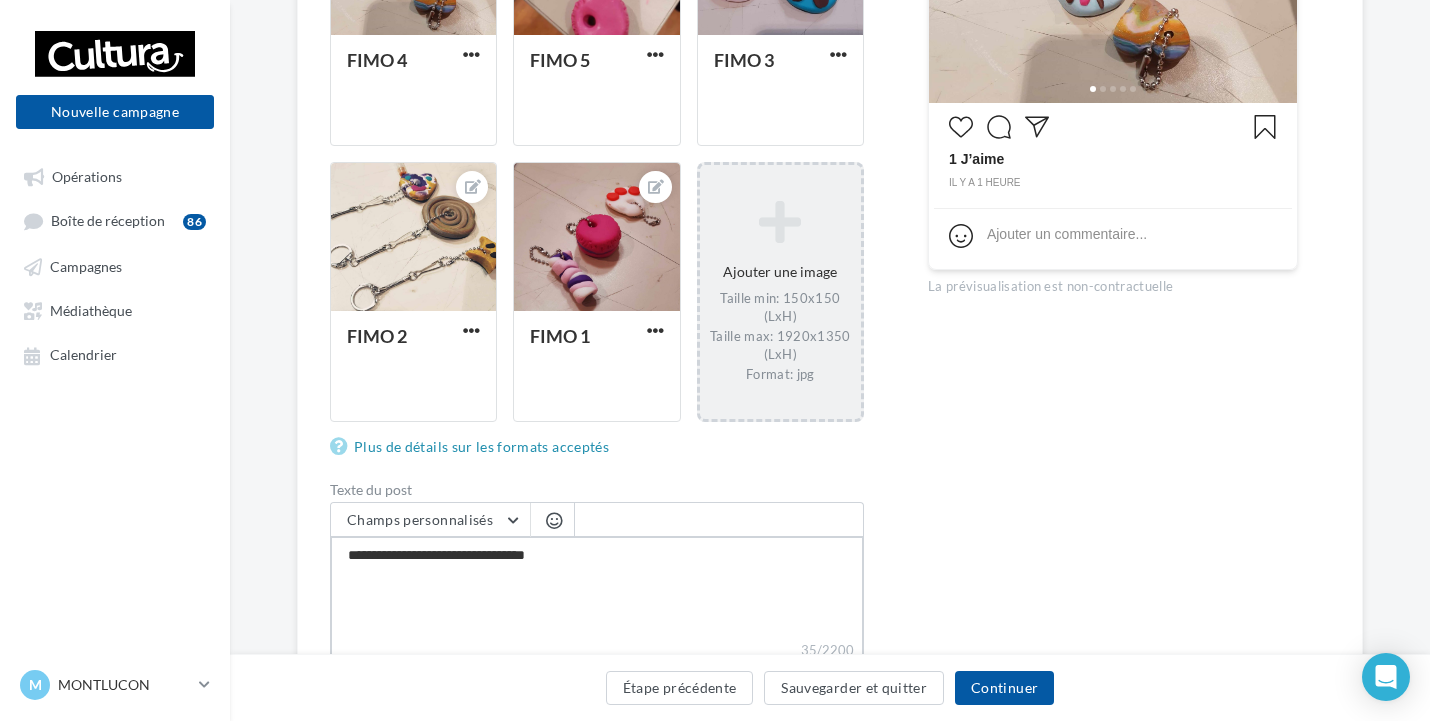 type on "**********" 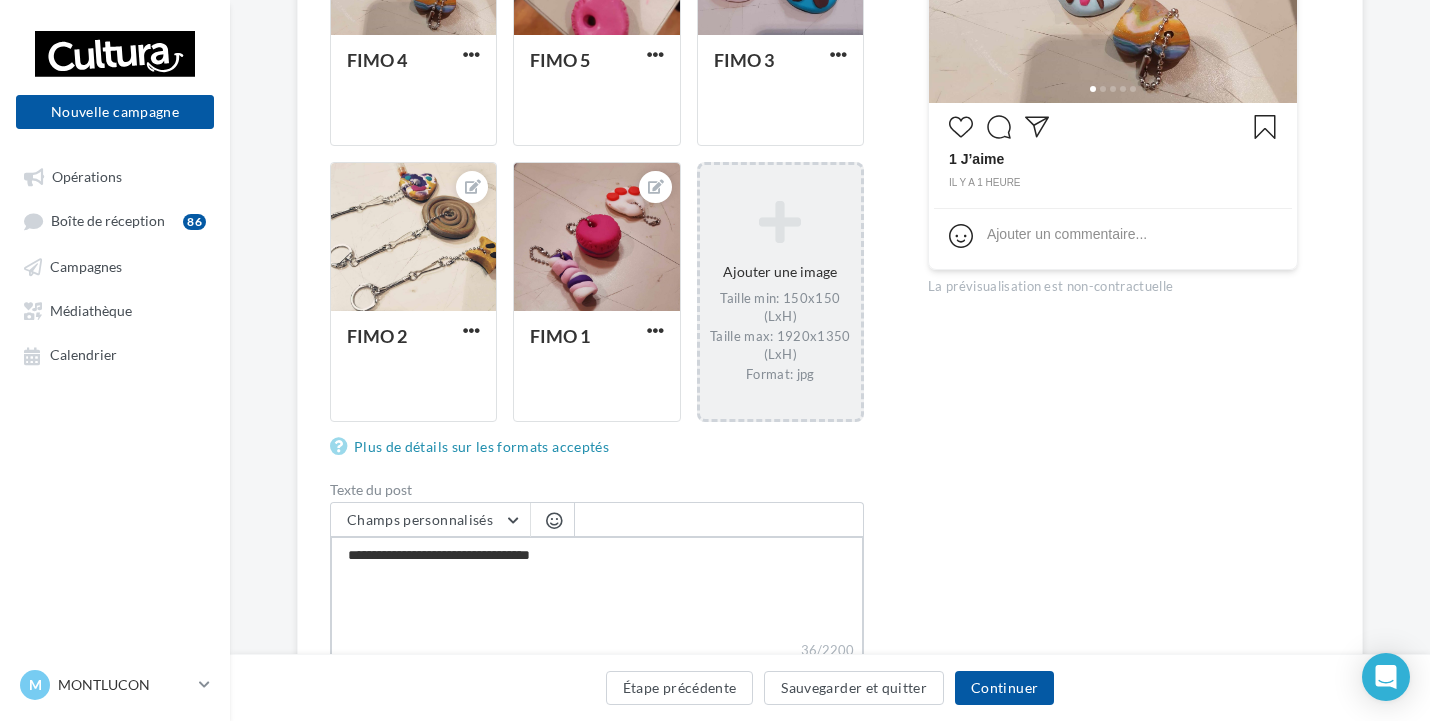 type on "**********" 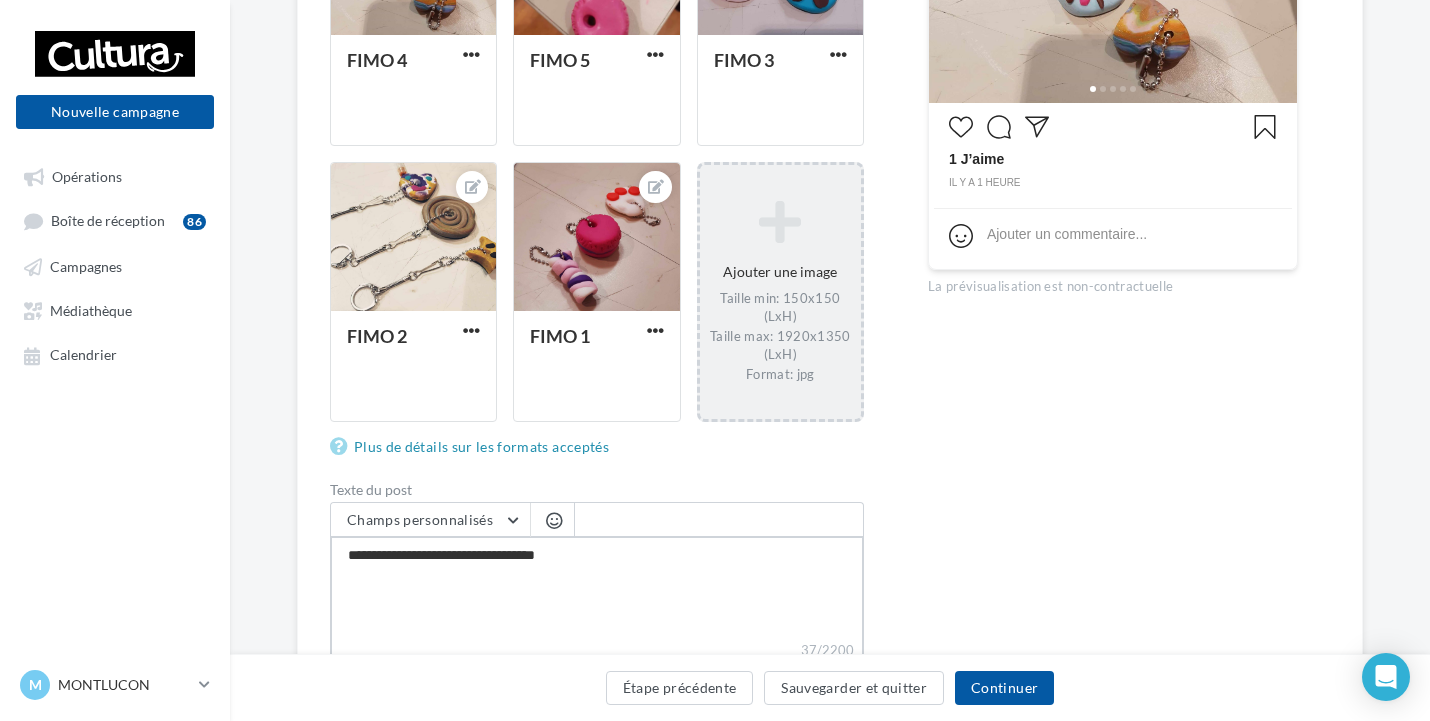 type on "**********" 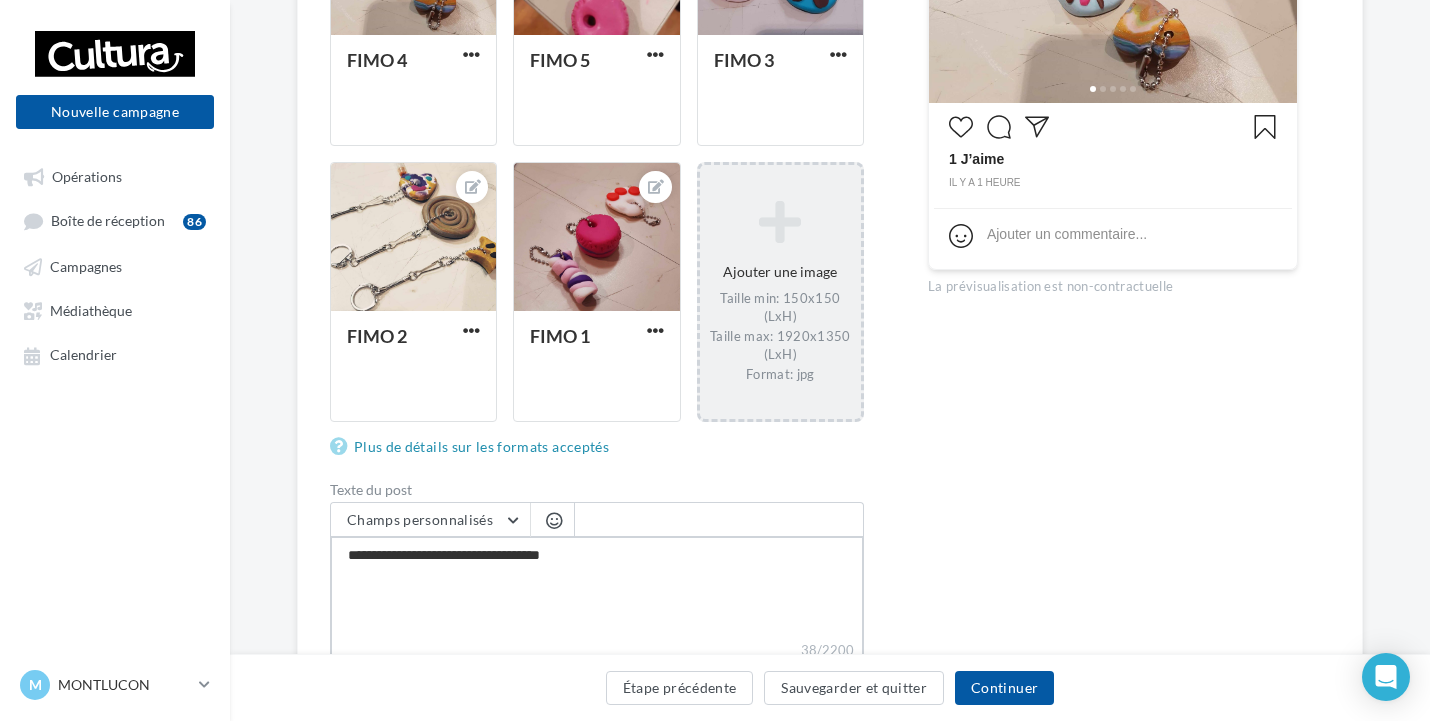 type on "**********" 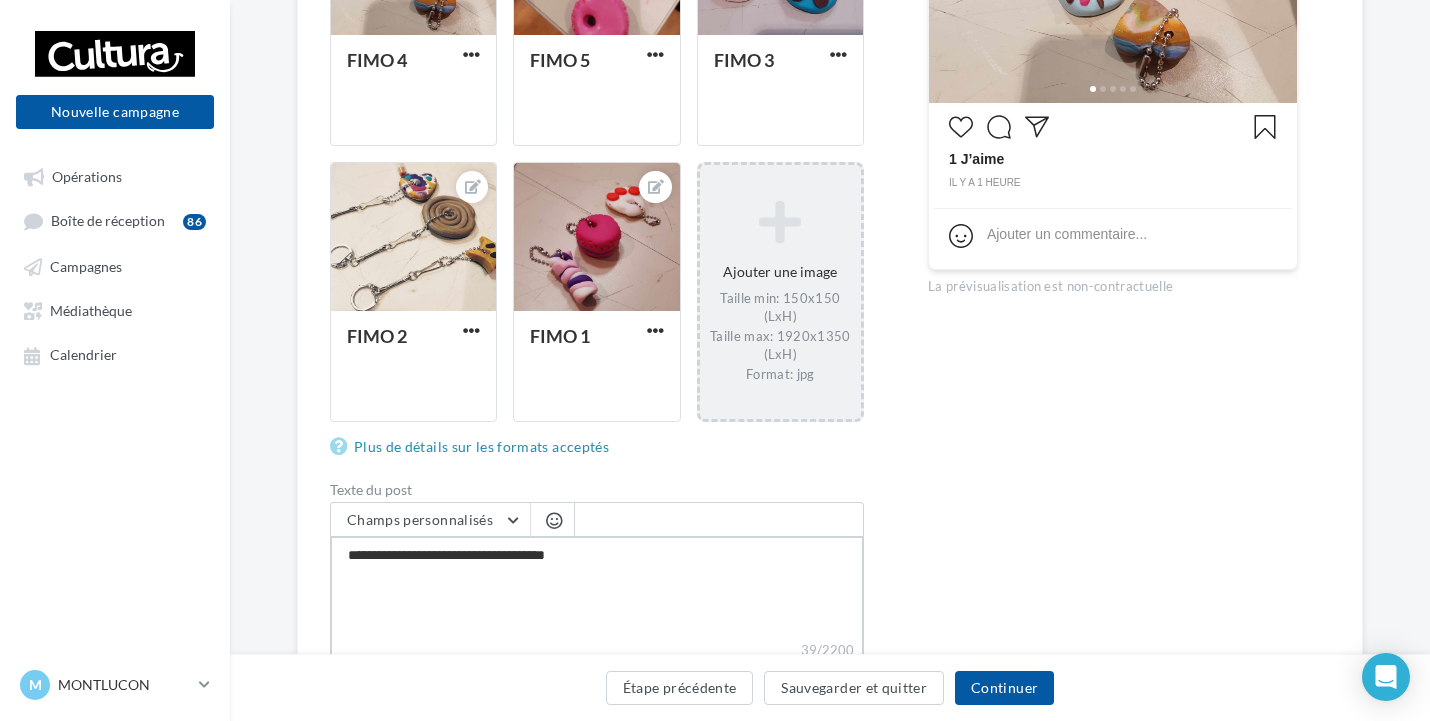 type on "**********" 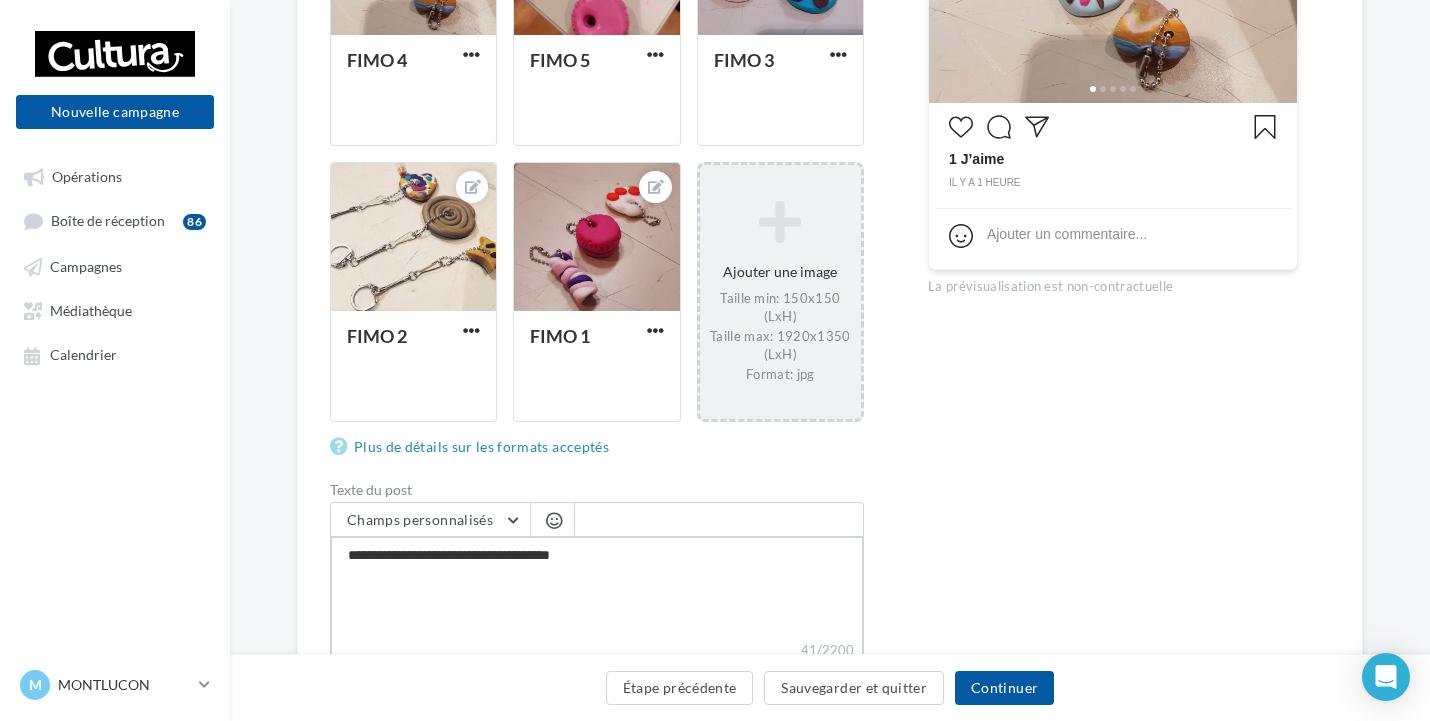 type on "**********" 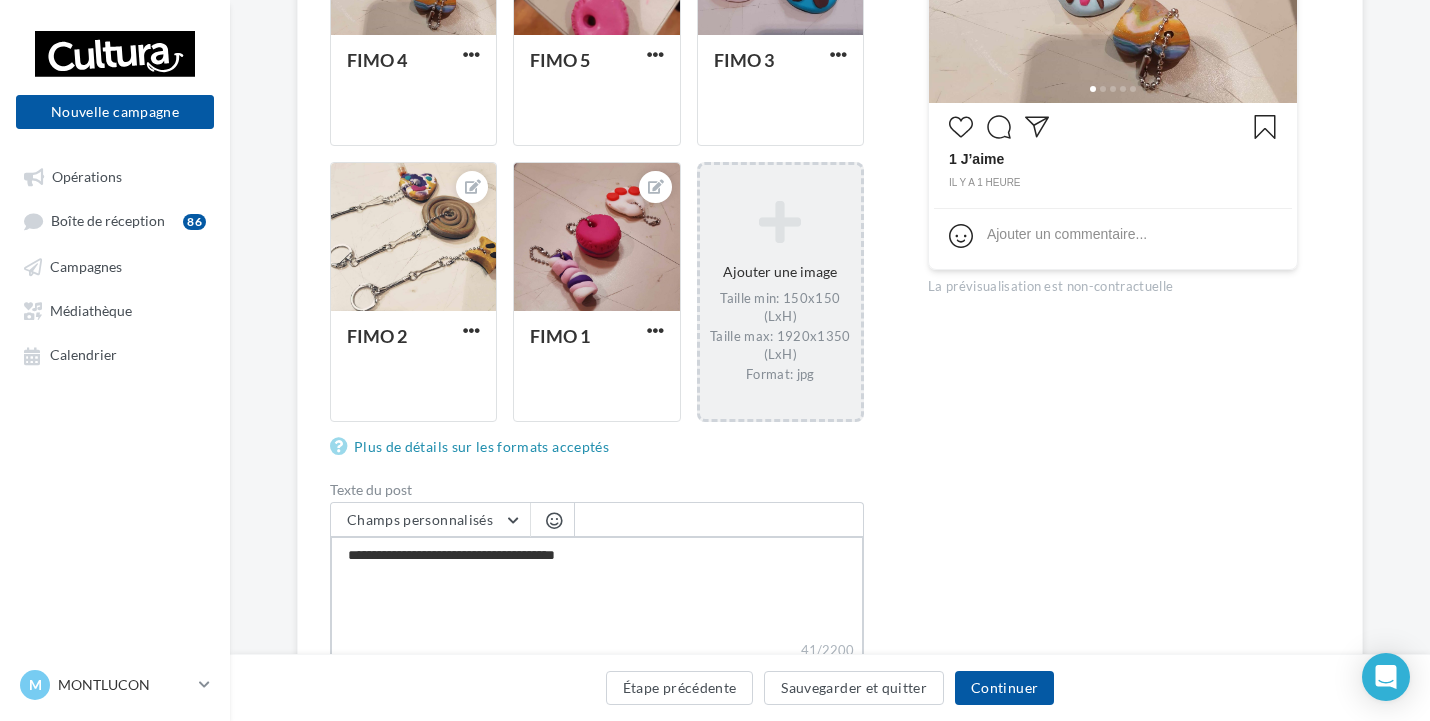 type on "**********" 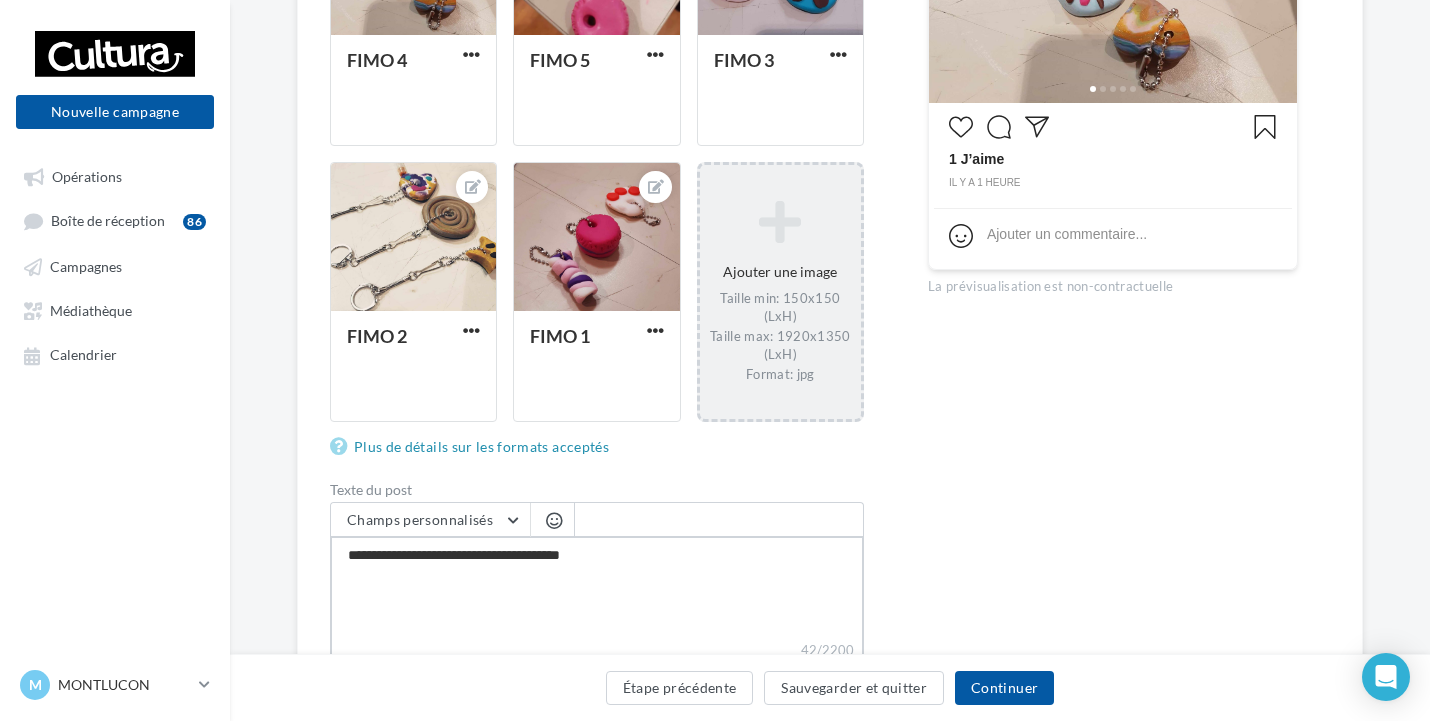 type on "**********" 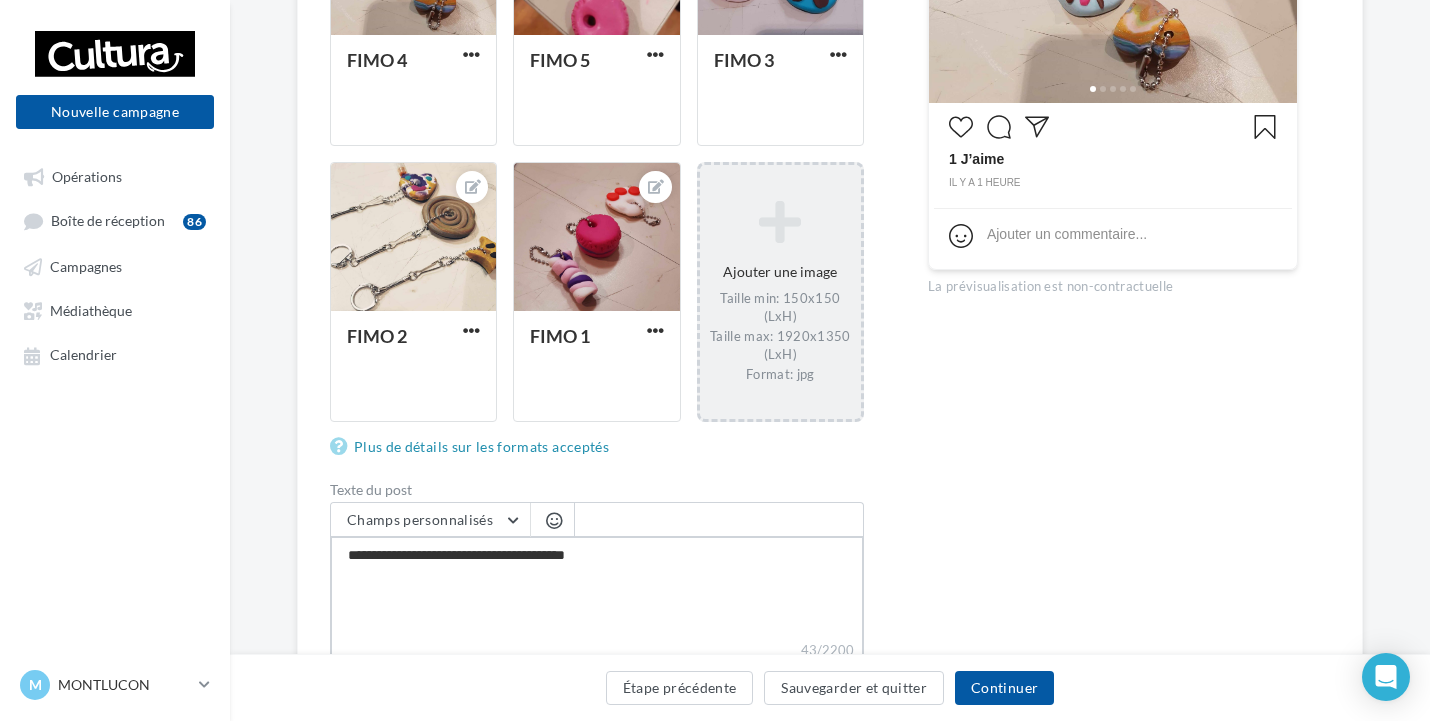 type on "**********" 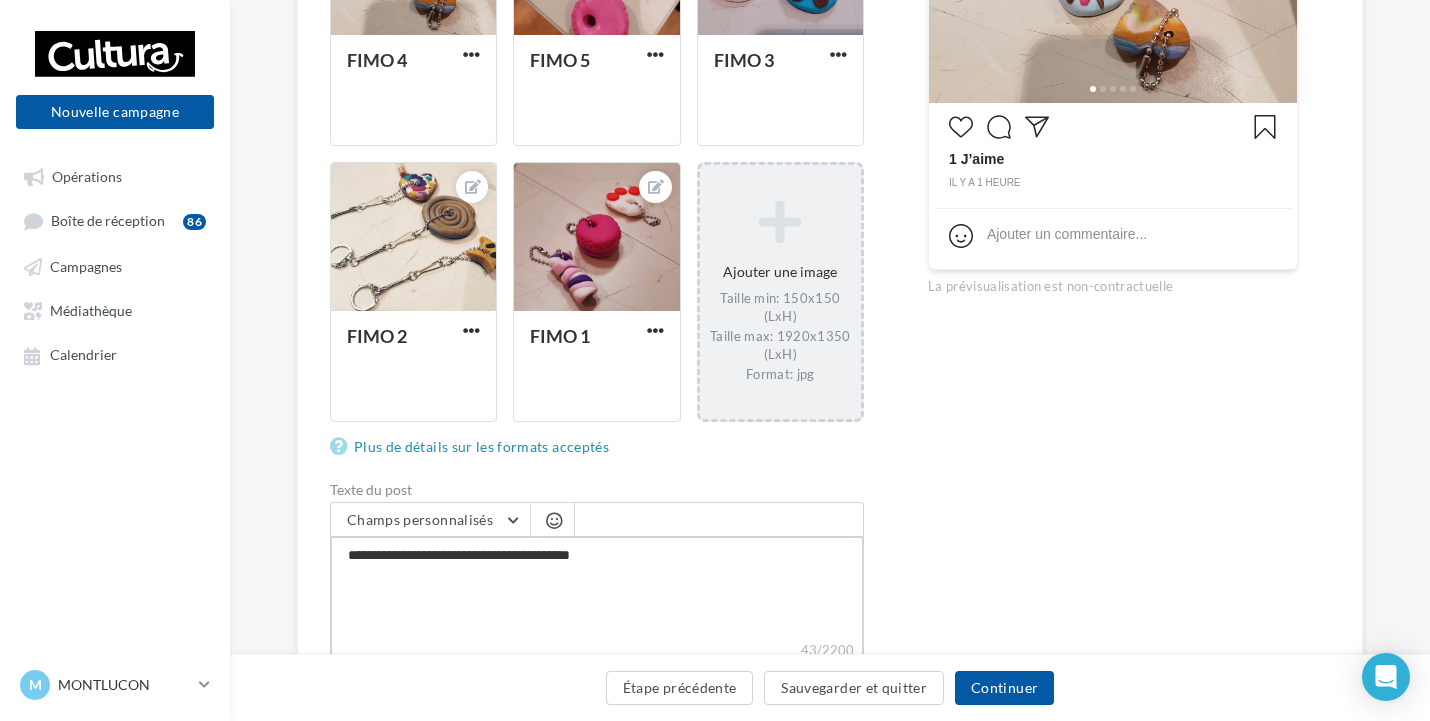 type on "**********" 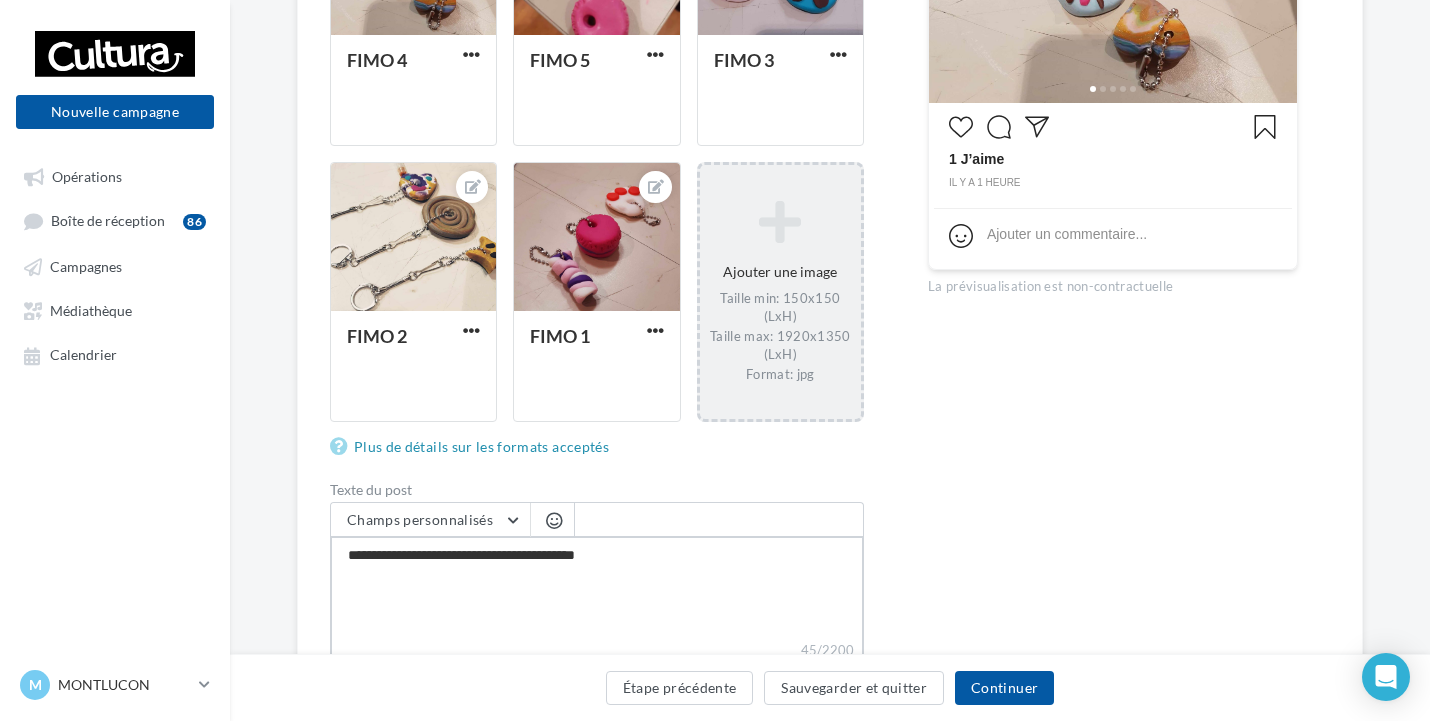 type on "**********" 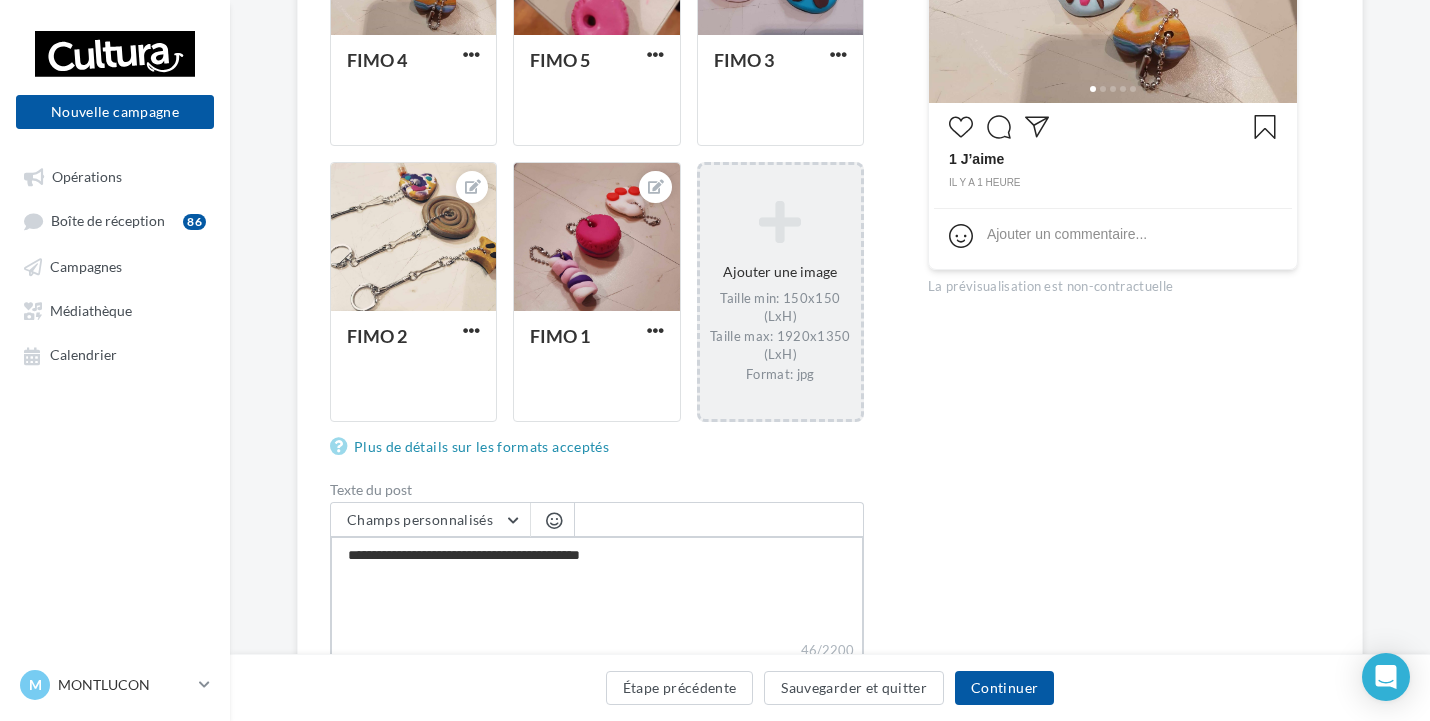 type on "**********" 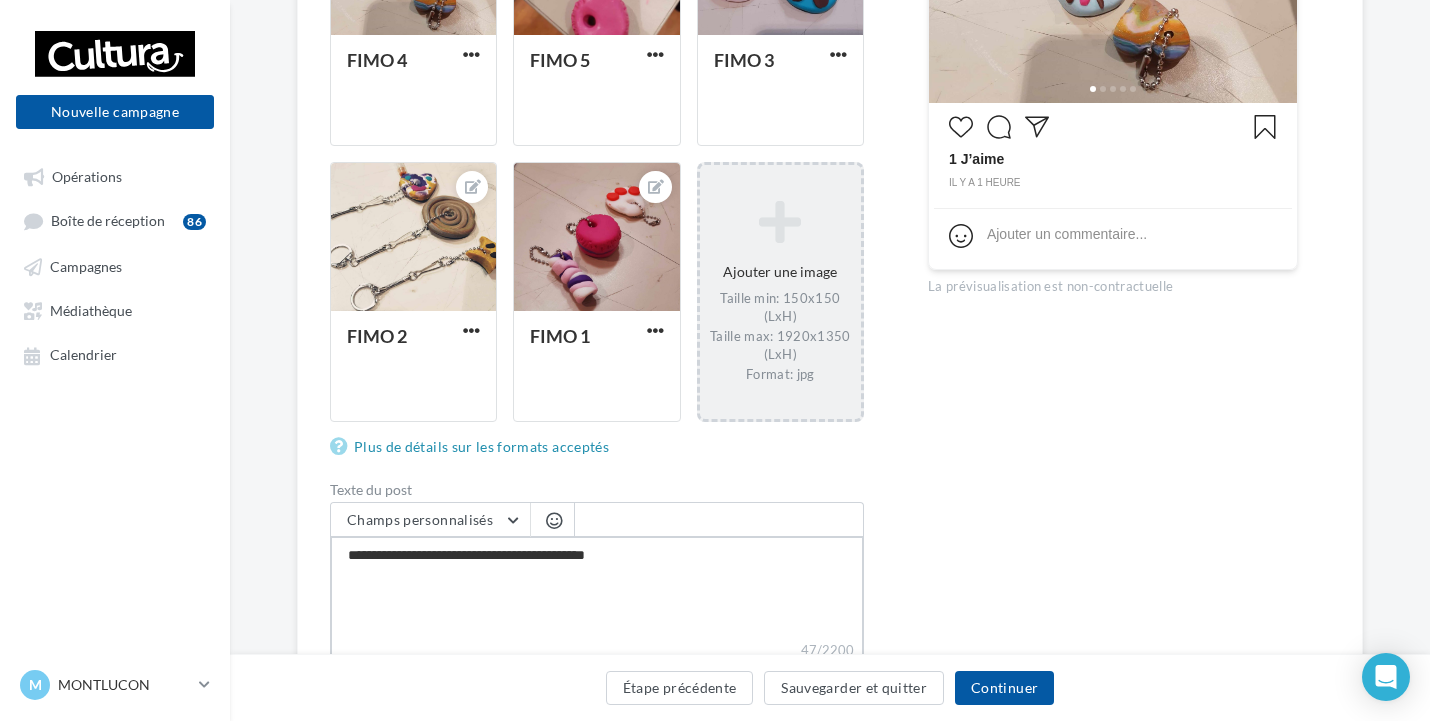 type on "**********" 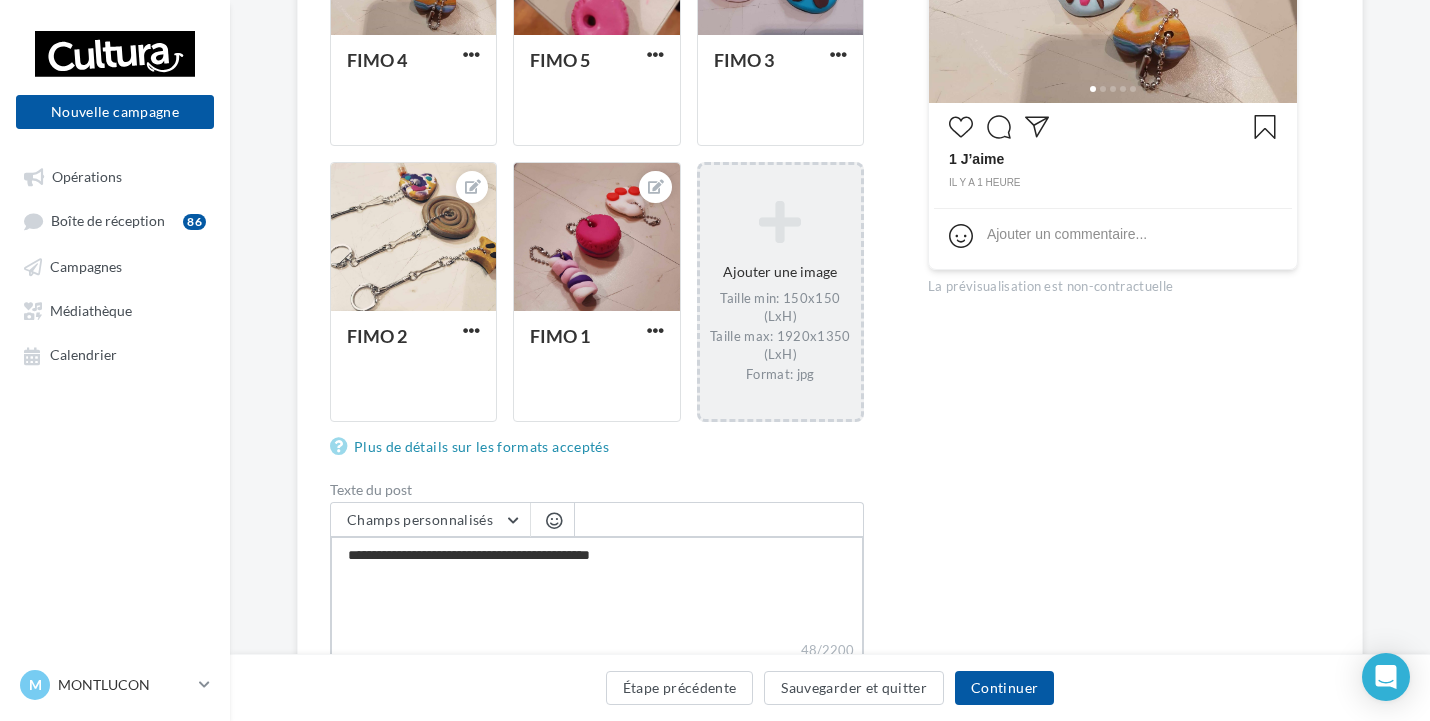 type on "**********" 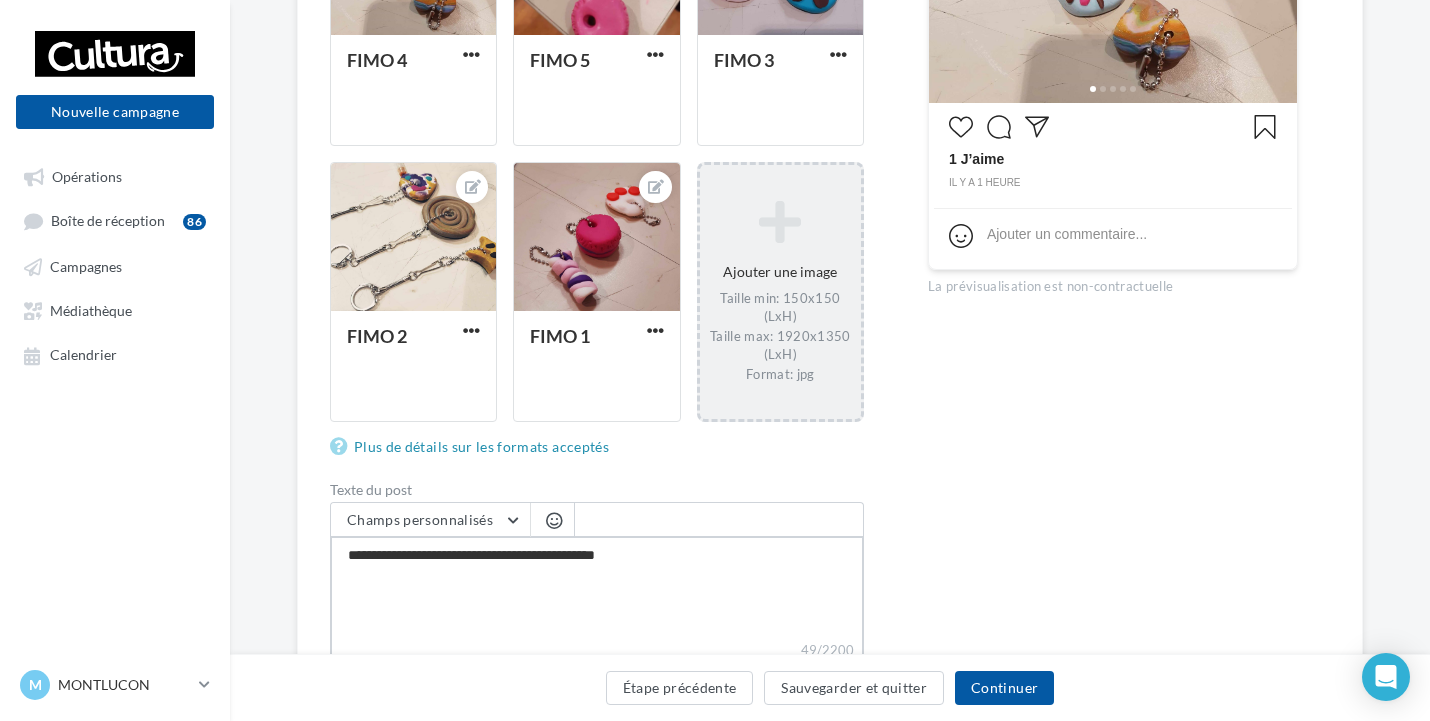 type on "**********" 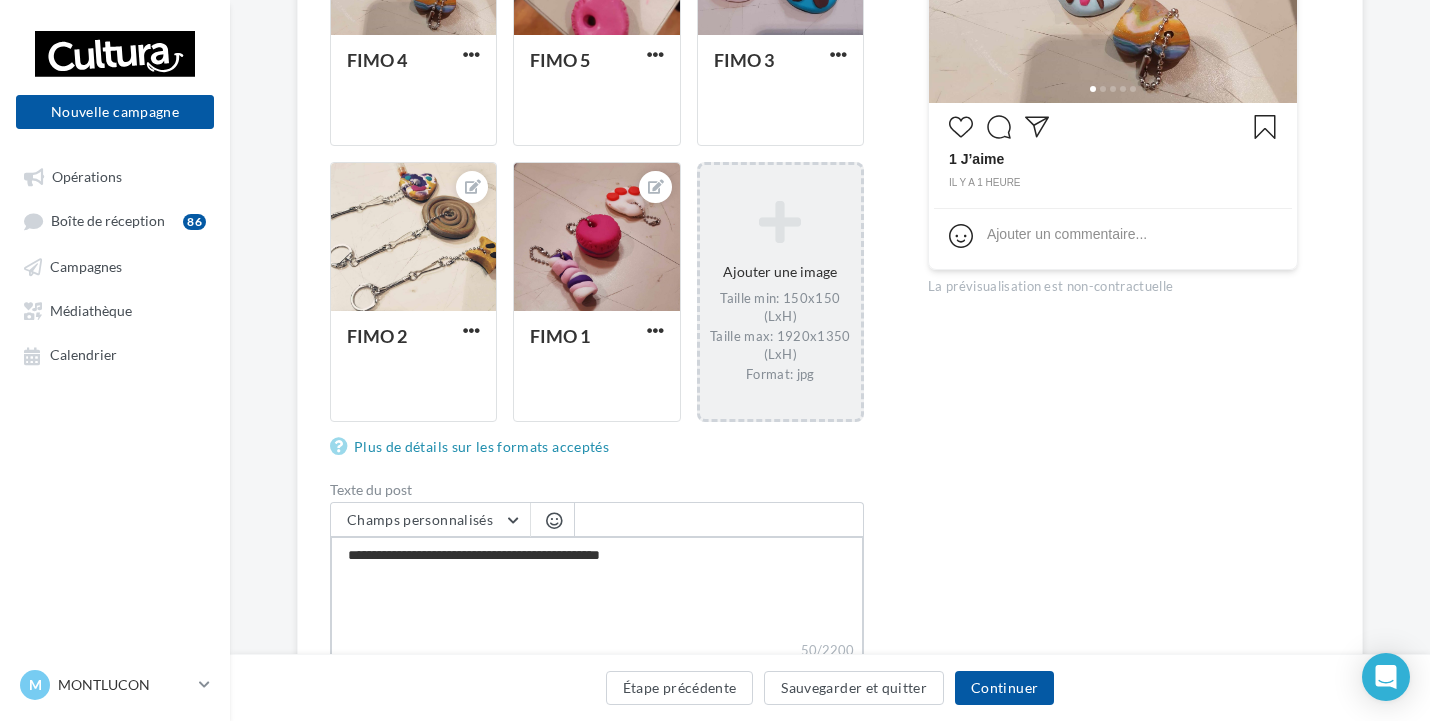type on "**********" 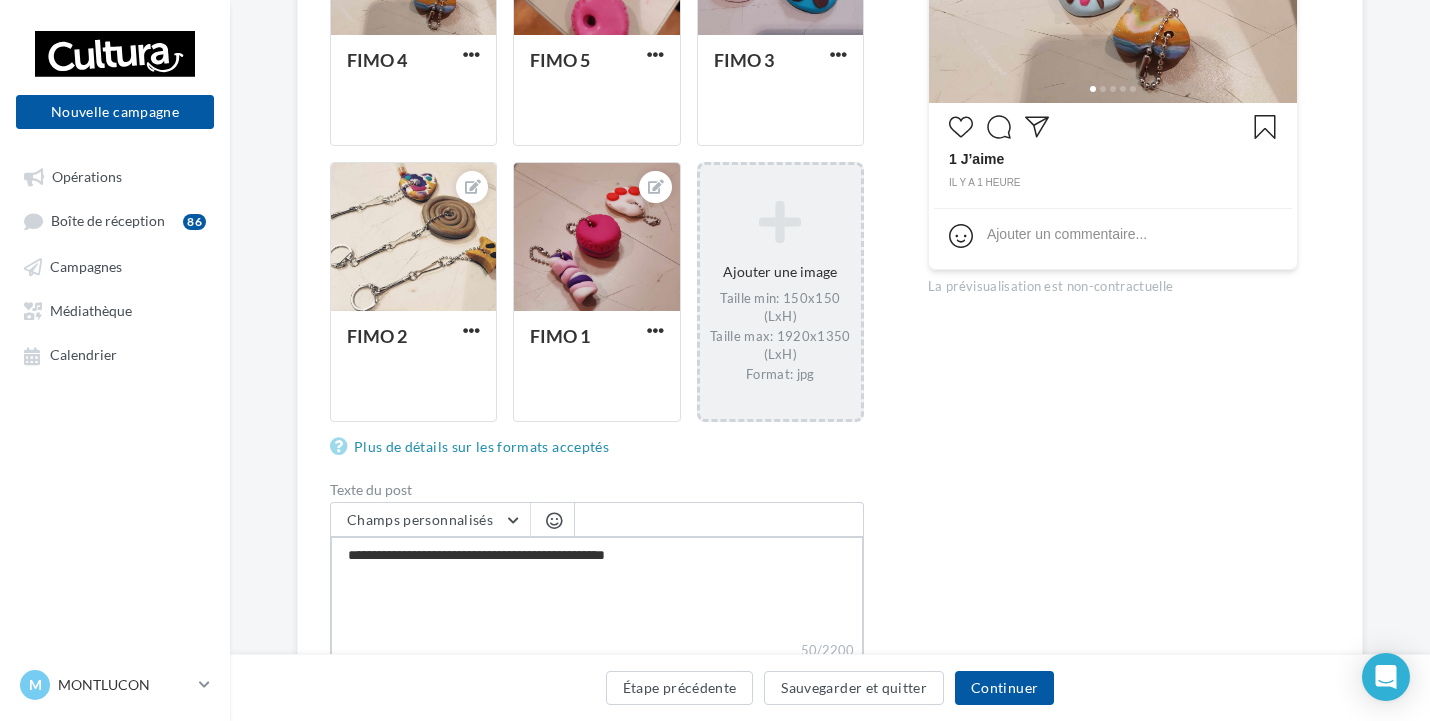 type on "**********" 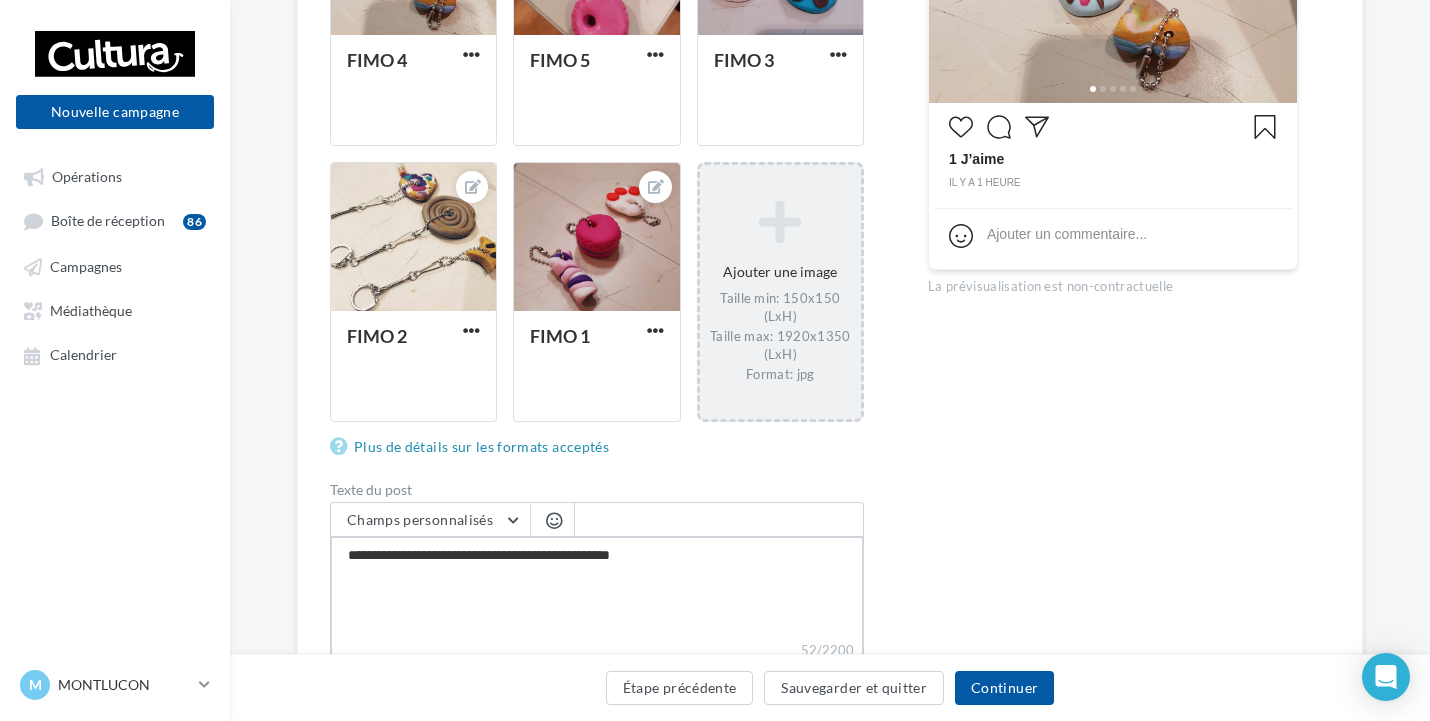 type on "**********" 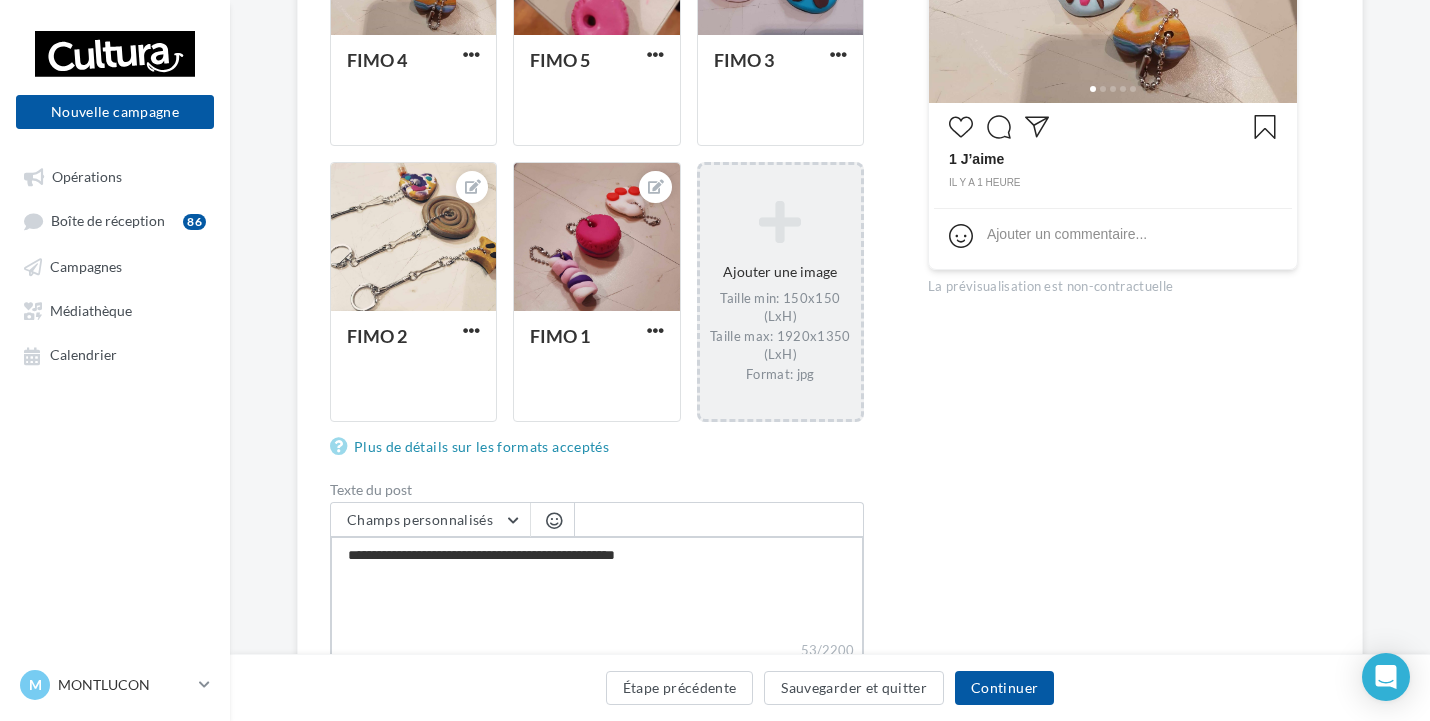 type on "**********" 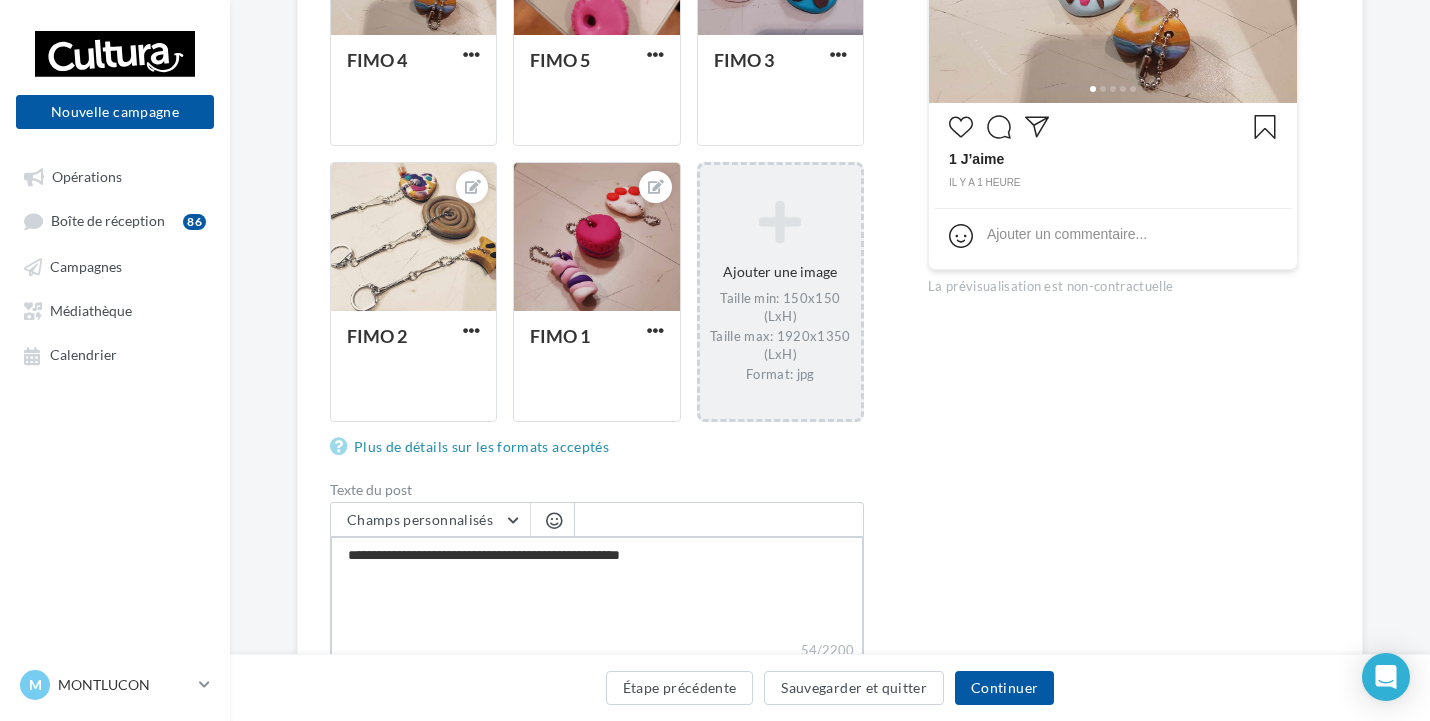 type on "**********" 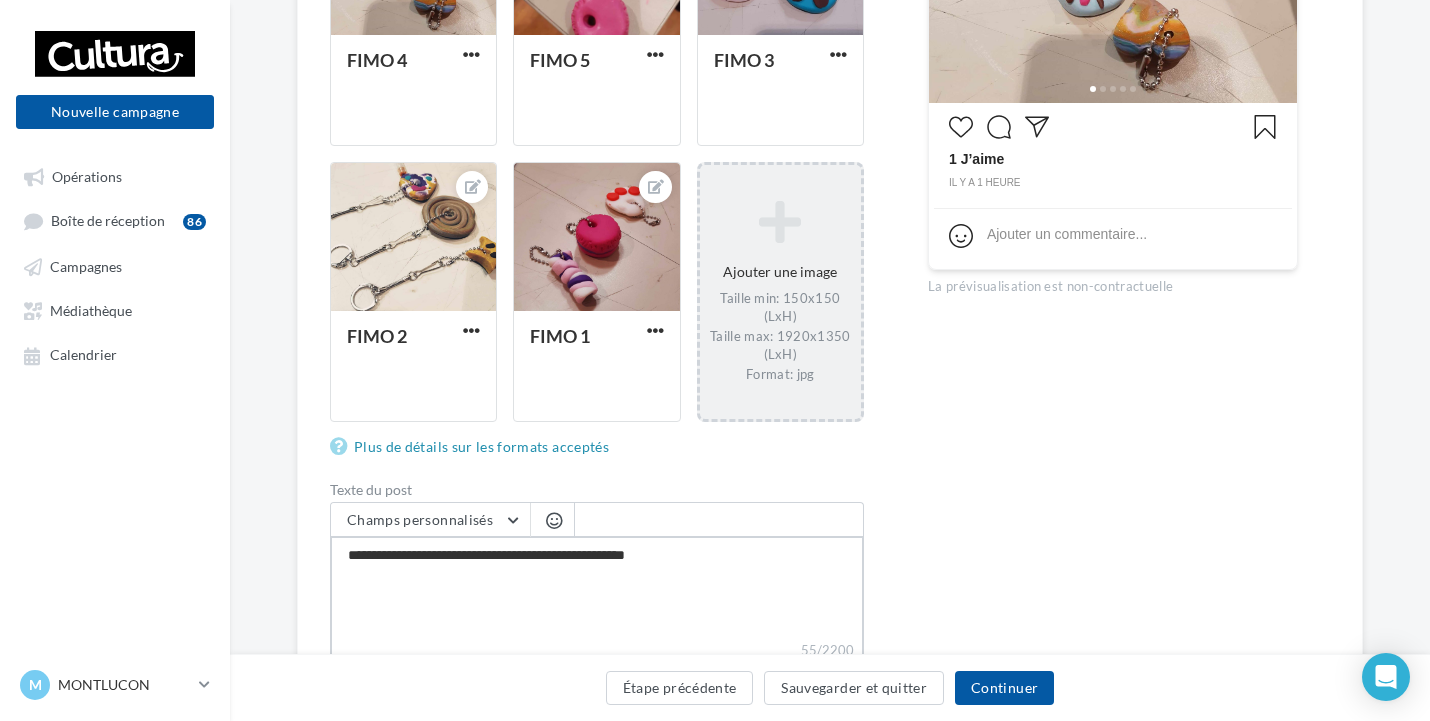 type on "**********" 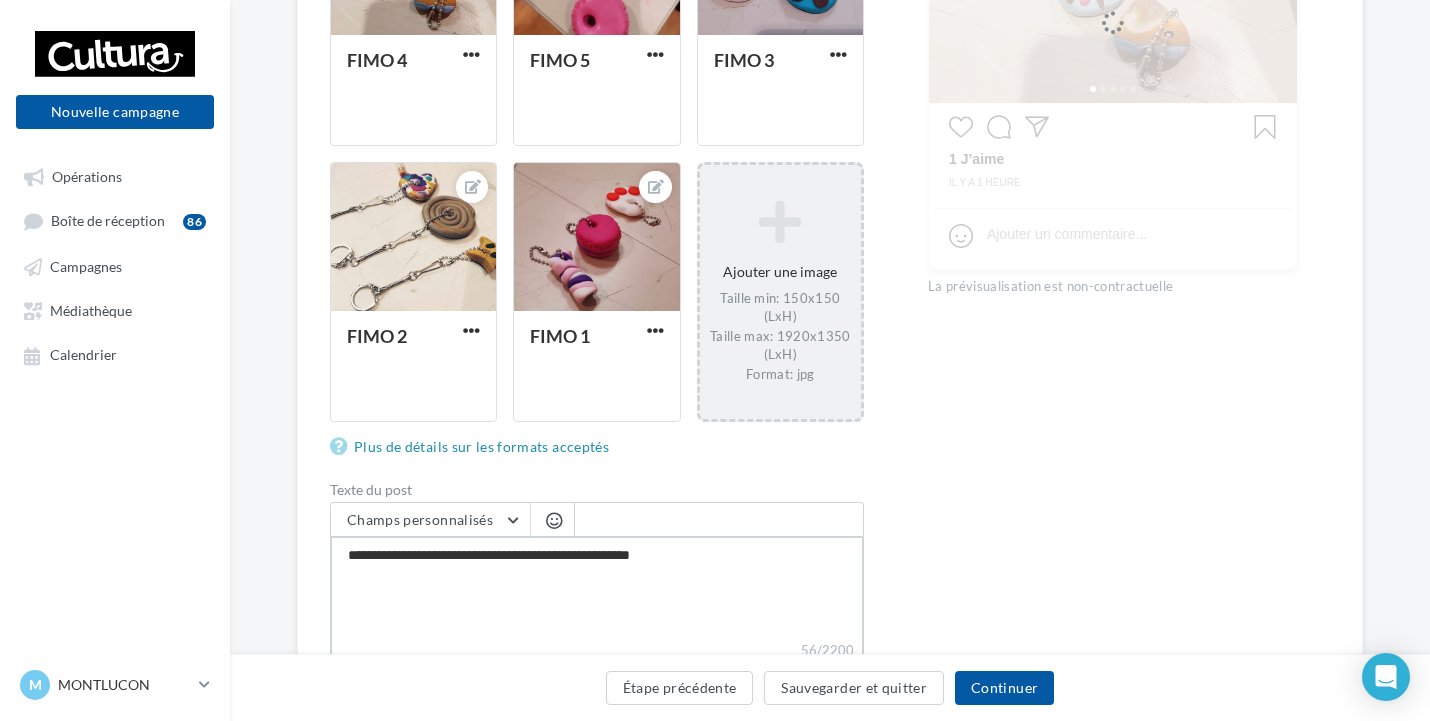 type on "**********" 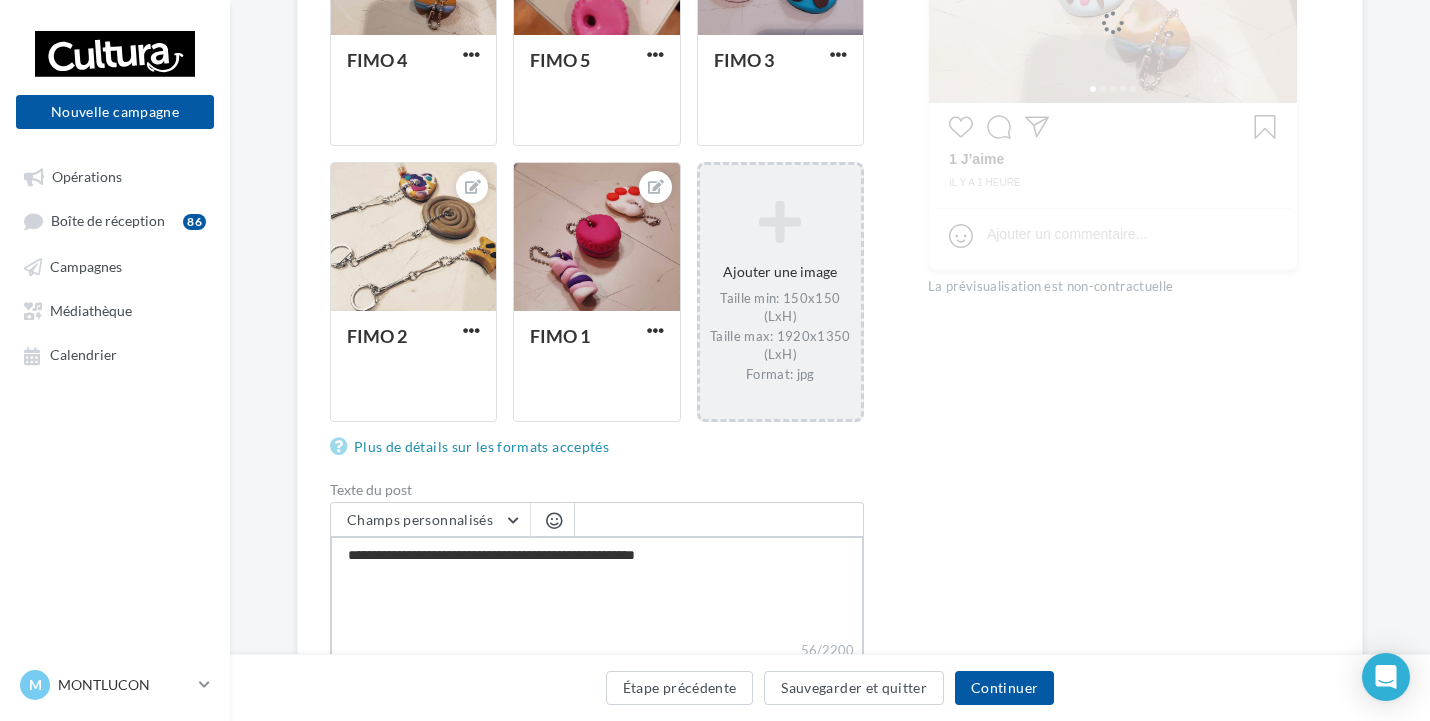 type on "**********" 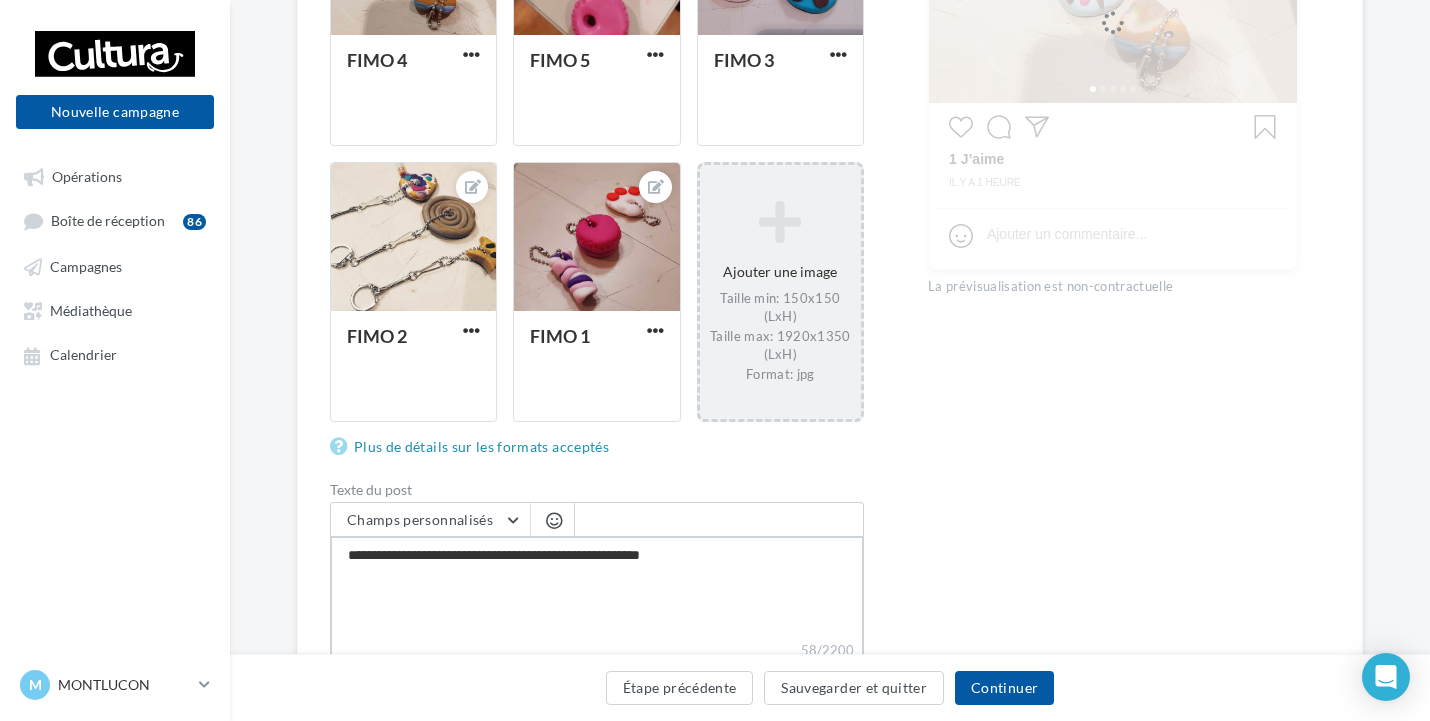 type on "**********" 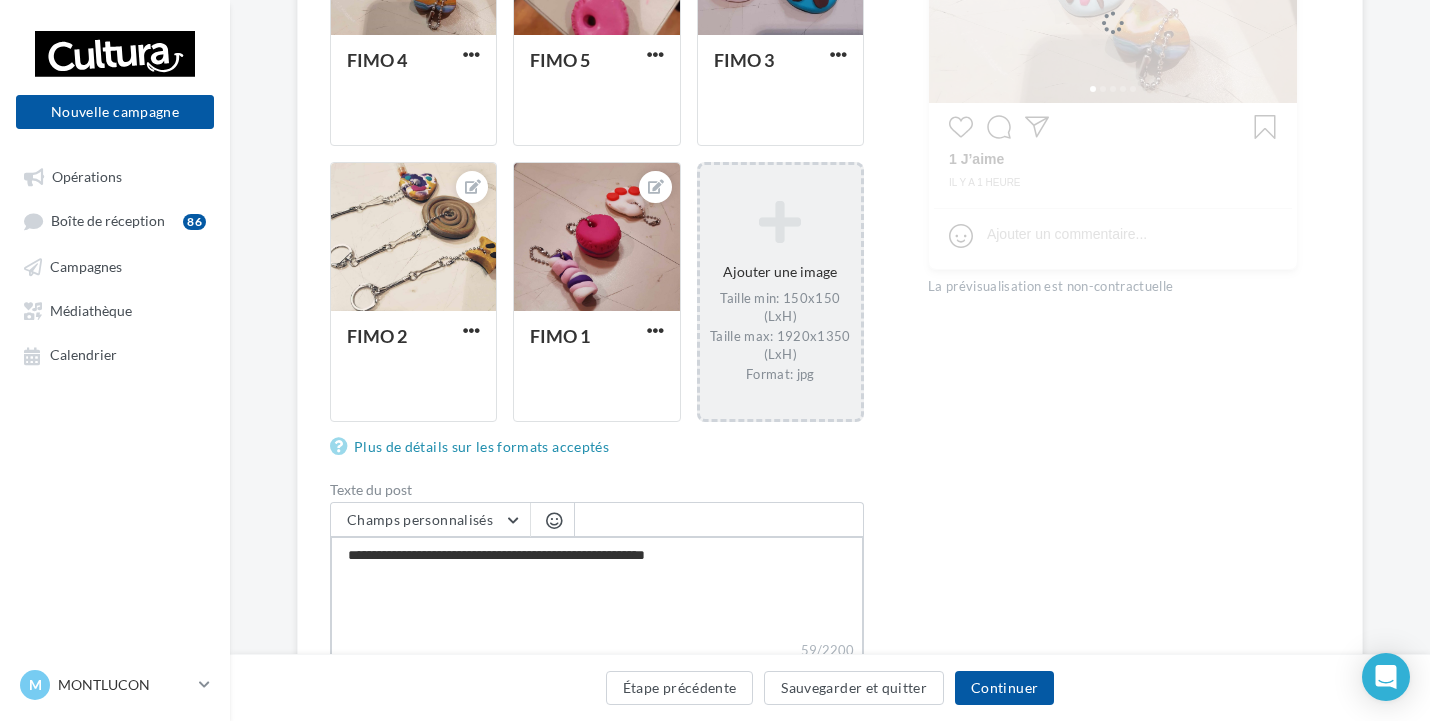 type on "**********" 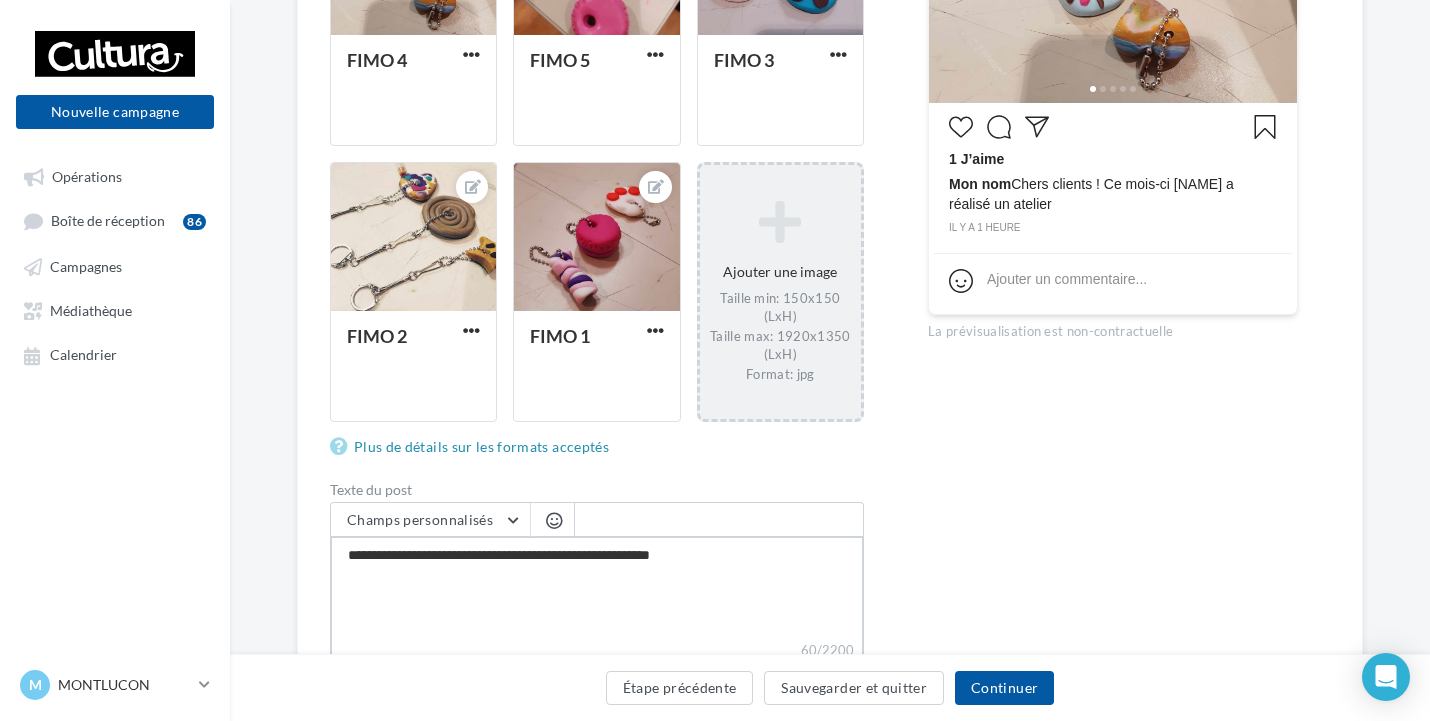 type on "**********" 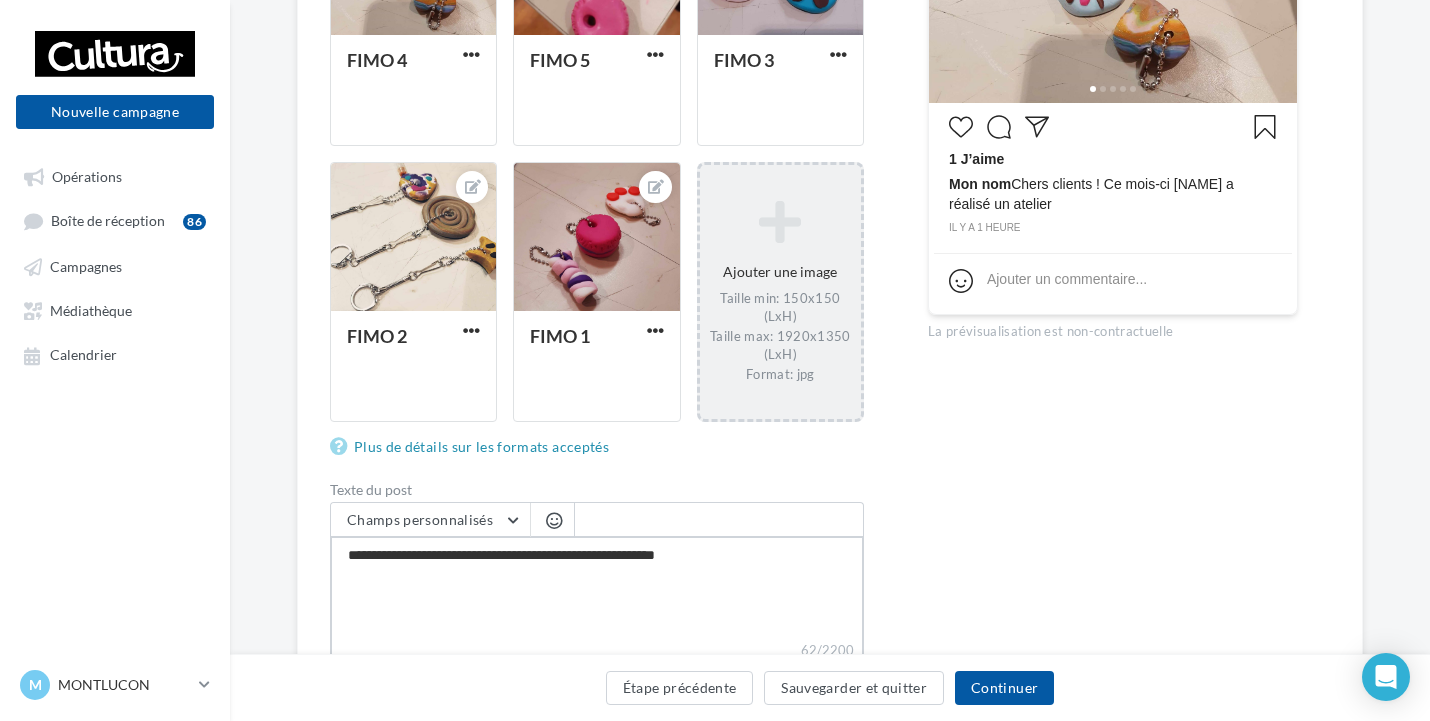 type on "**********" 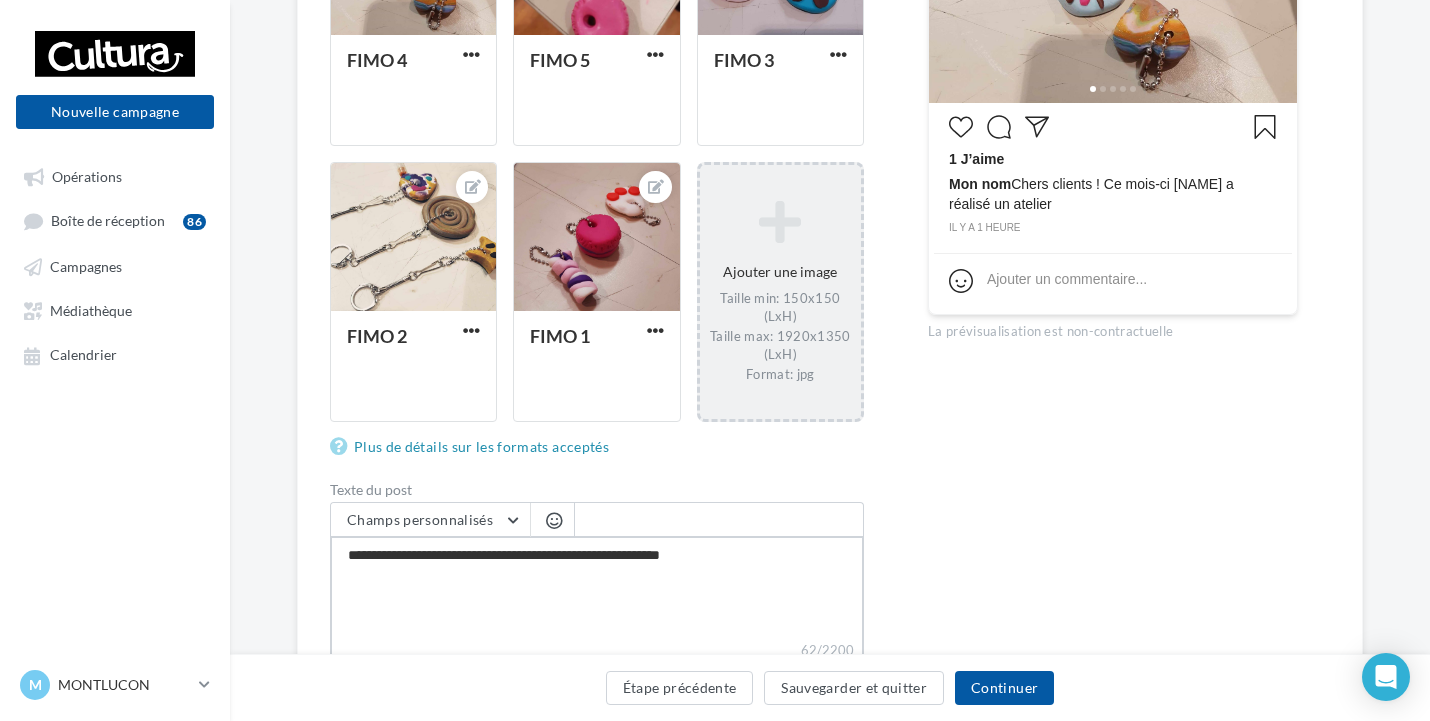 type on "**********" 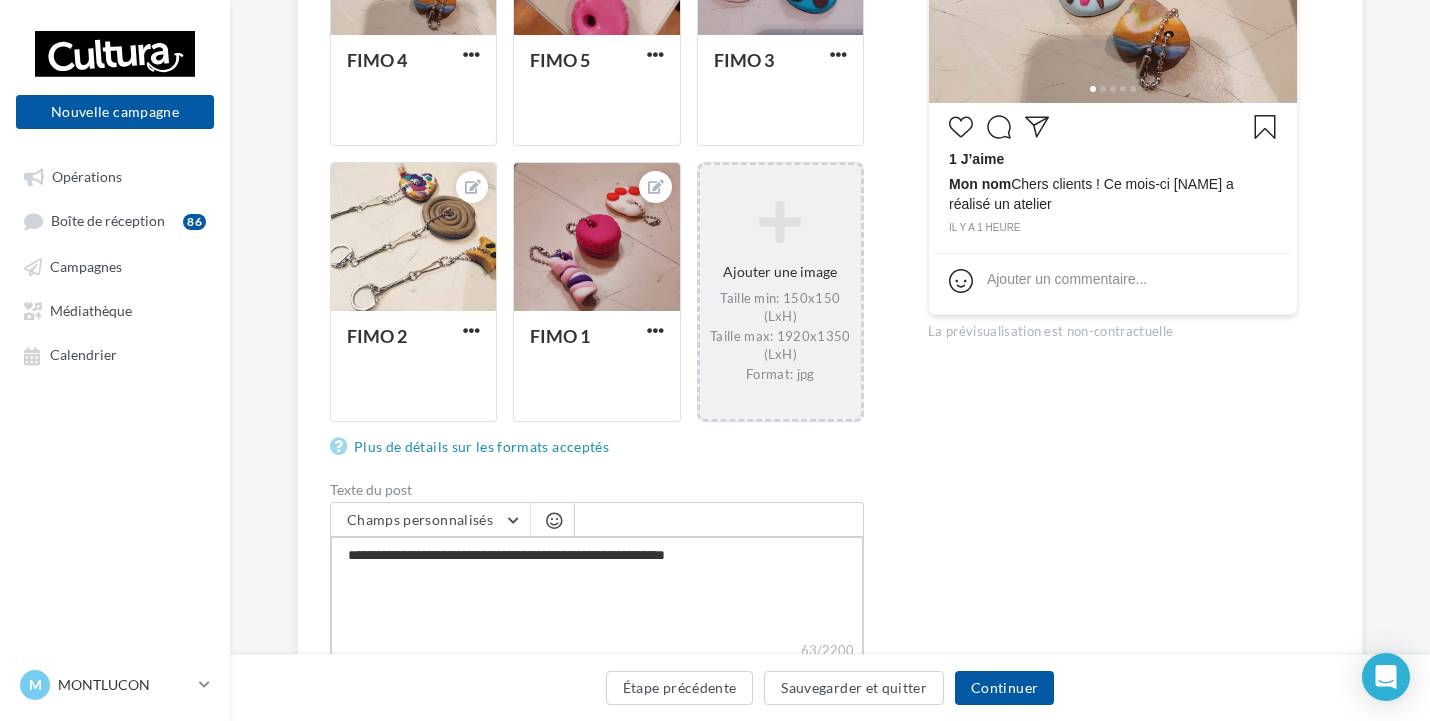 type on "**********" 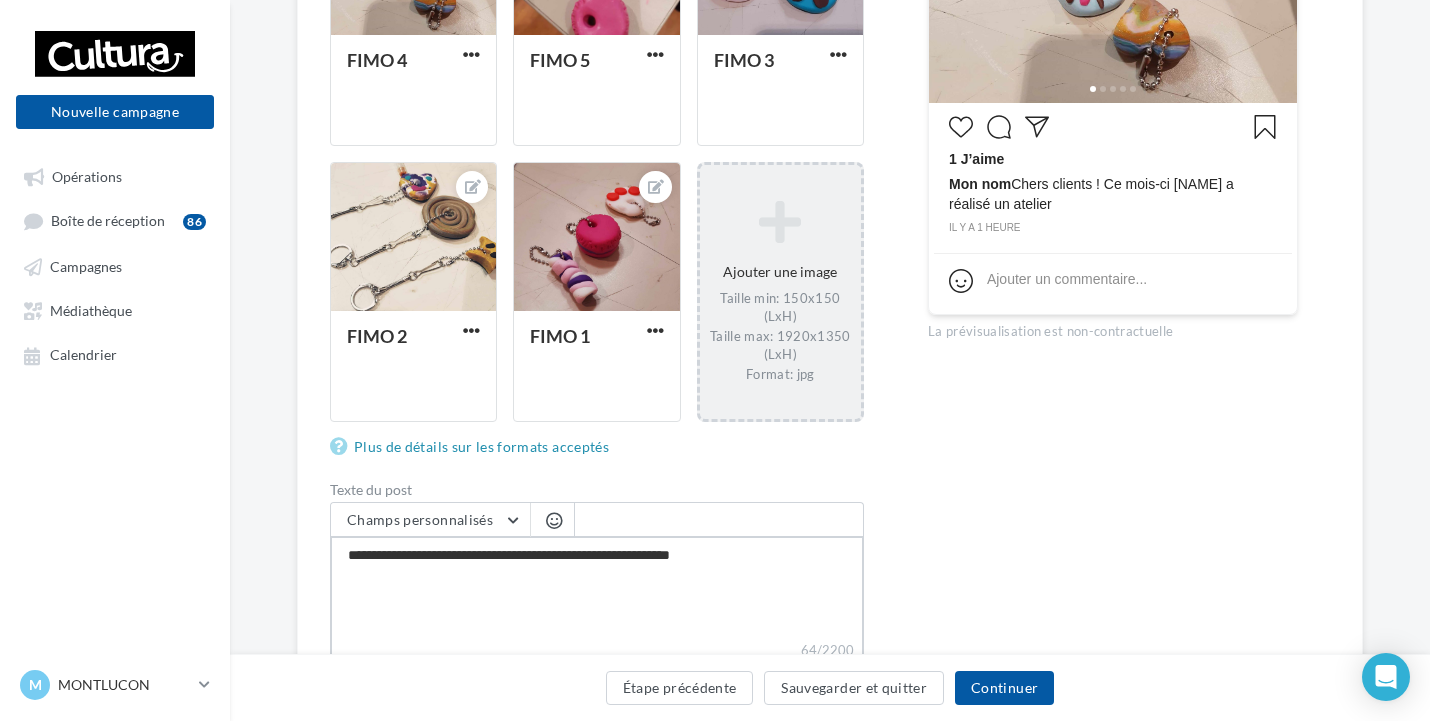 type on "**********" 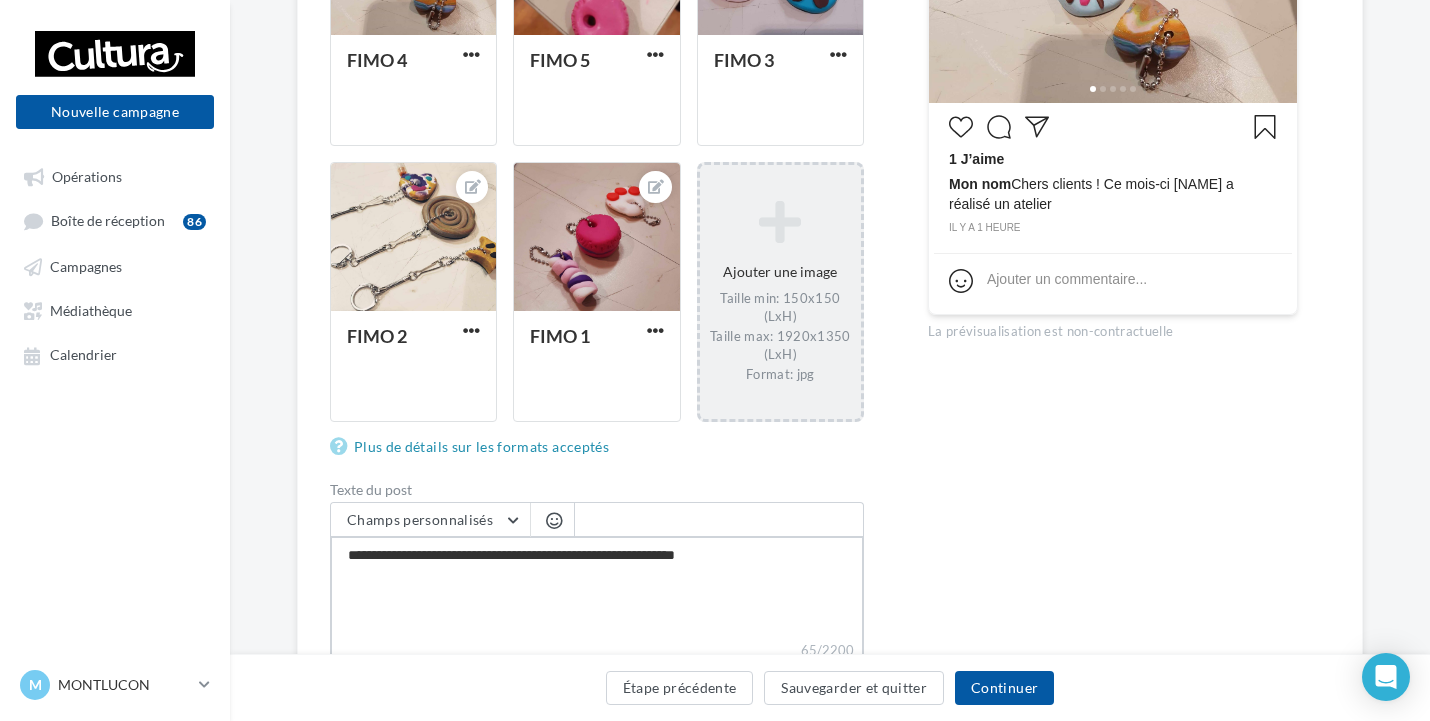 type on "**********" 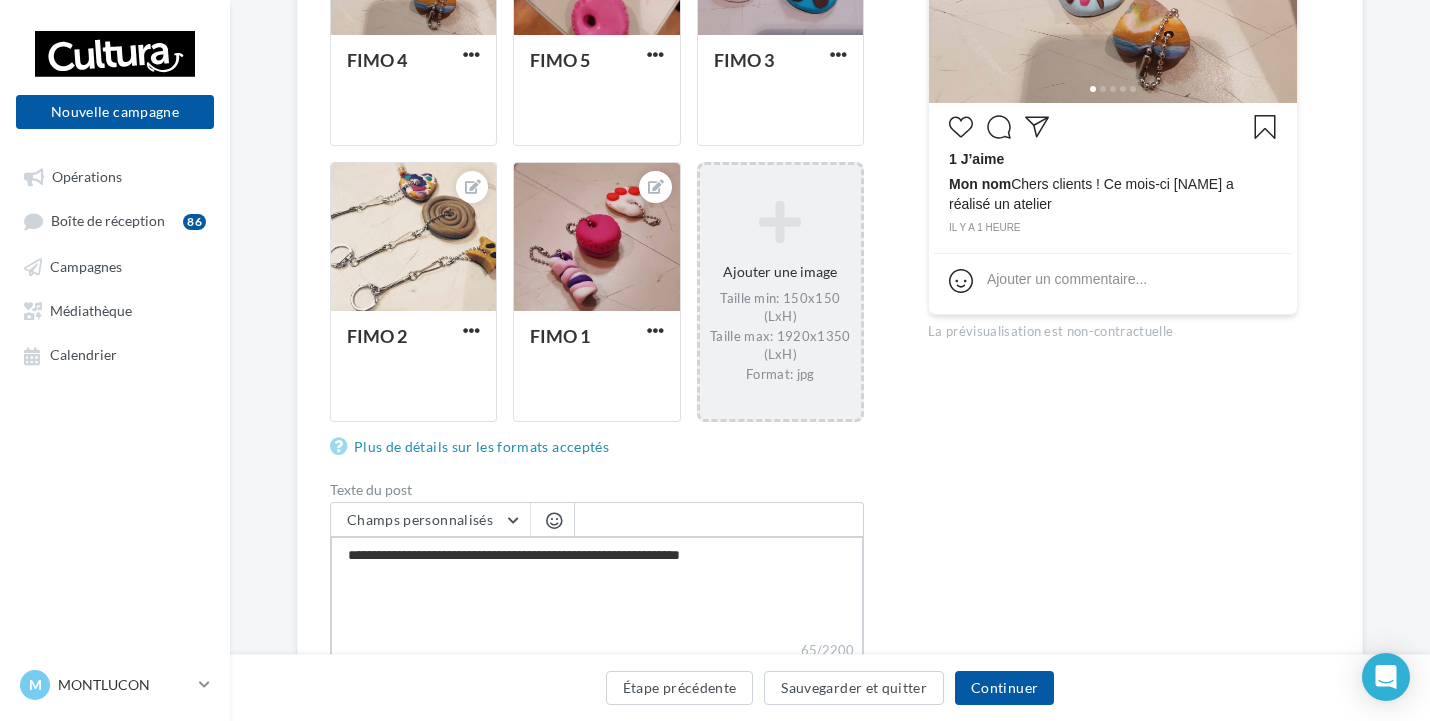 type on "**********" 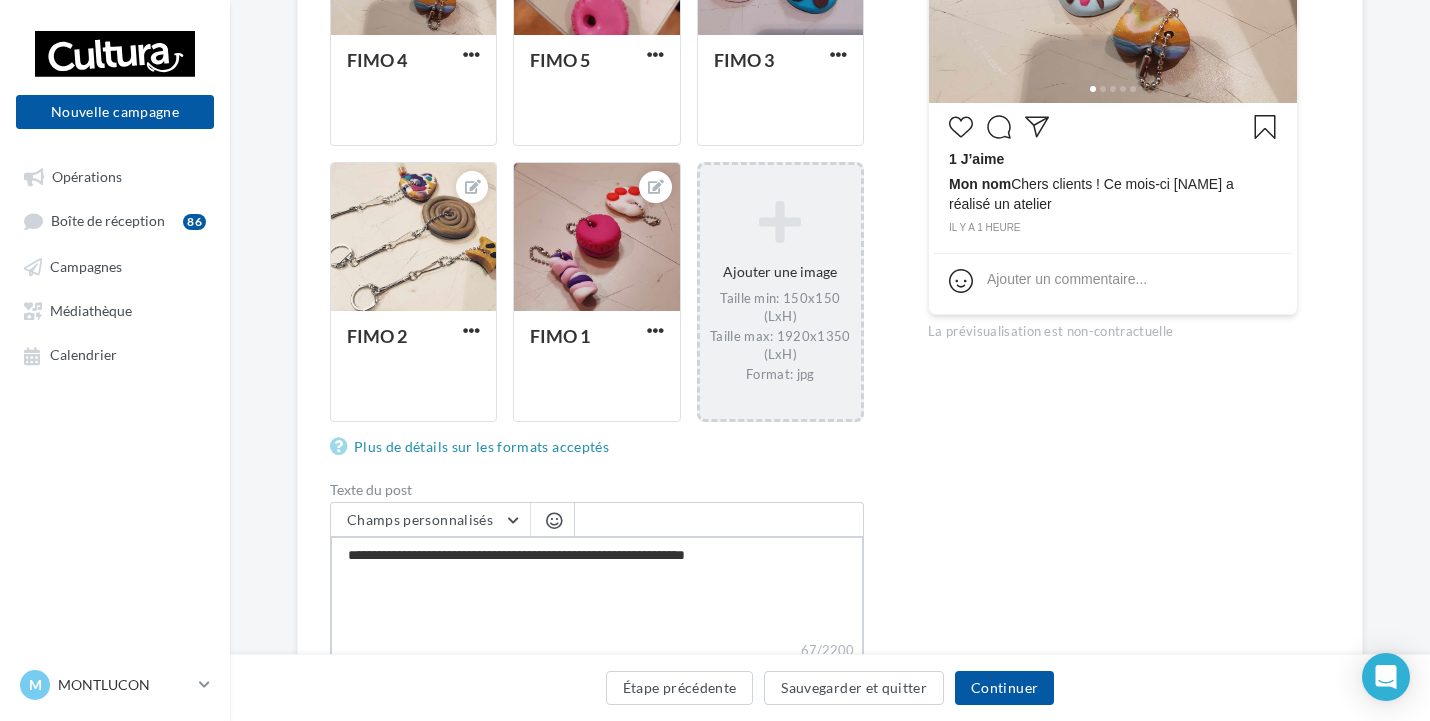 type on "**********" 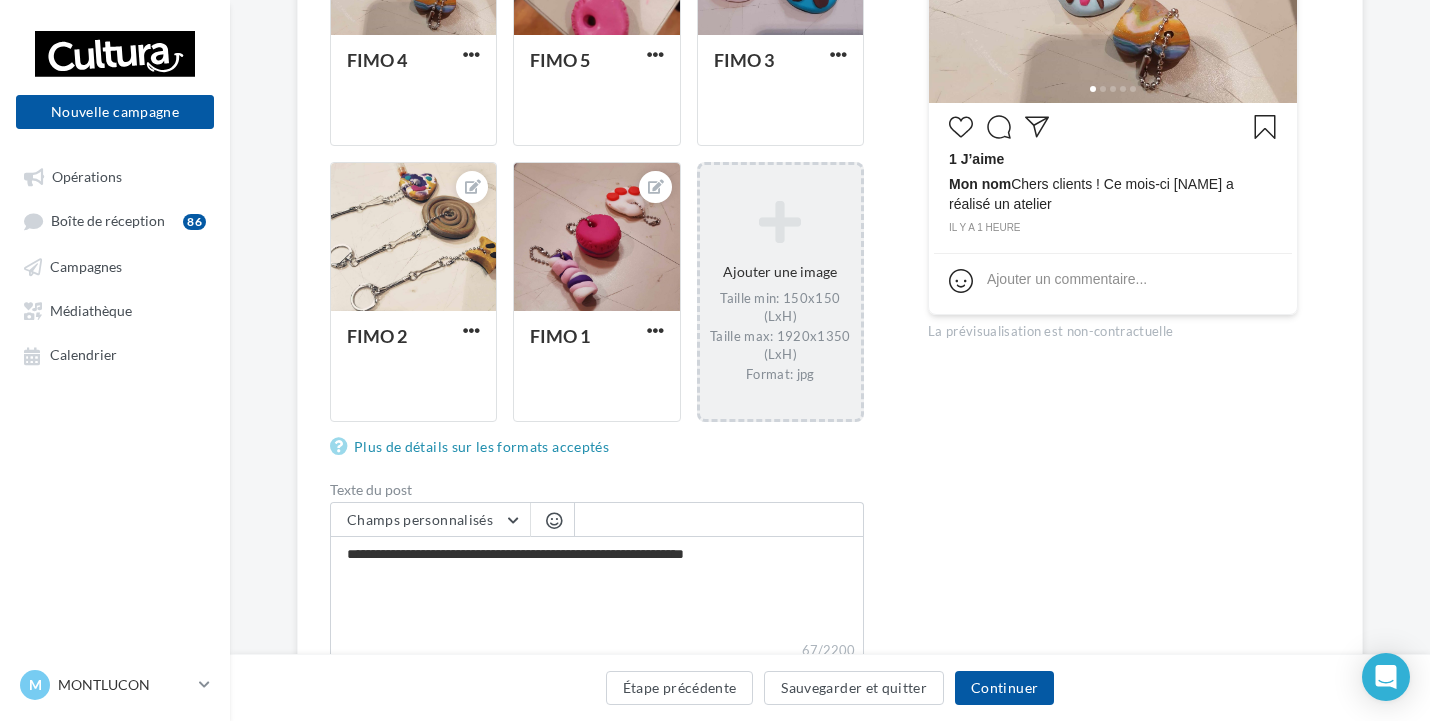 click at bounding box center [554, 520] 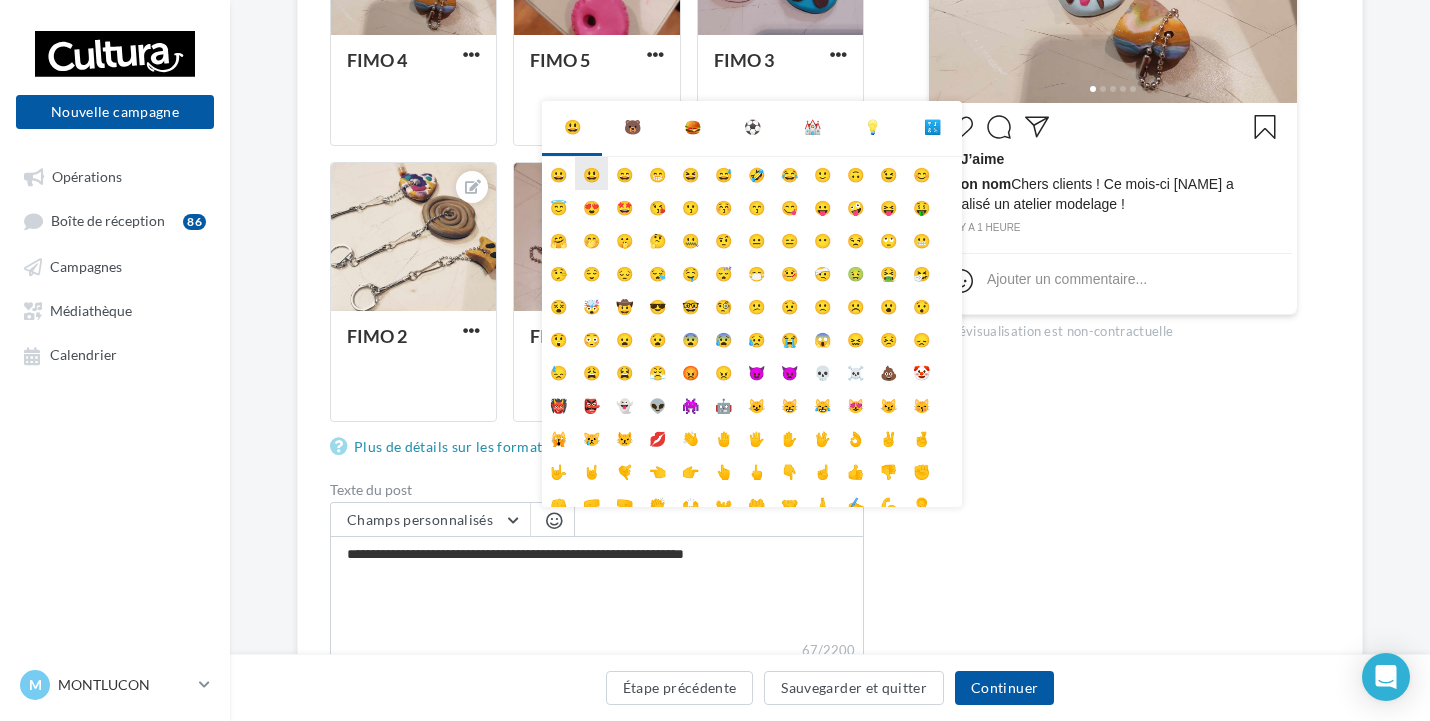 click on "😃" at bounding box center [591, 173] 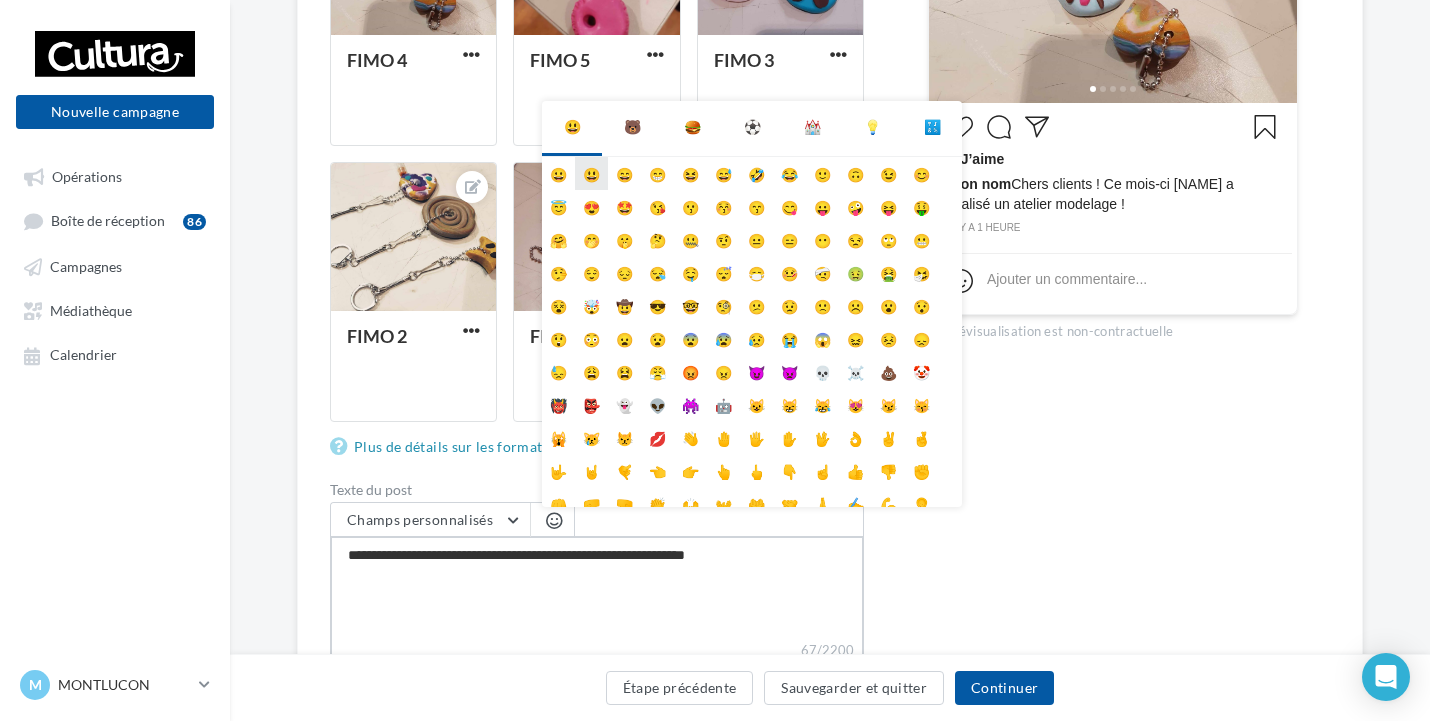 type on "**********" 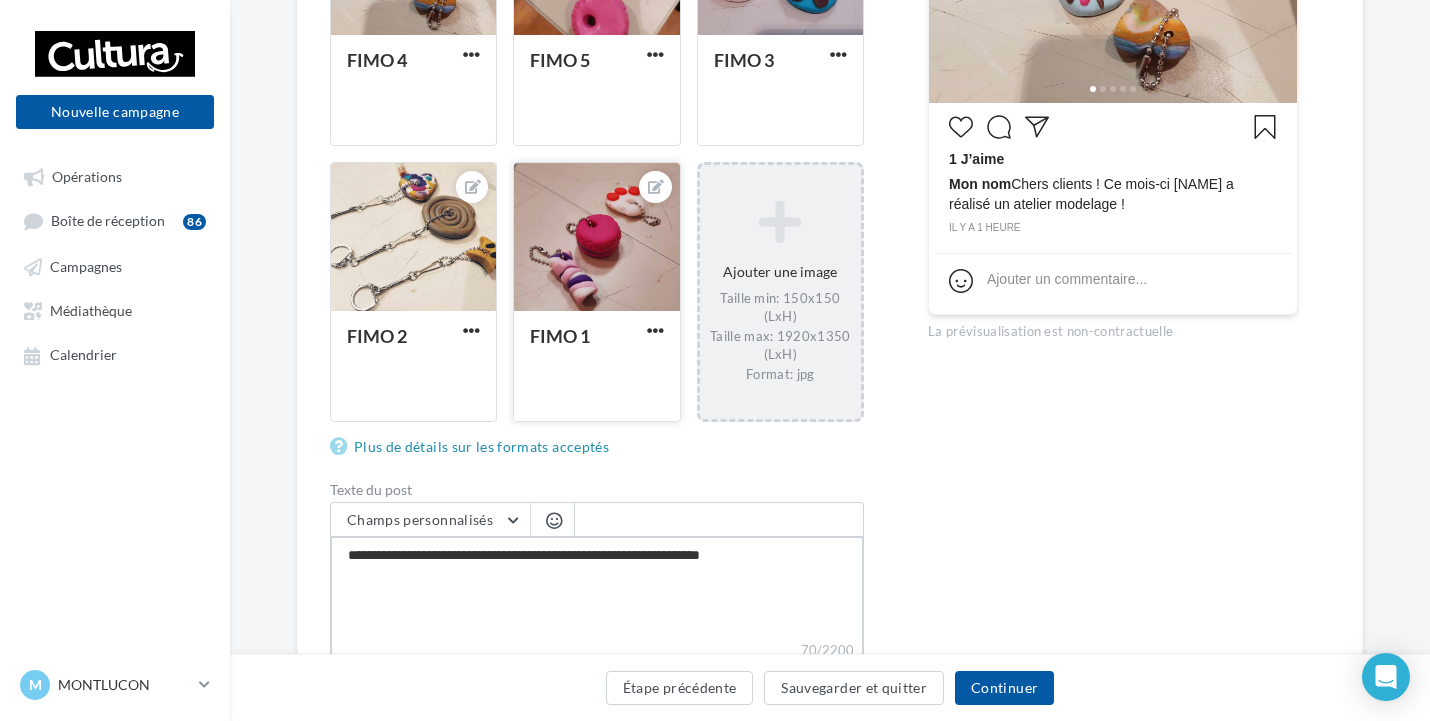 type on "**********" 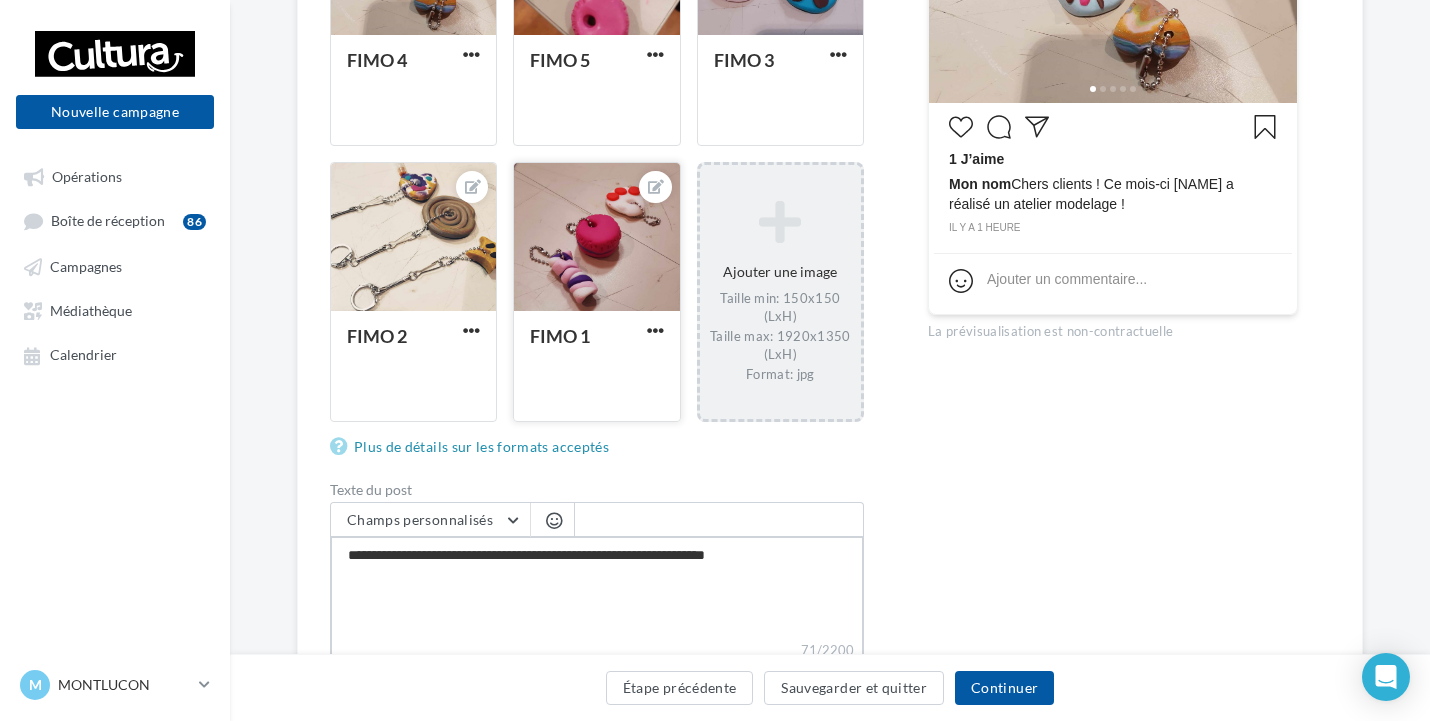 type on "**********" 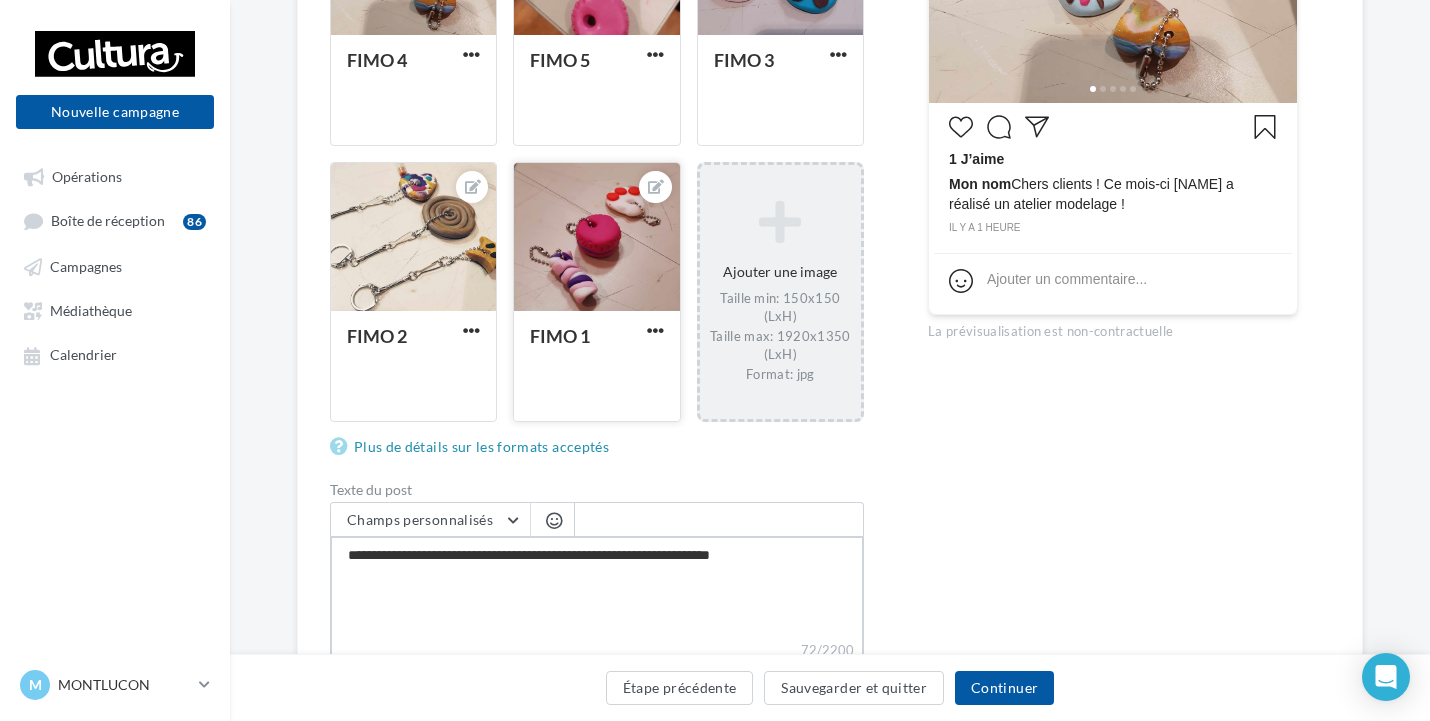type on "**********" 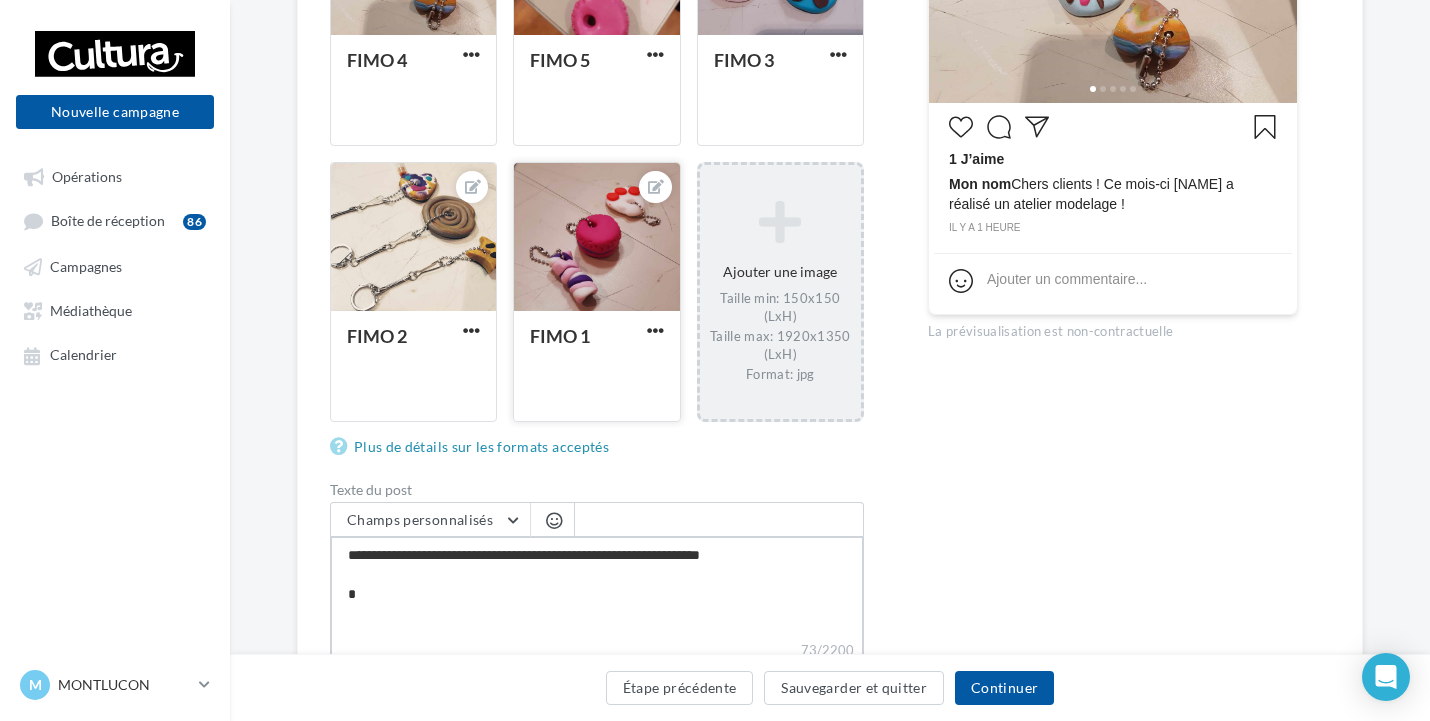 type on "**********" 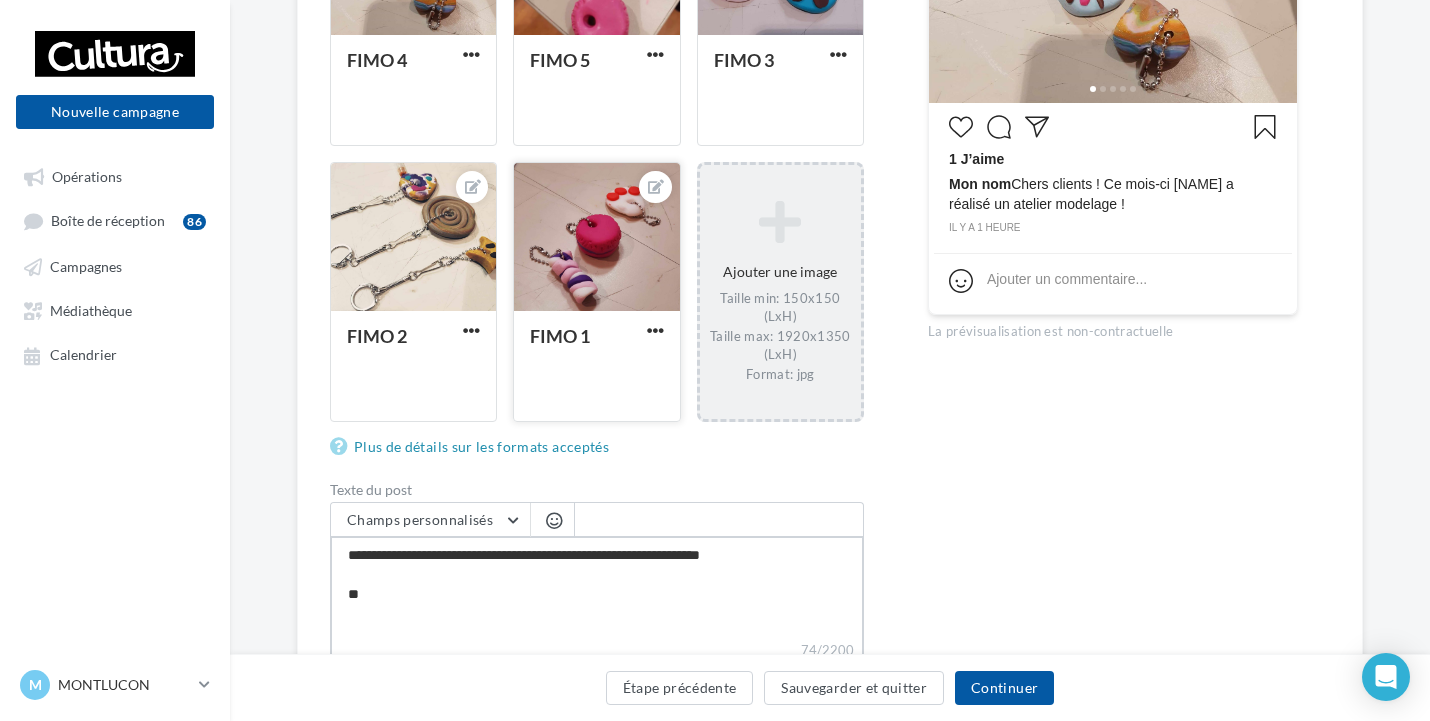 type on "**********" 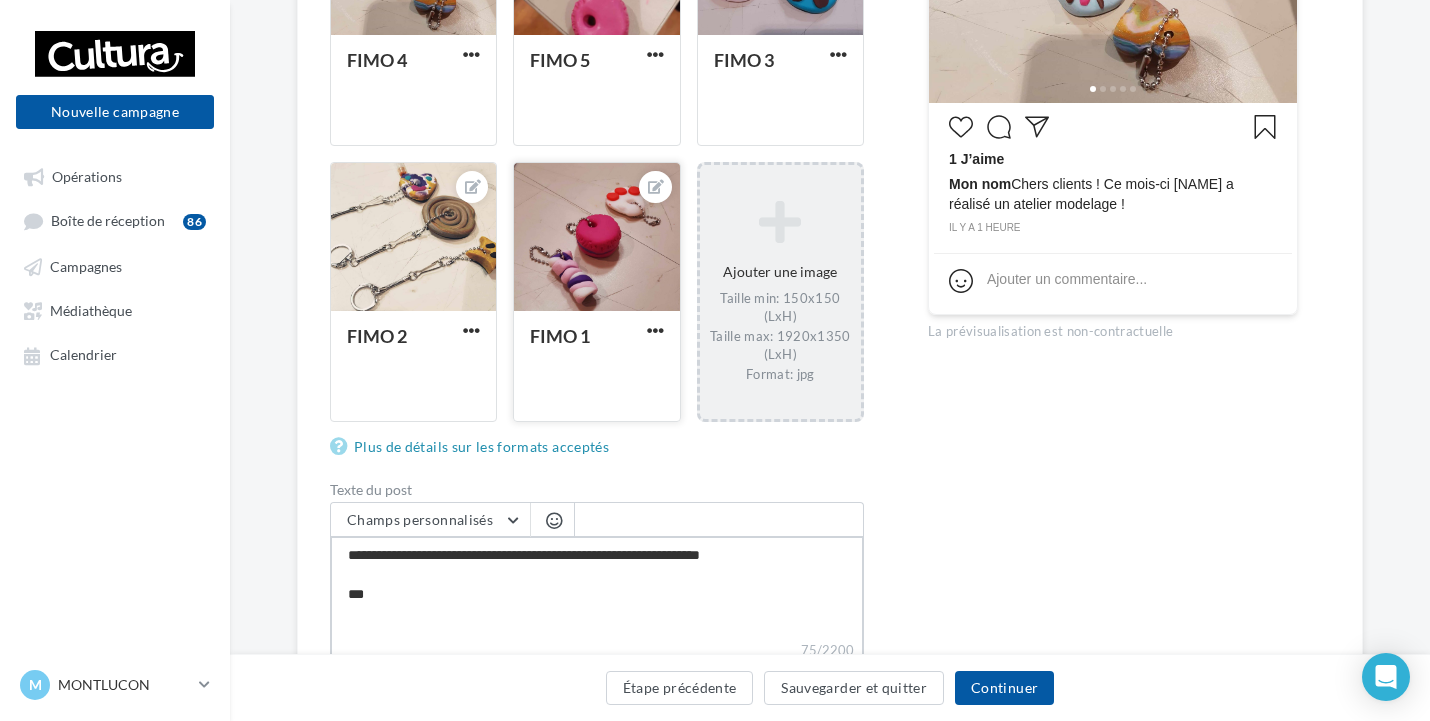 type on "**********" 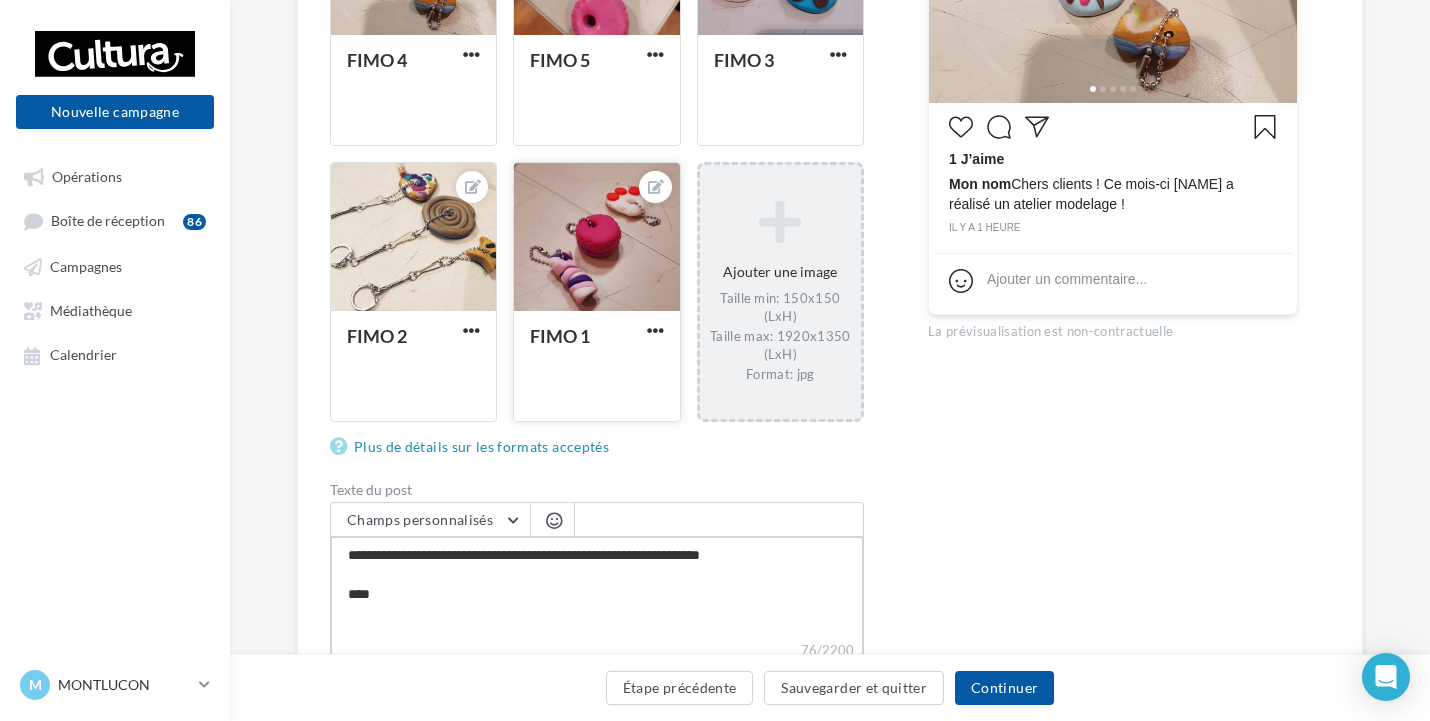 type on "**********" 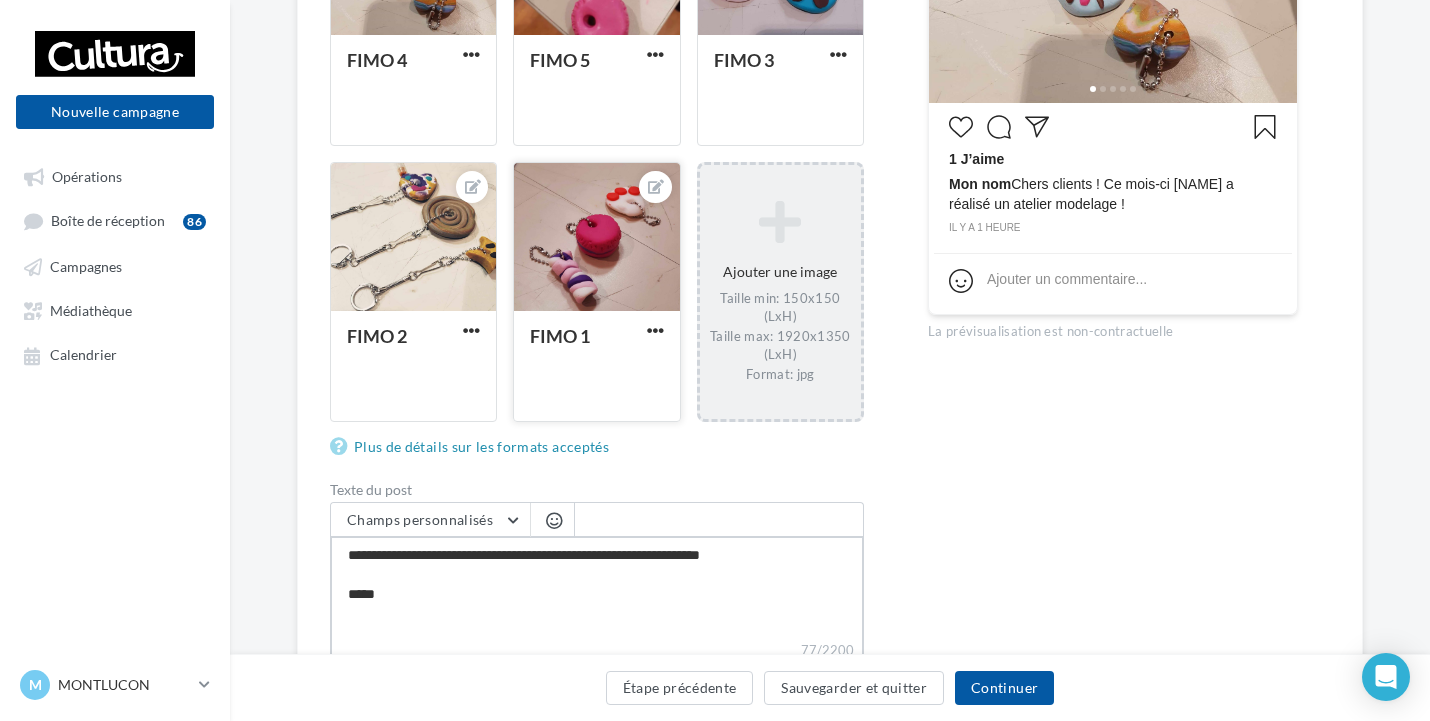 type on "**********" 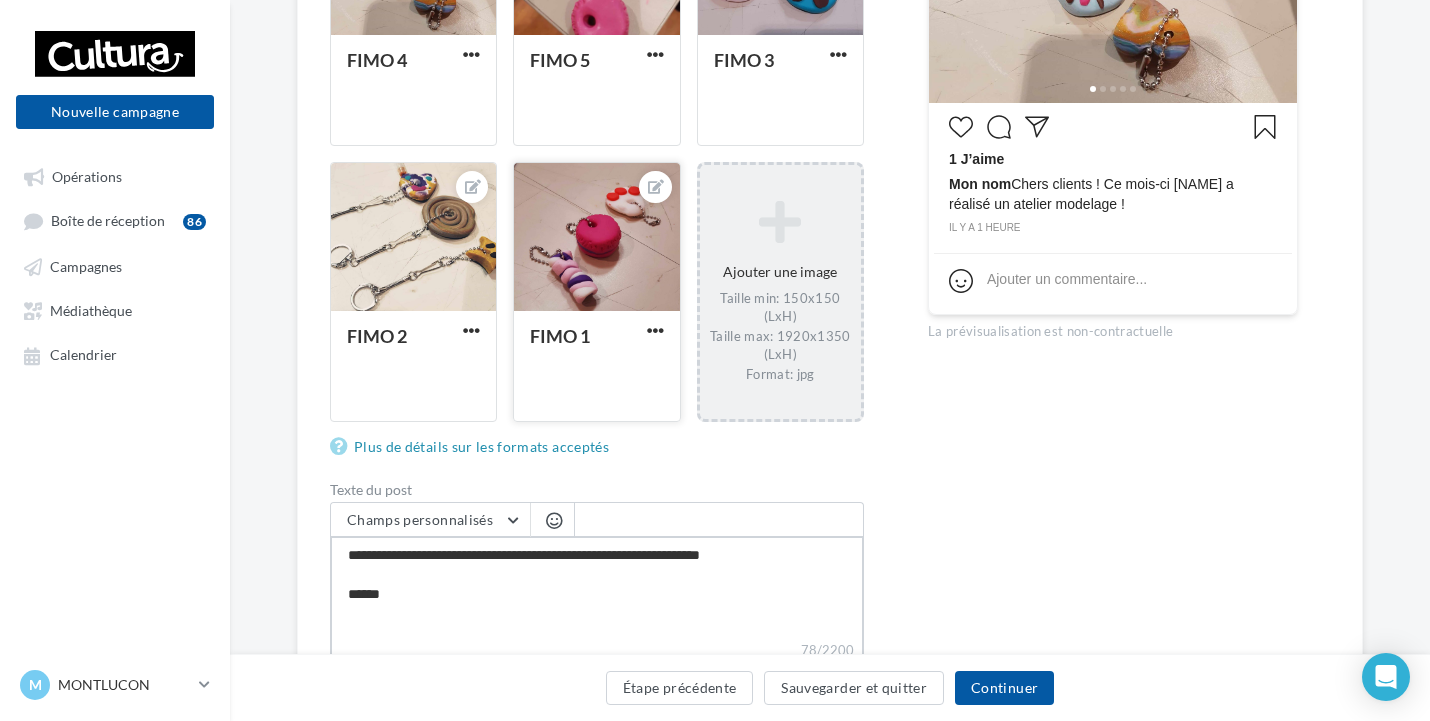 type on "**********" 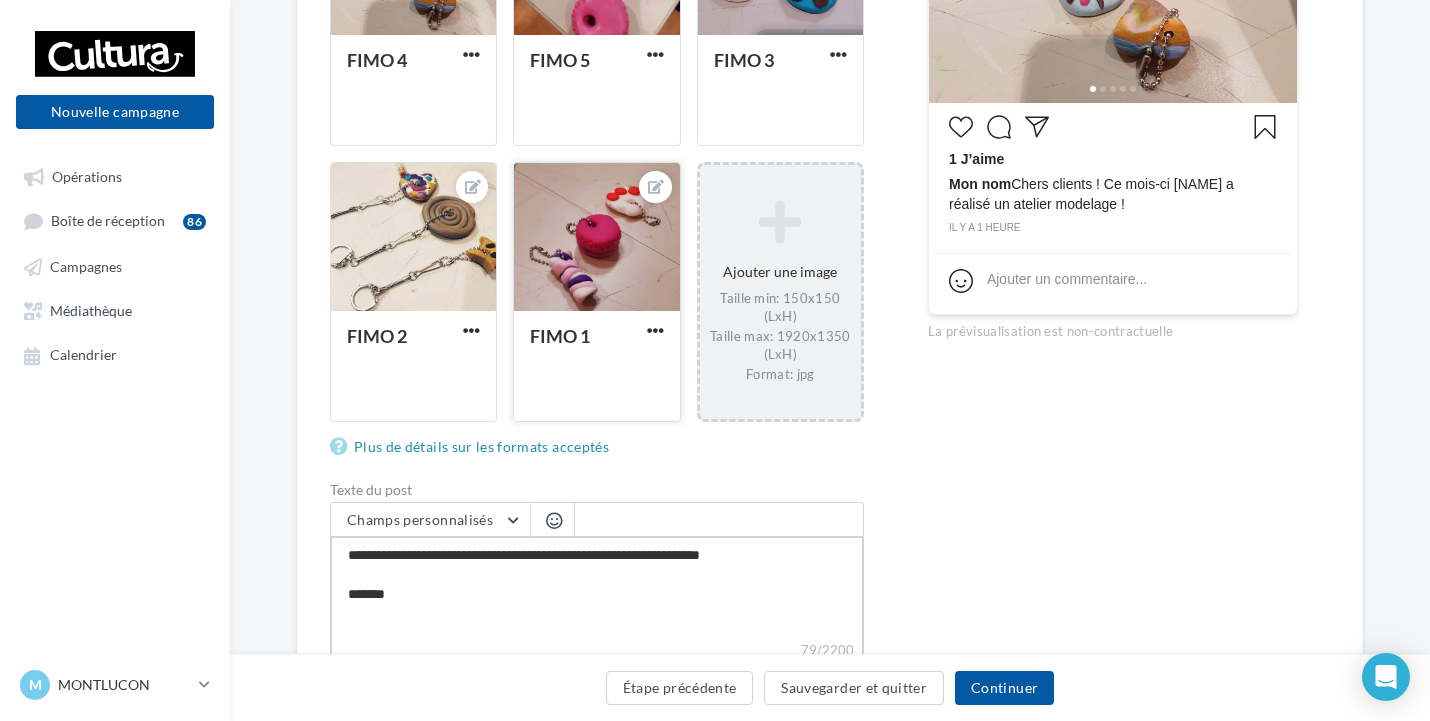 type on "**********" 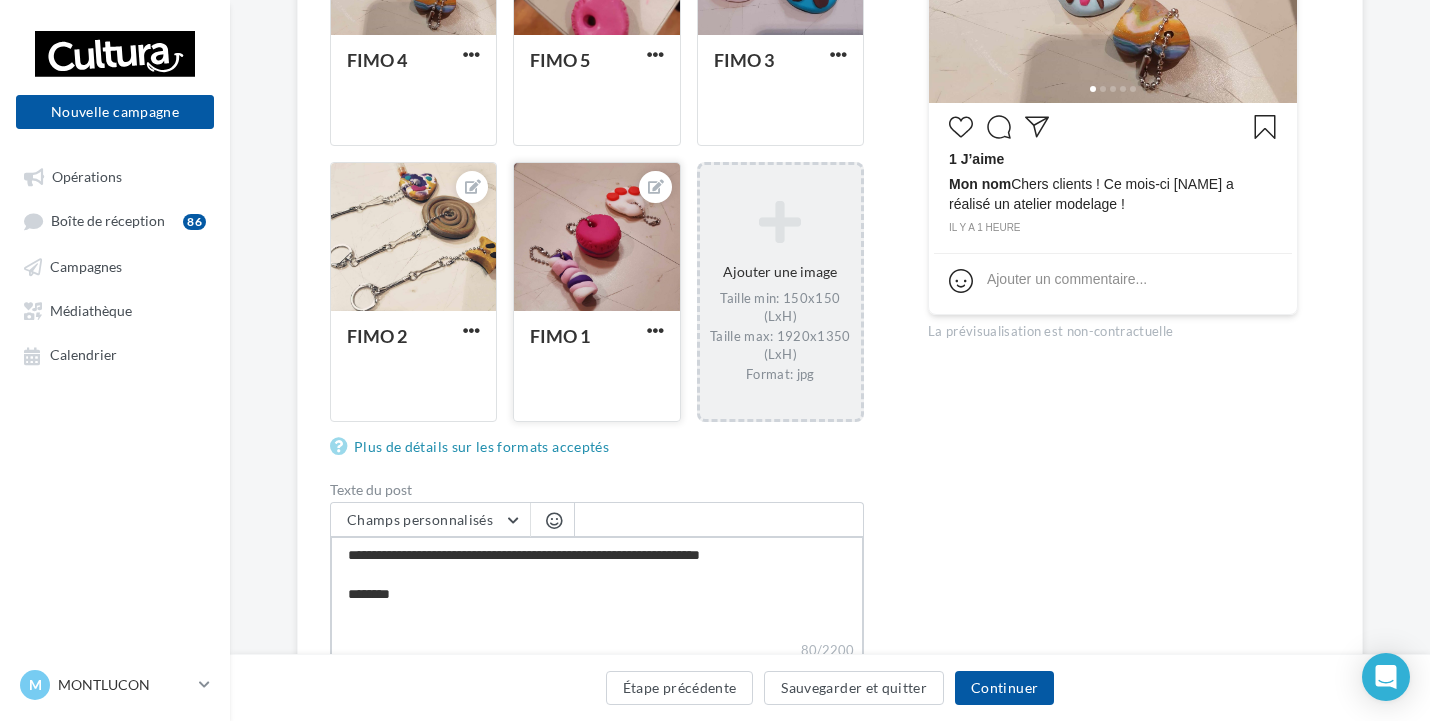 type on "**********" 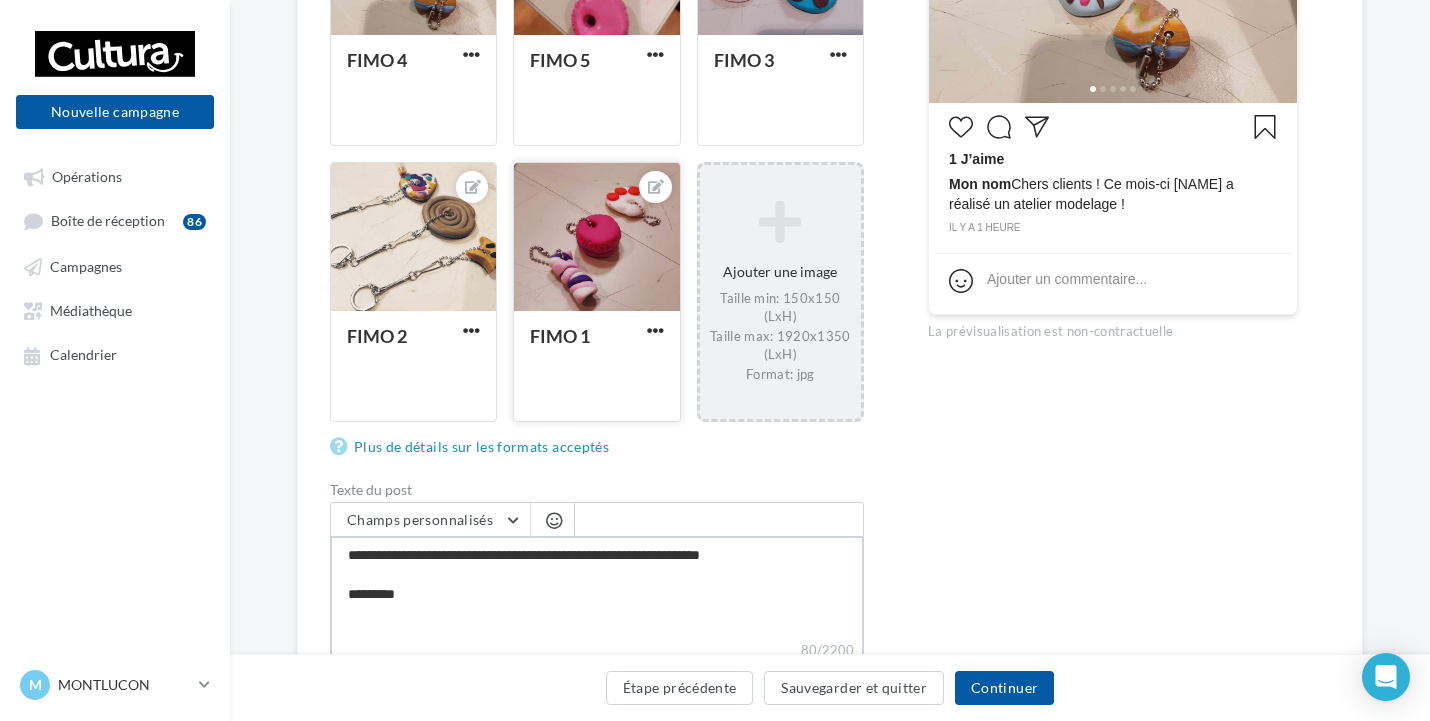 type on "**********" 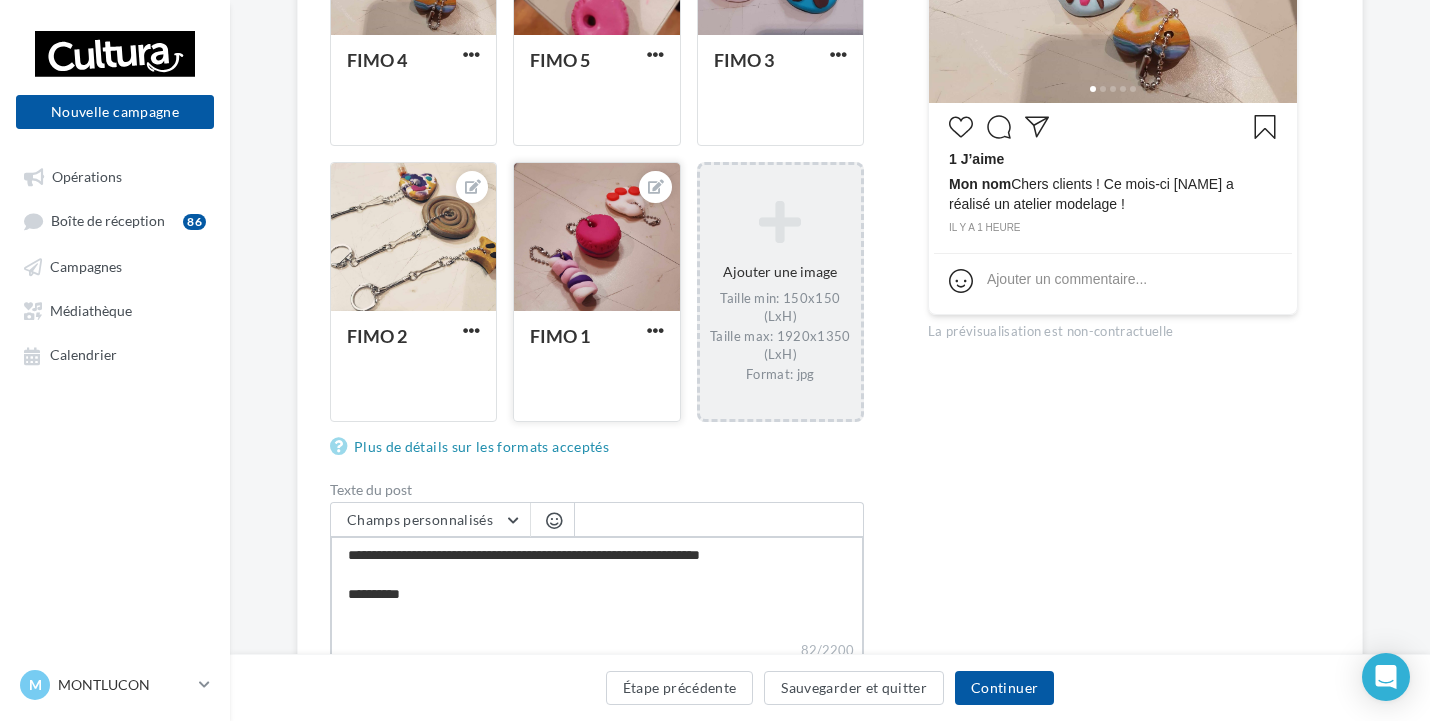 type on "**********" 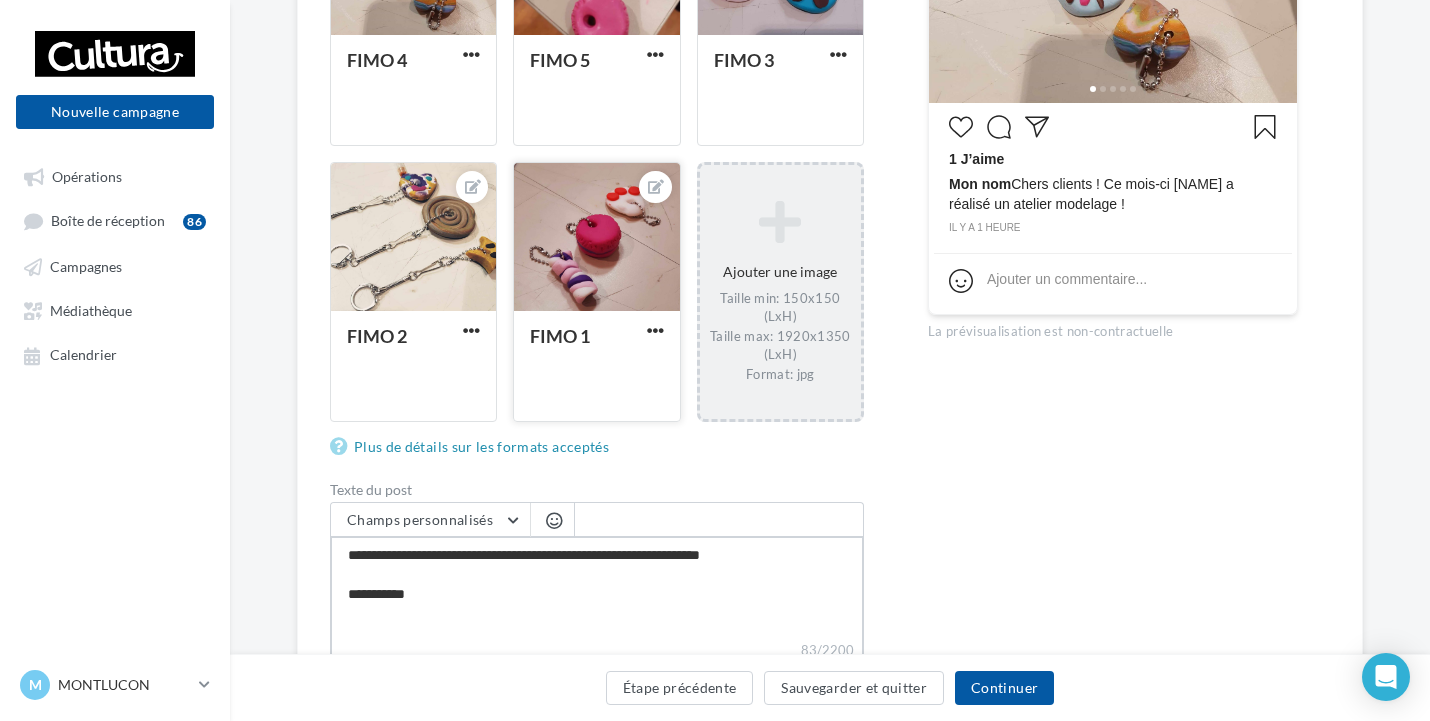 type on "**********" 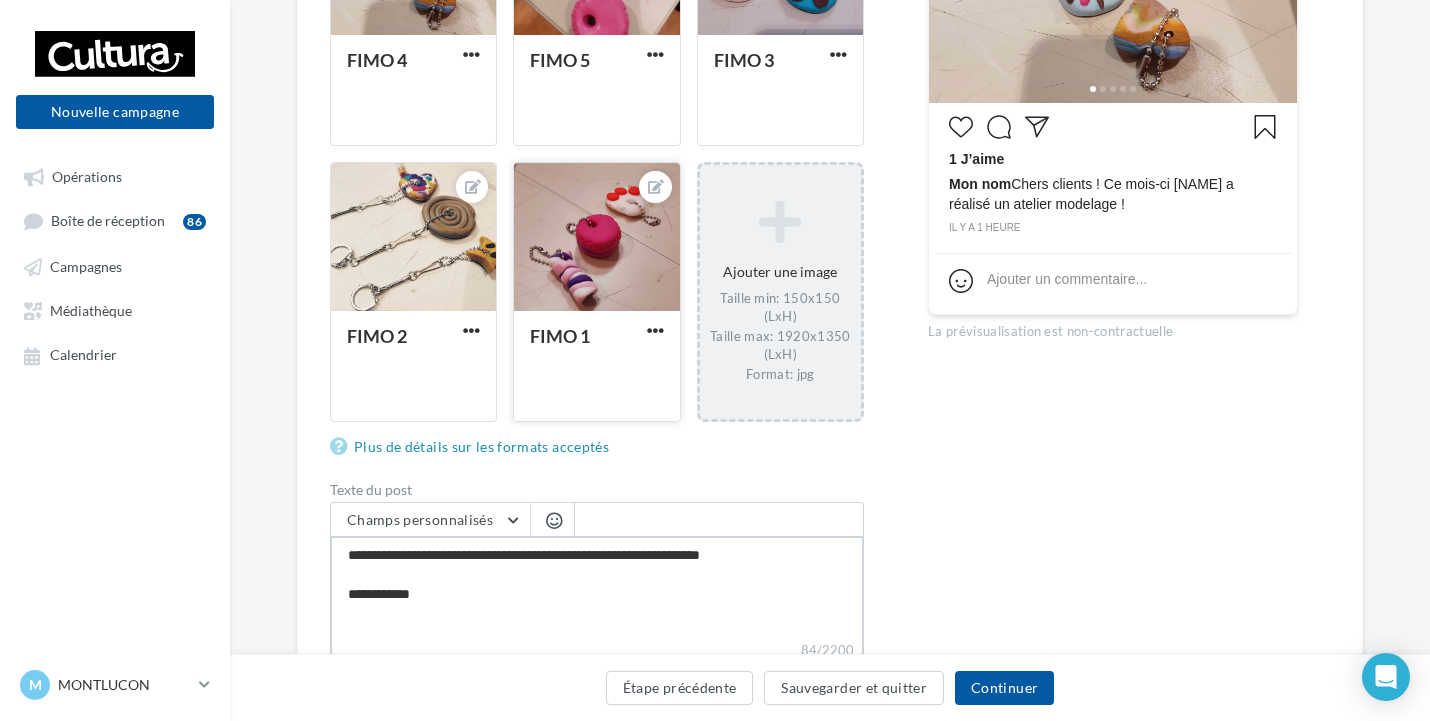type on "**********" 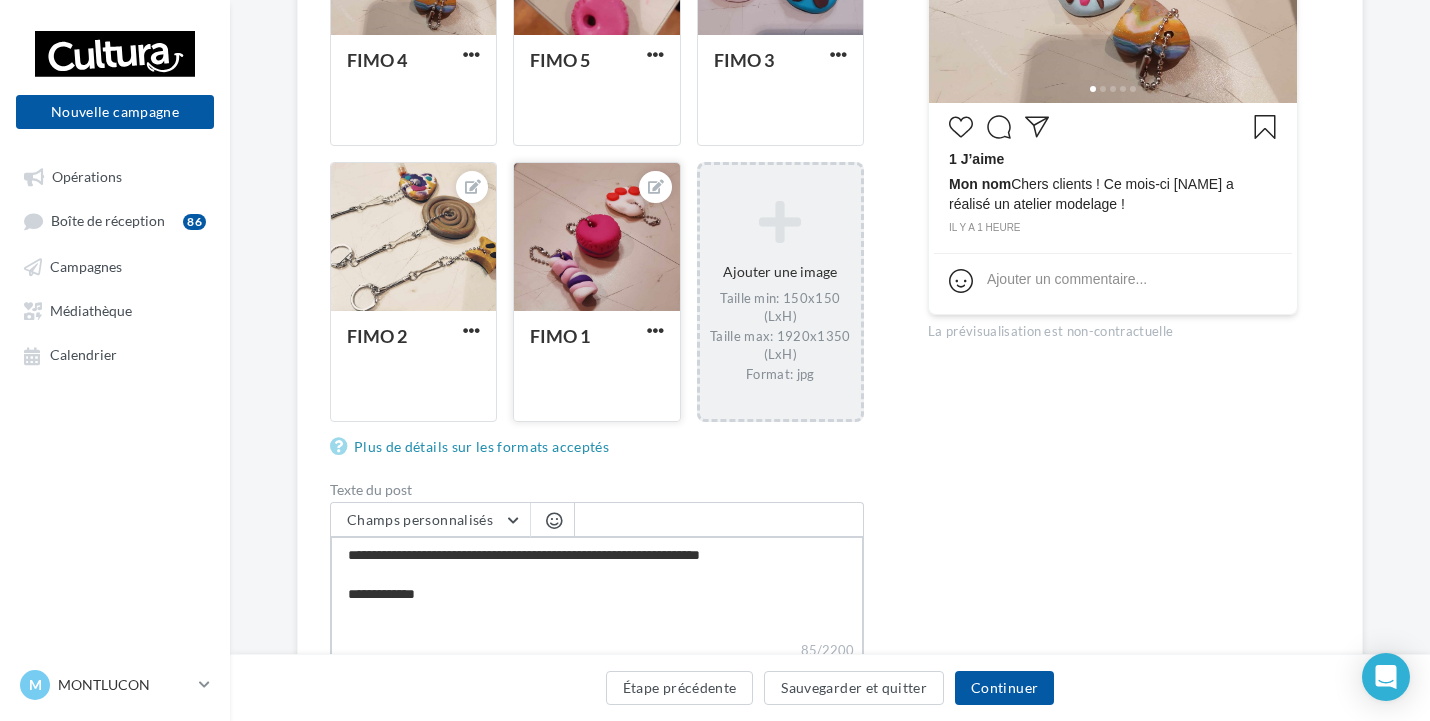 type on "**********" 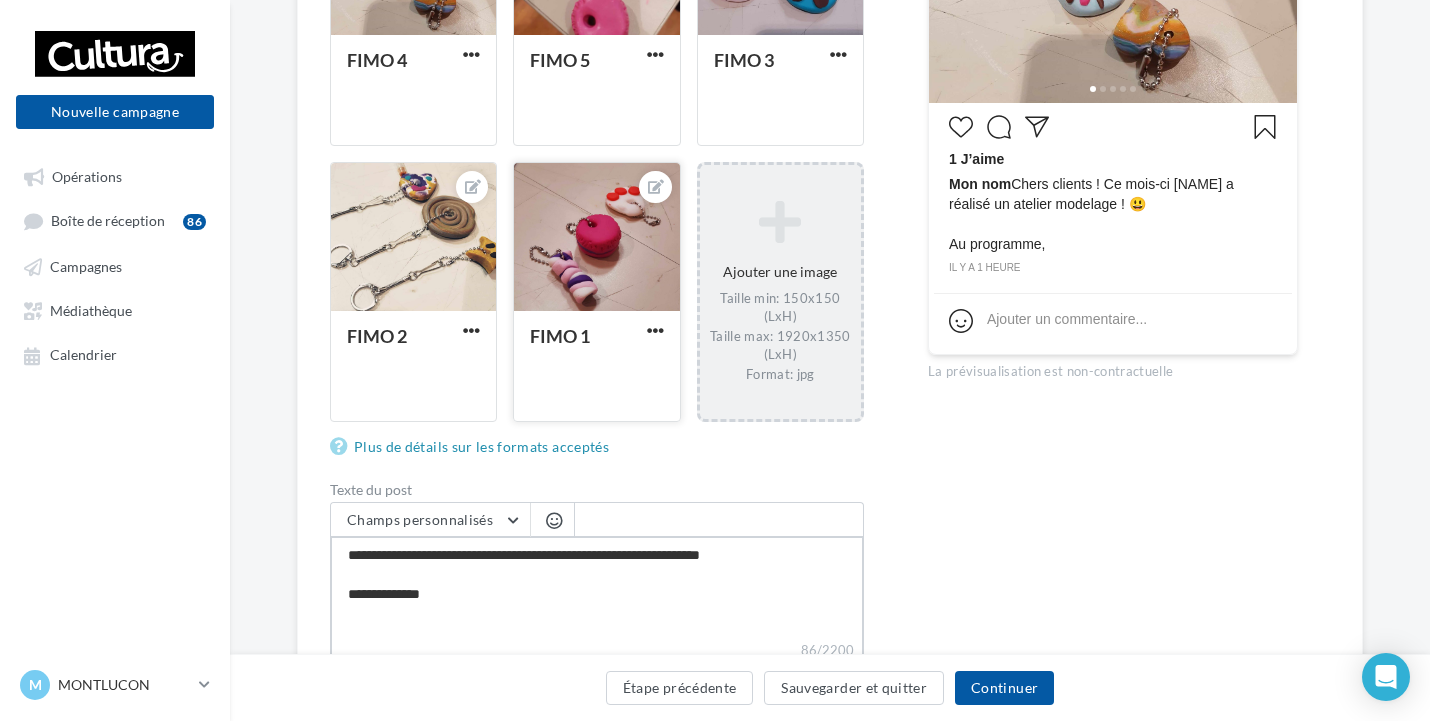 type on "**********" 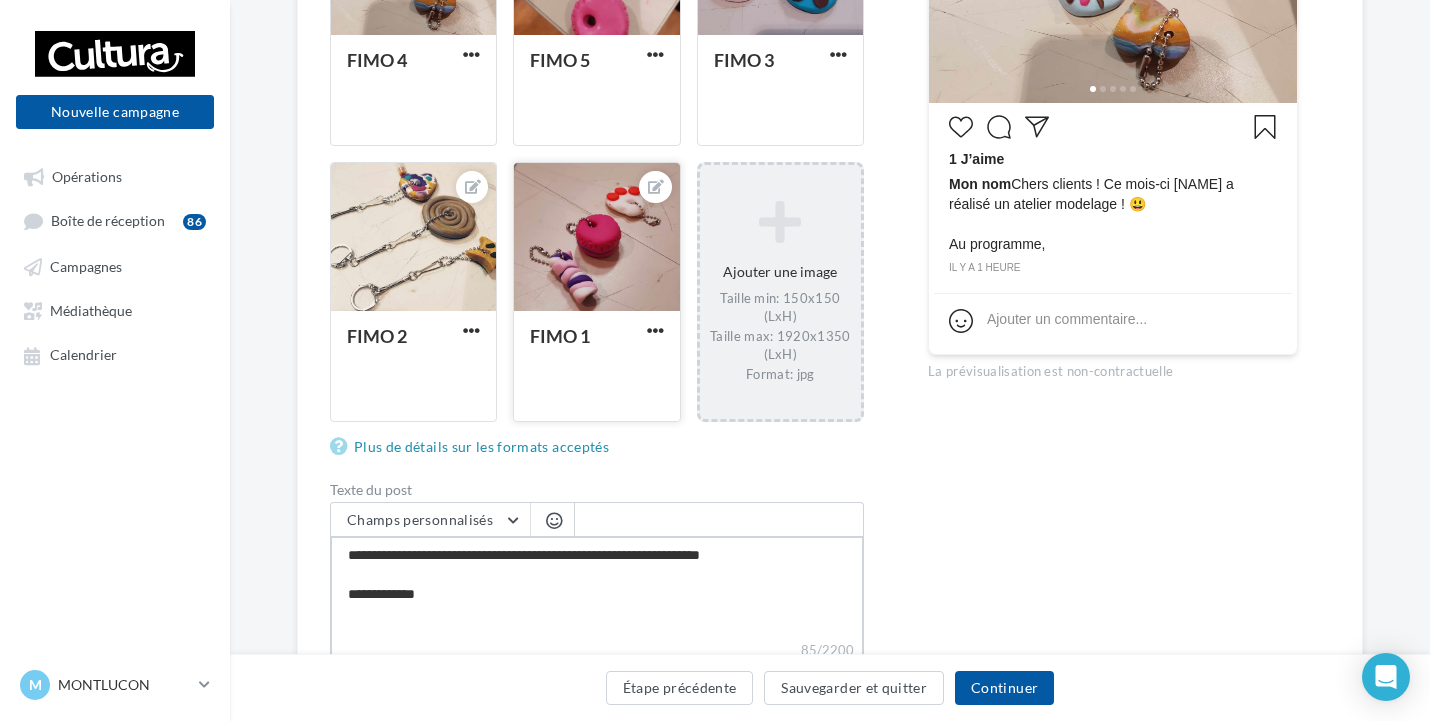 type on "**********" 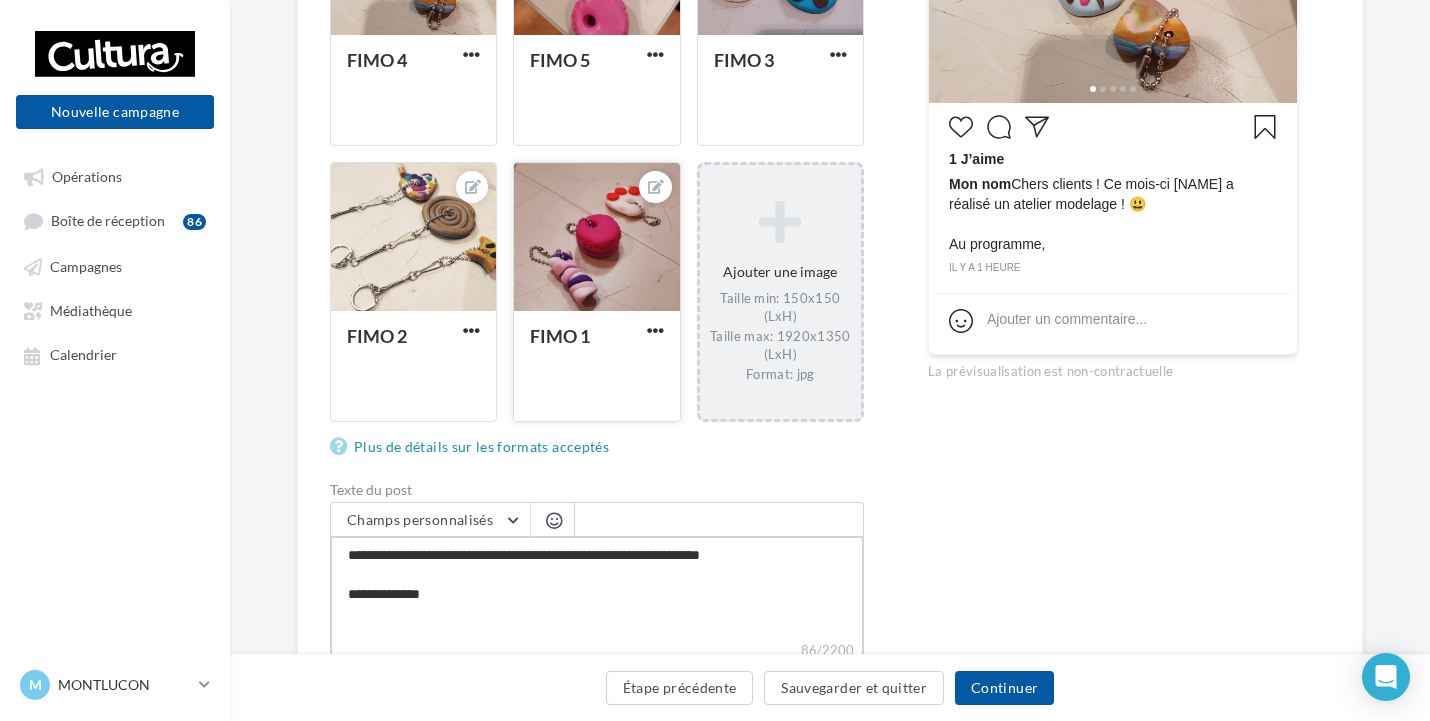 type on "**********" 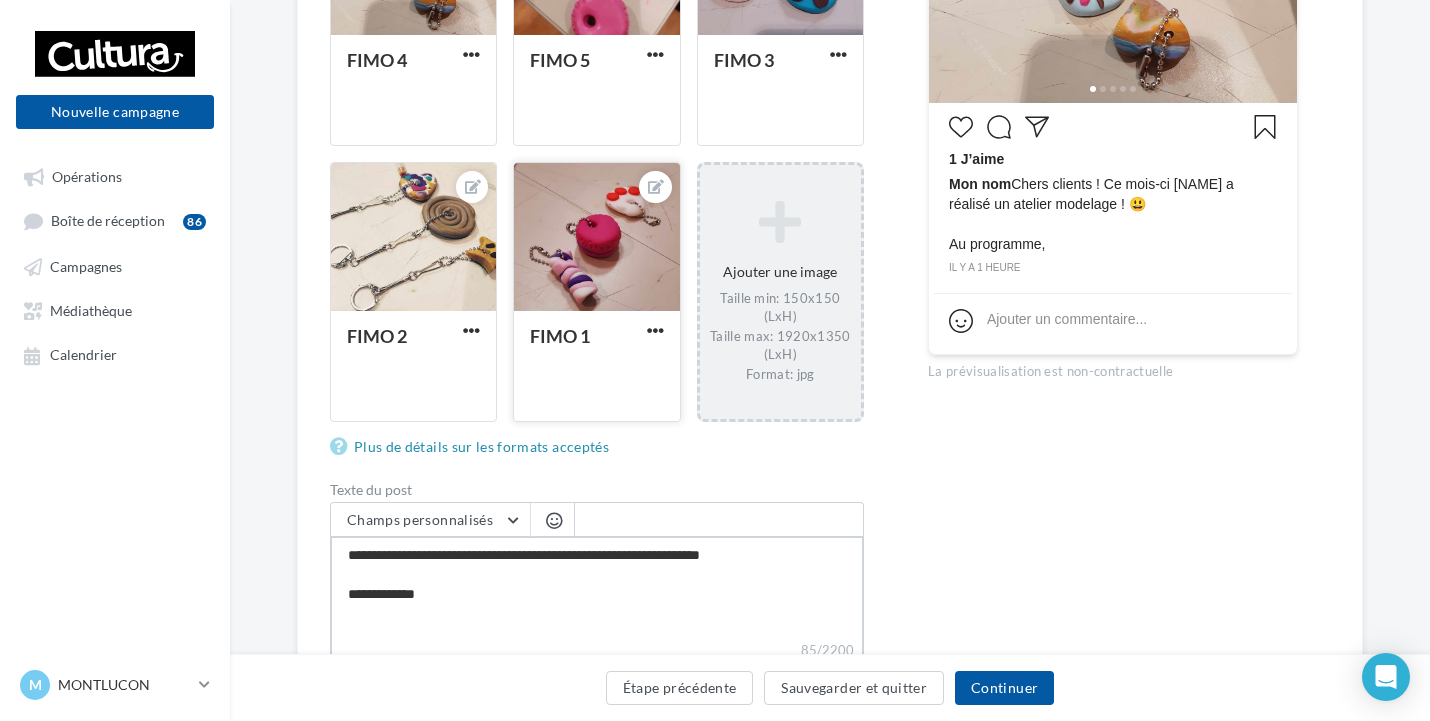 type on "**********" 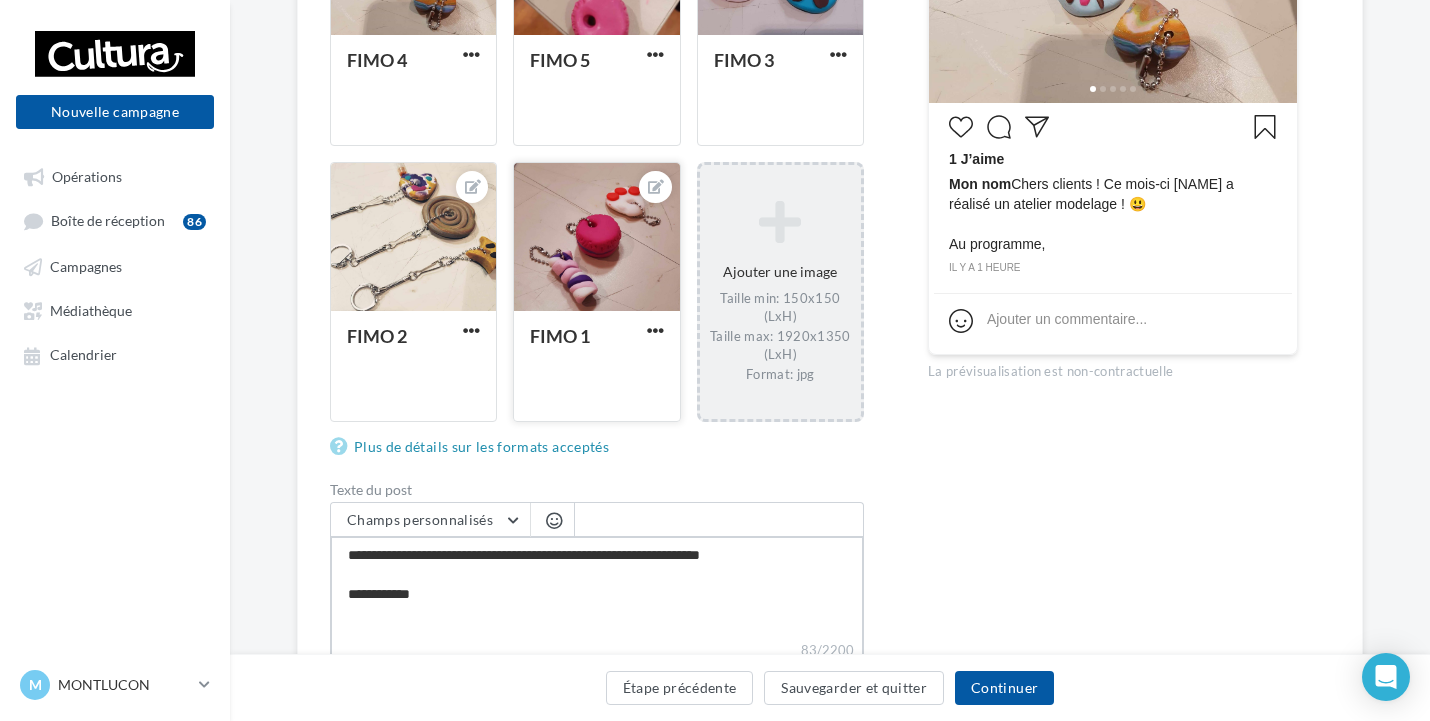 type on "**********" 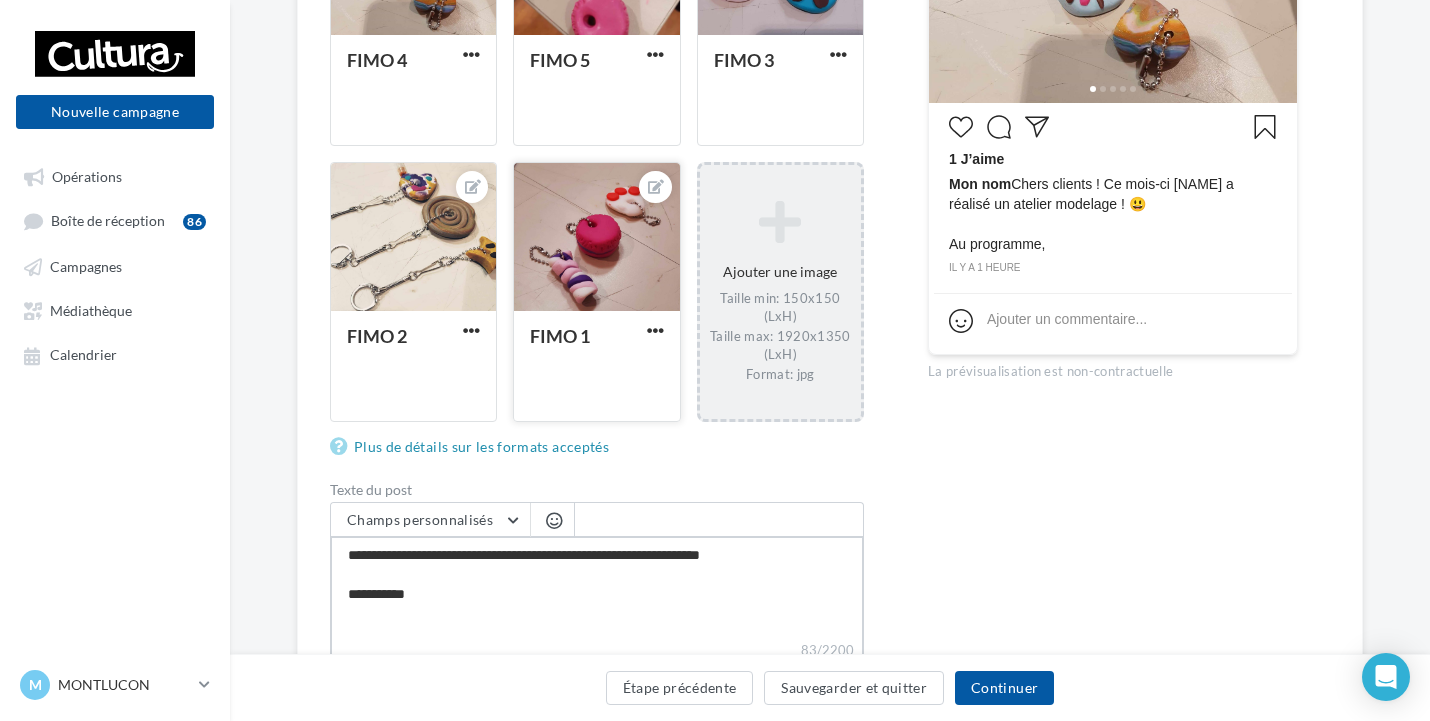 type on "**********" 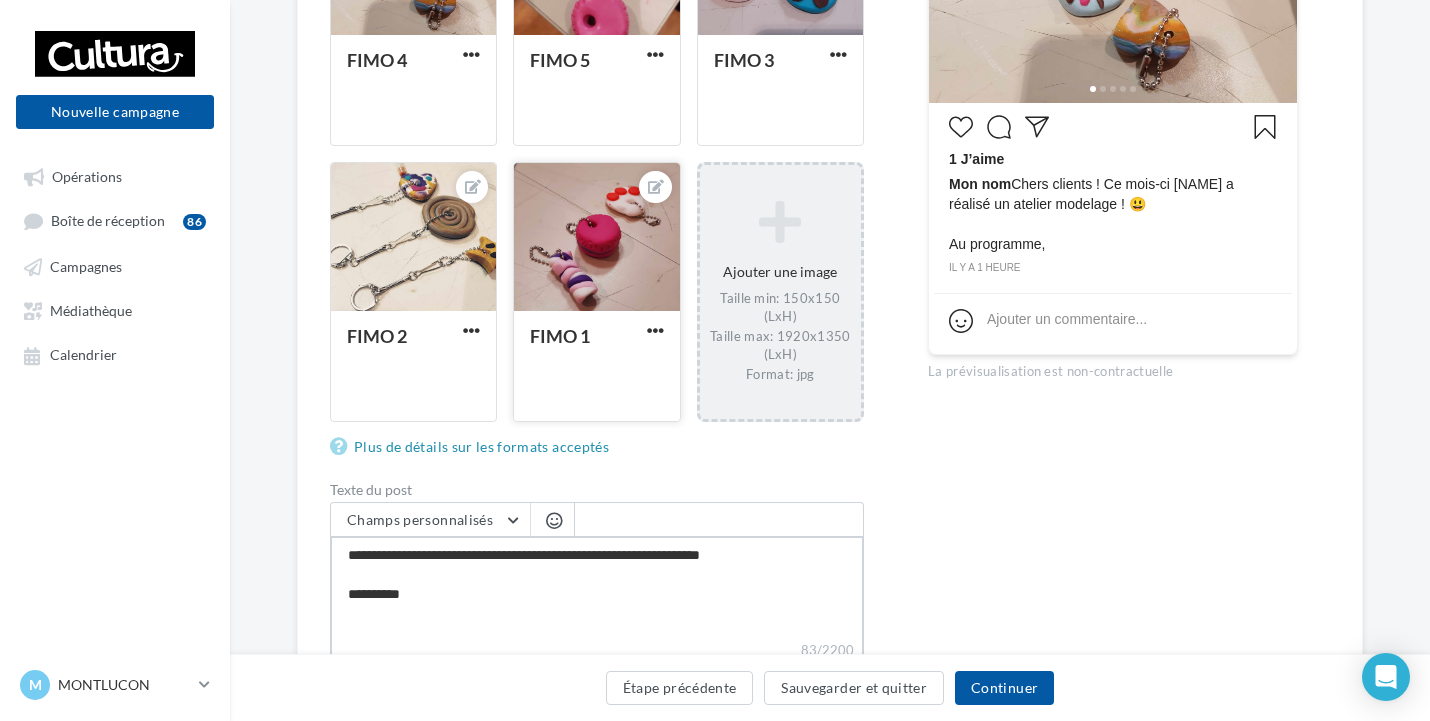 type on "**********" 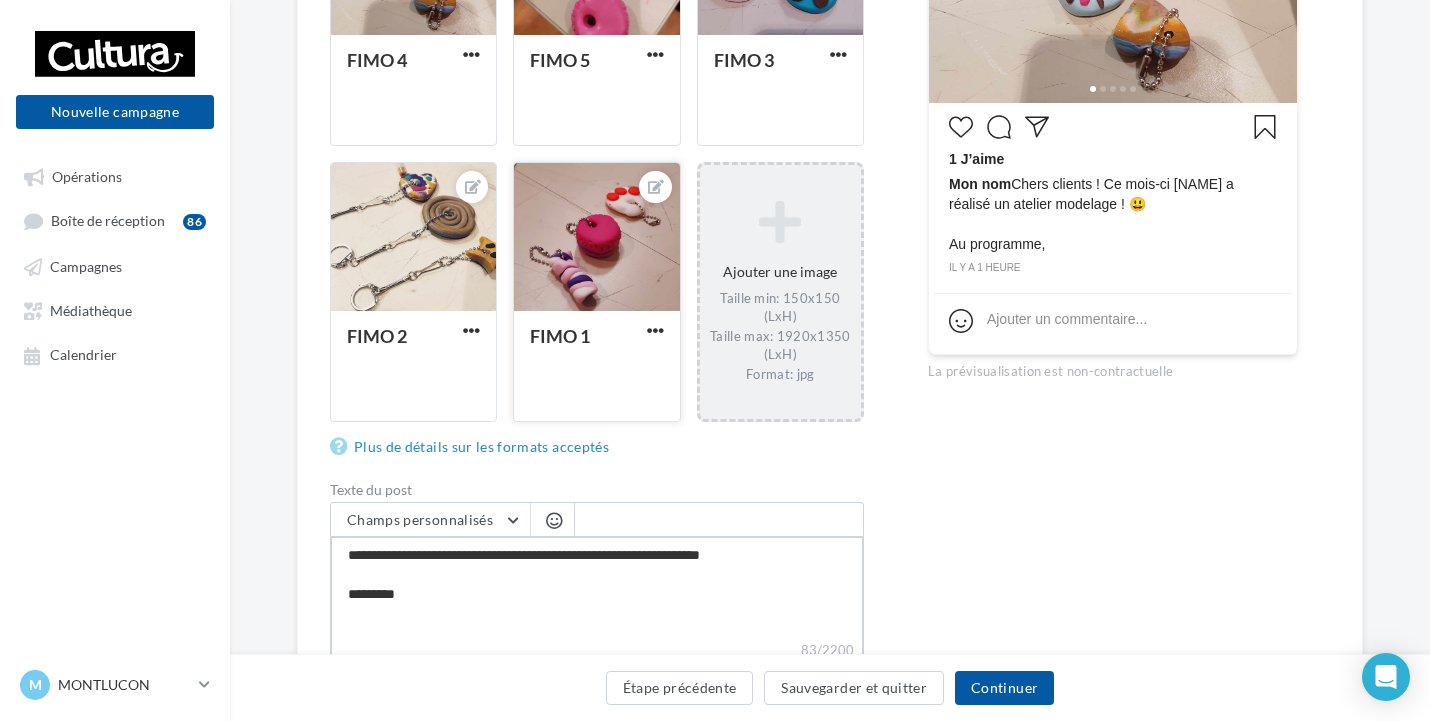 type on "**********" 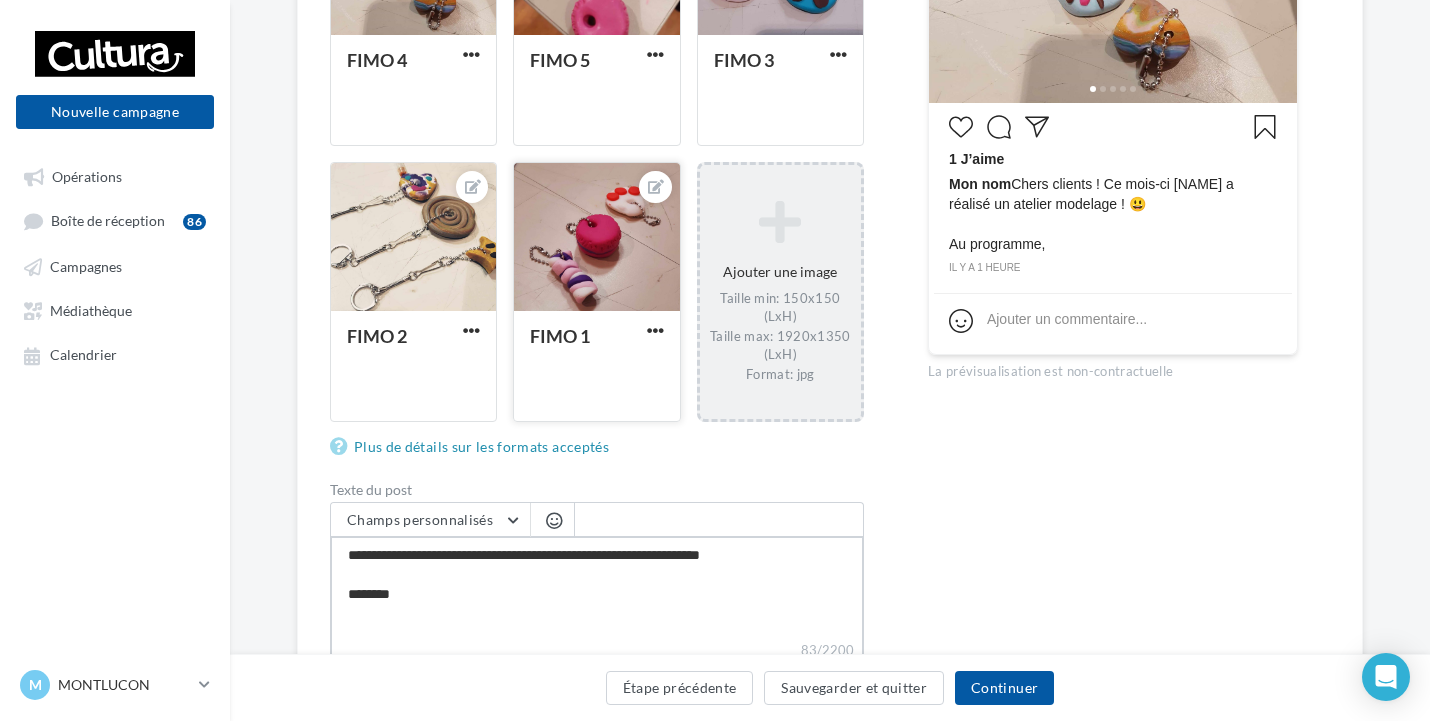 type on "**********" 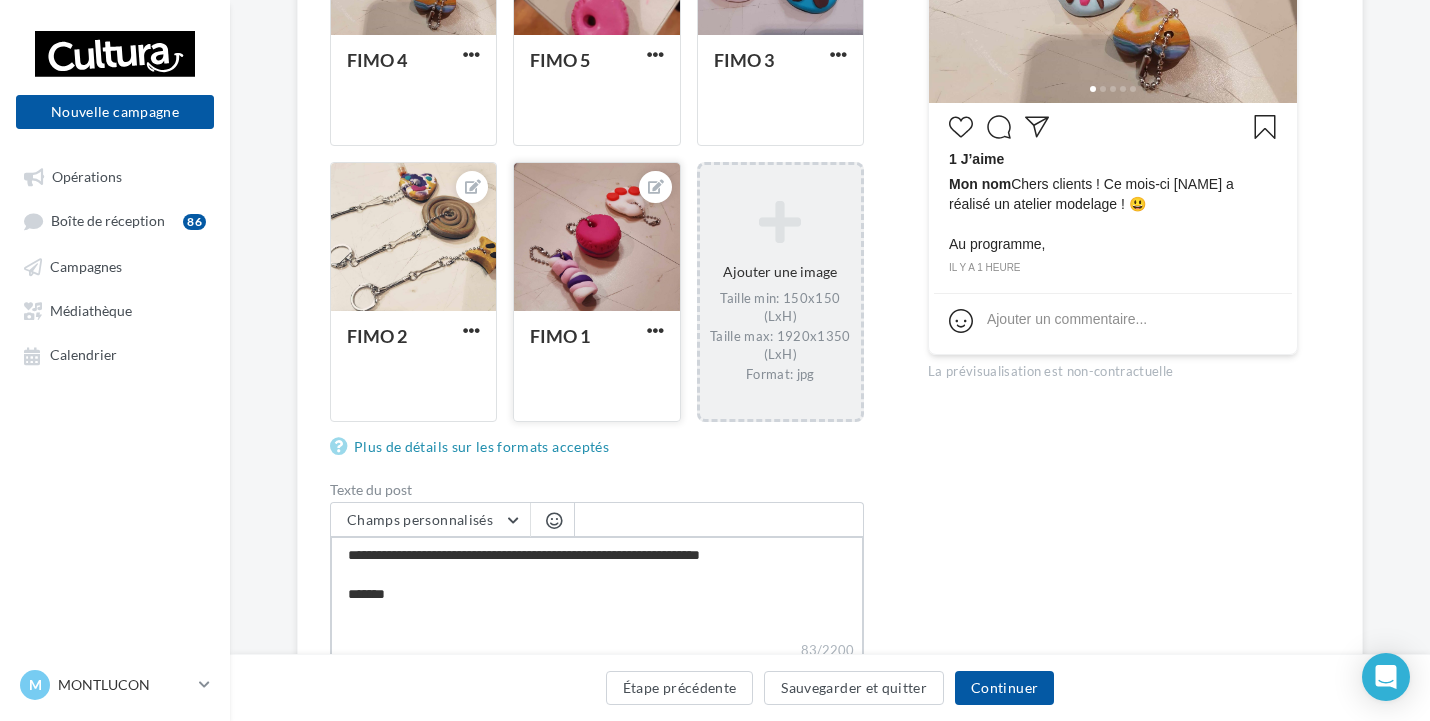 type on "**********" 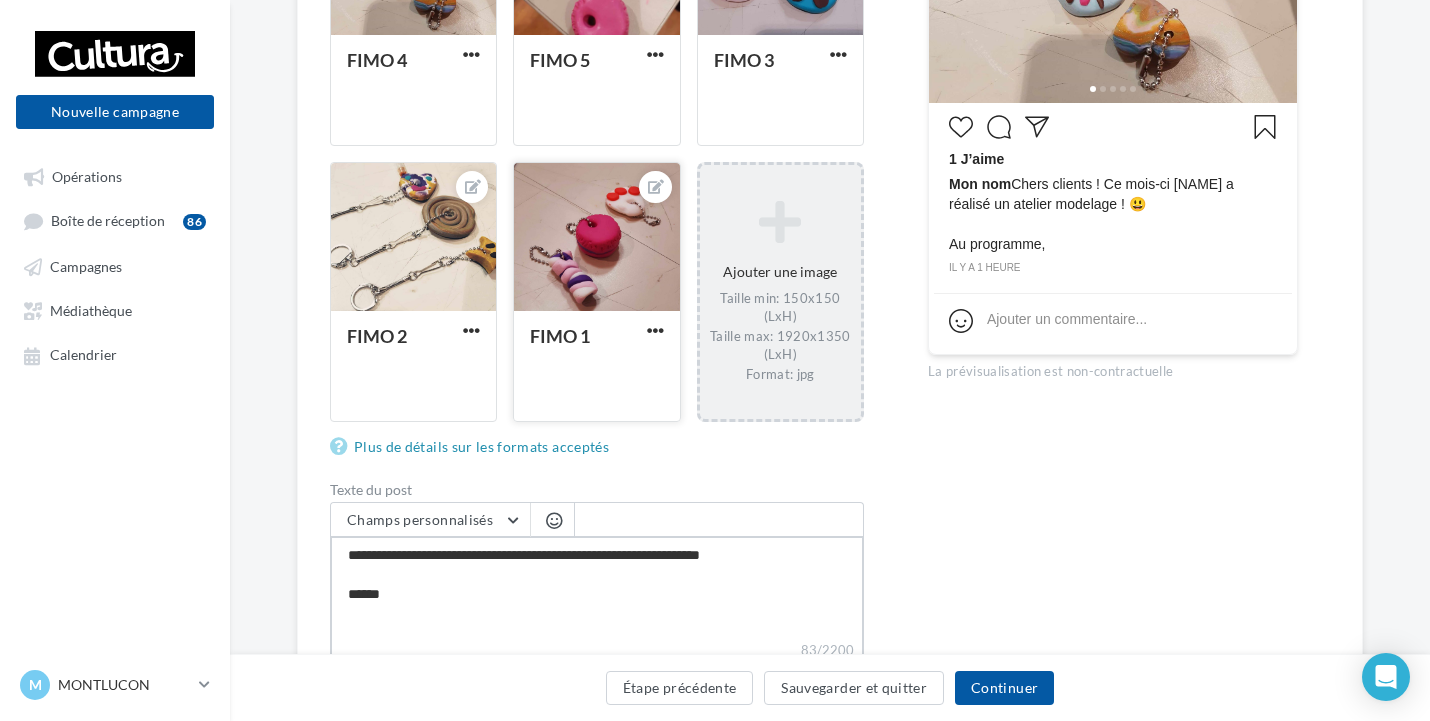 type on "**********" 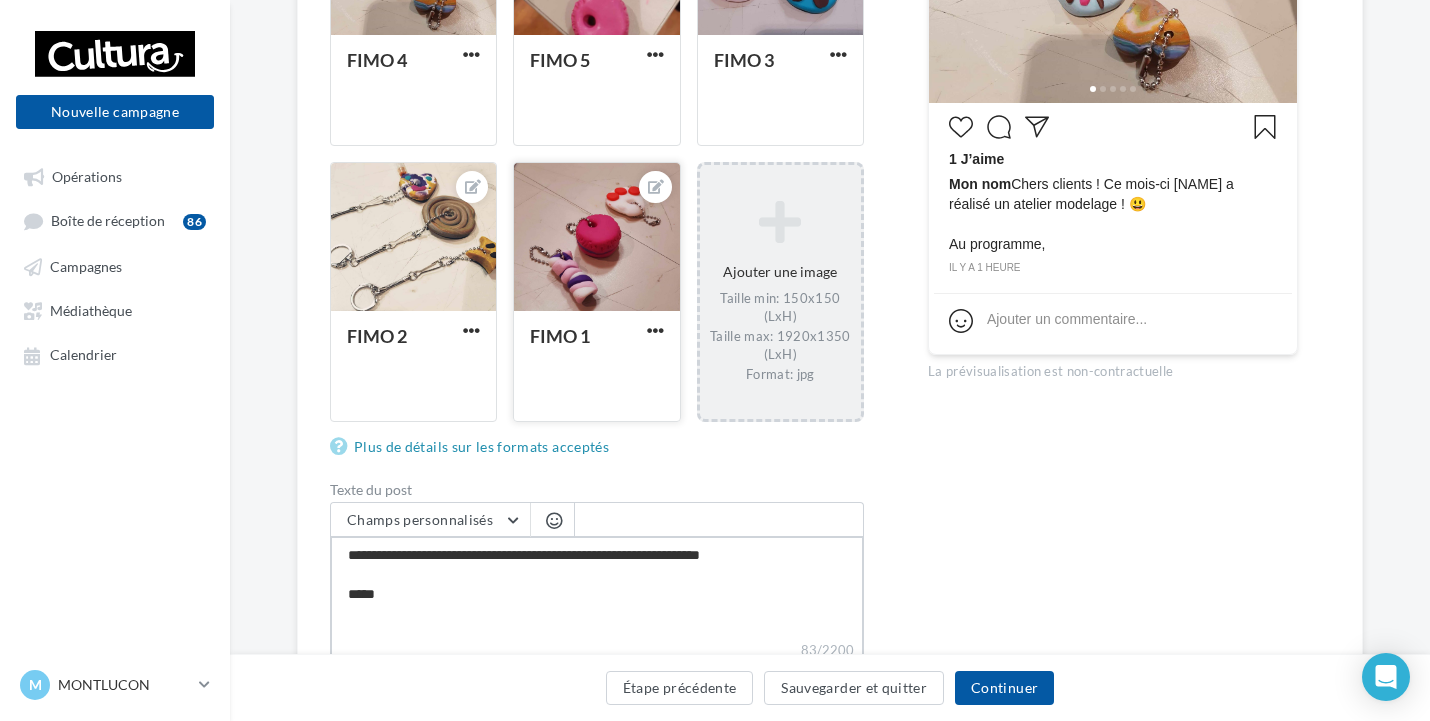 type on "**********" 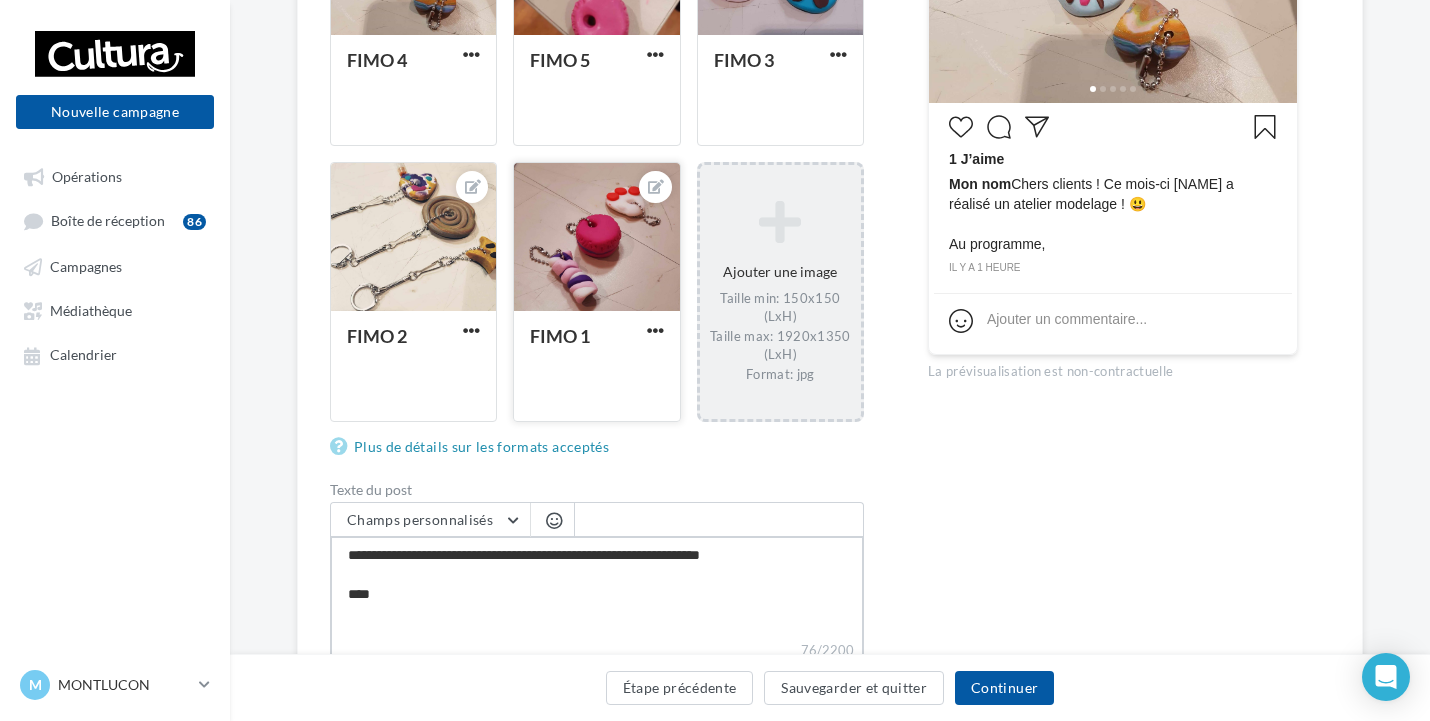 type on "**********" 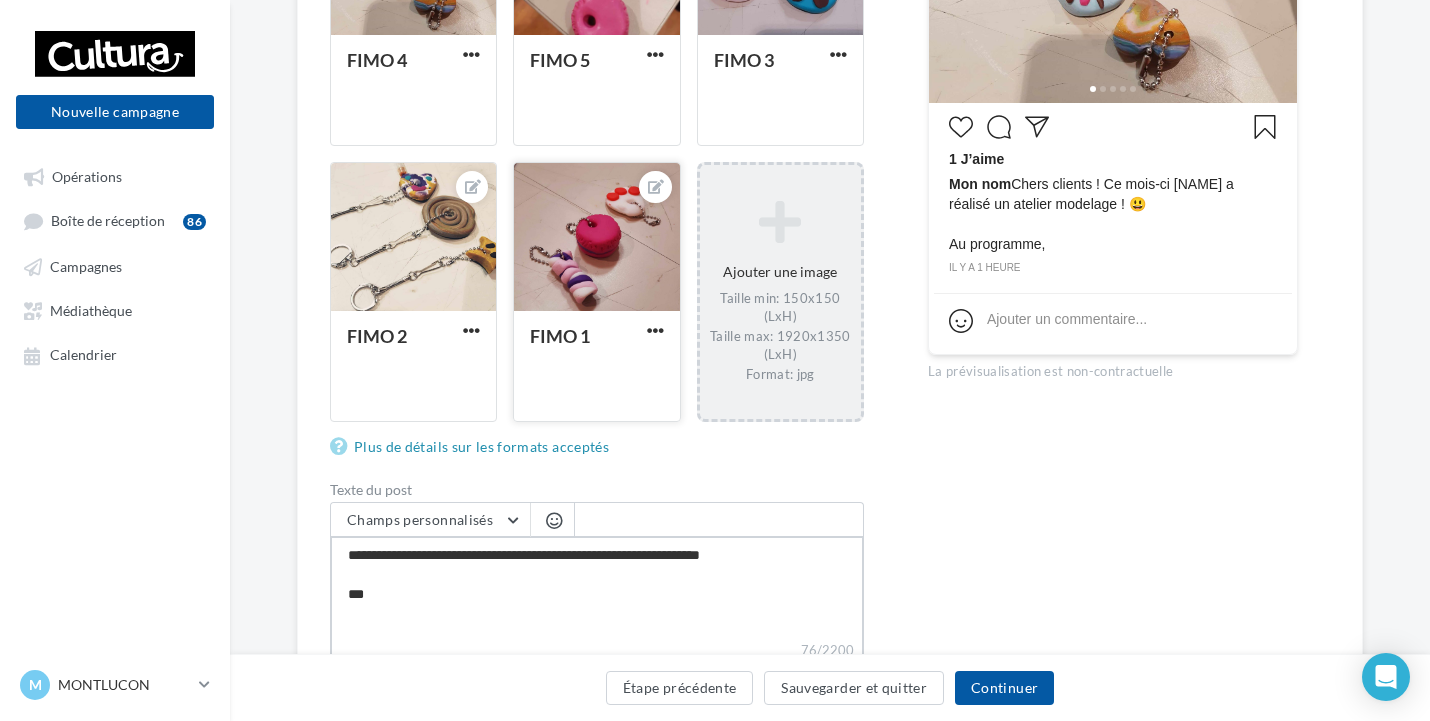 type on "**********" 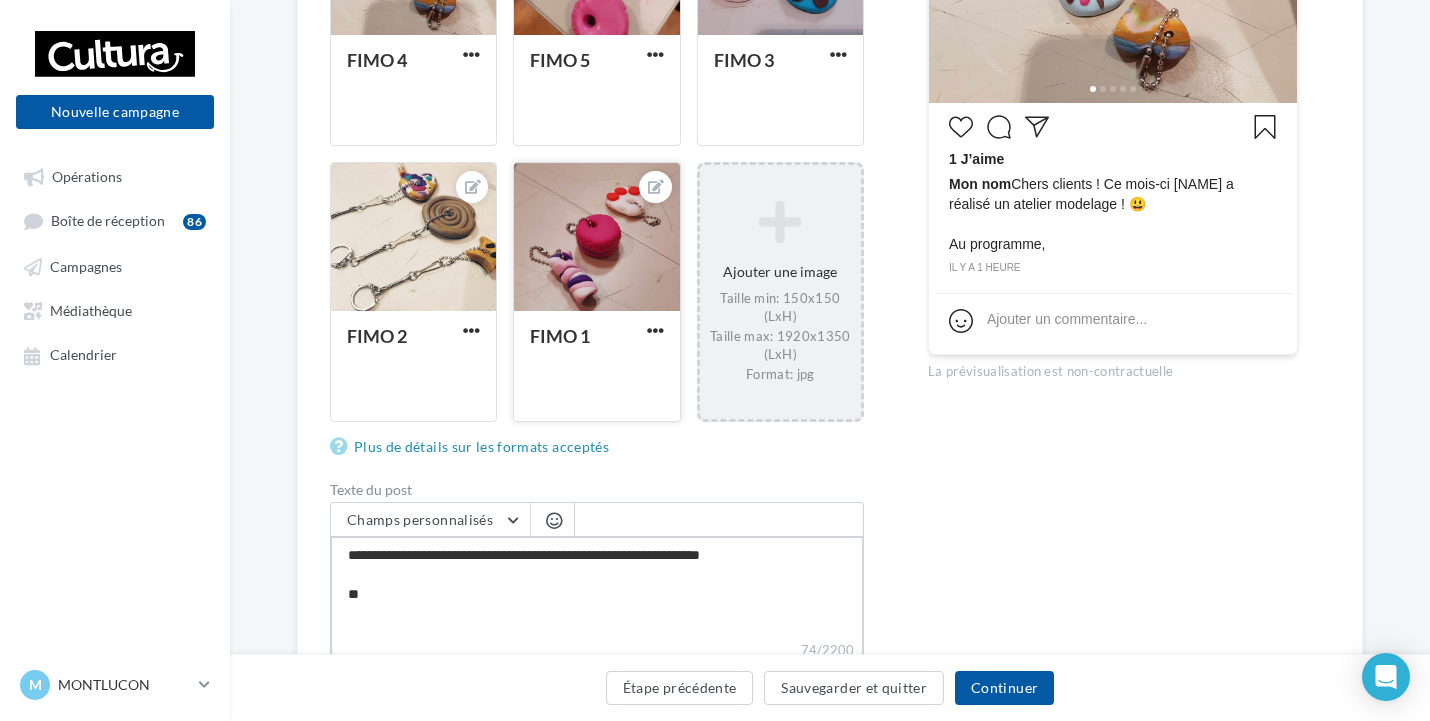 type on "**********" 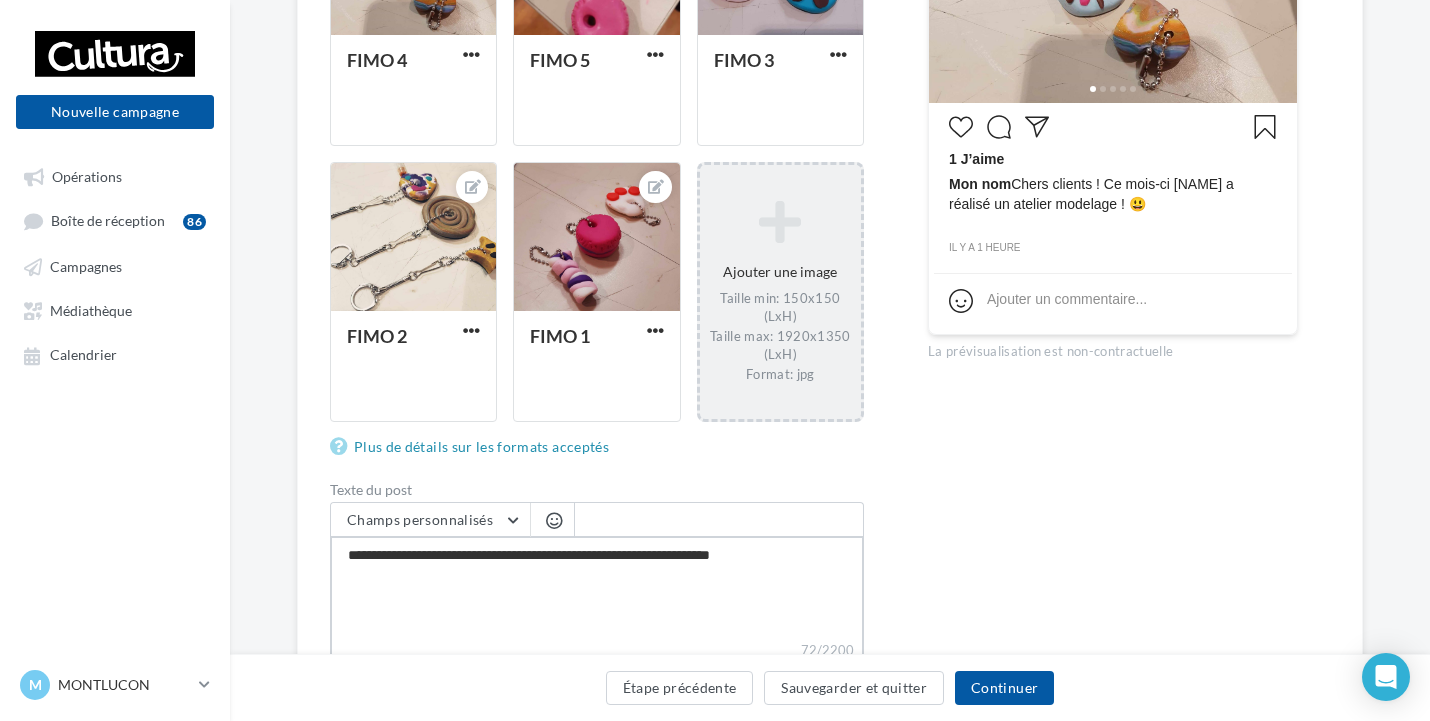 click on "**********" at bounding box center [597, 588] 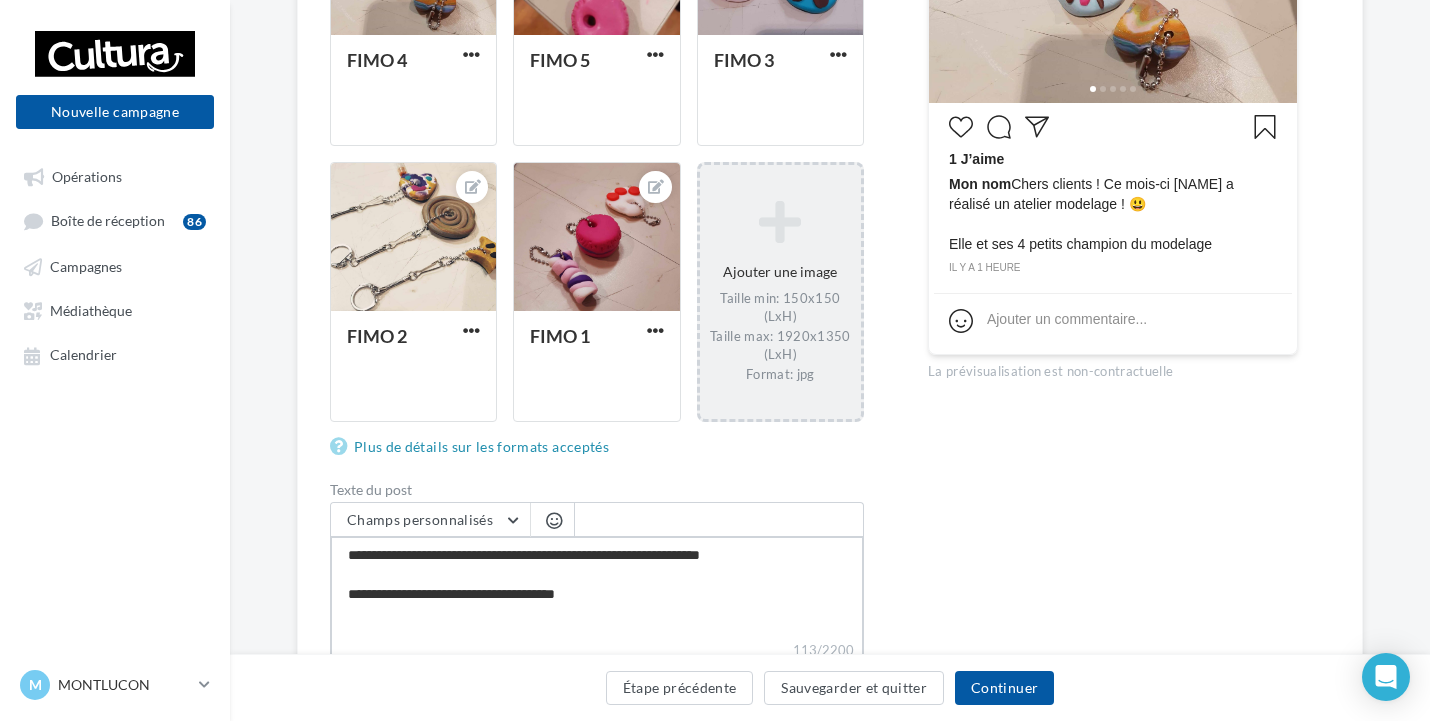 click on "**********" at bounding box center (597, 588) 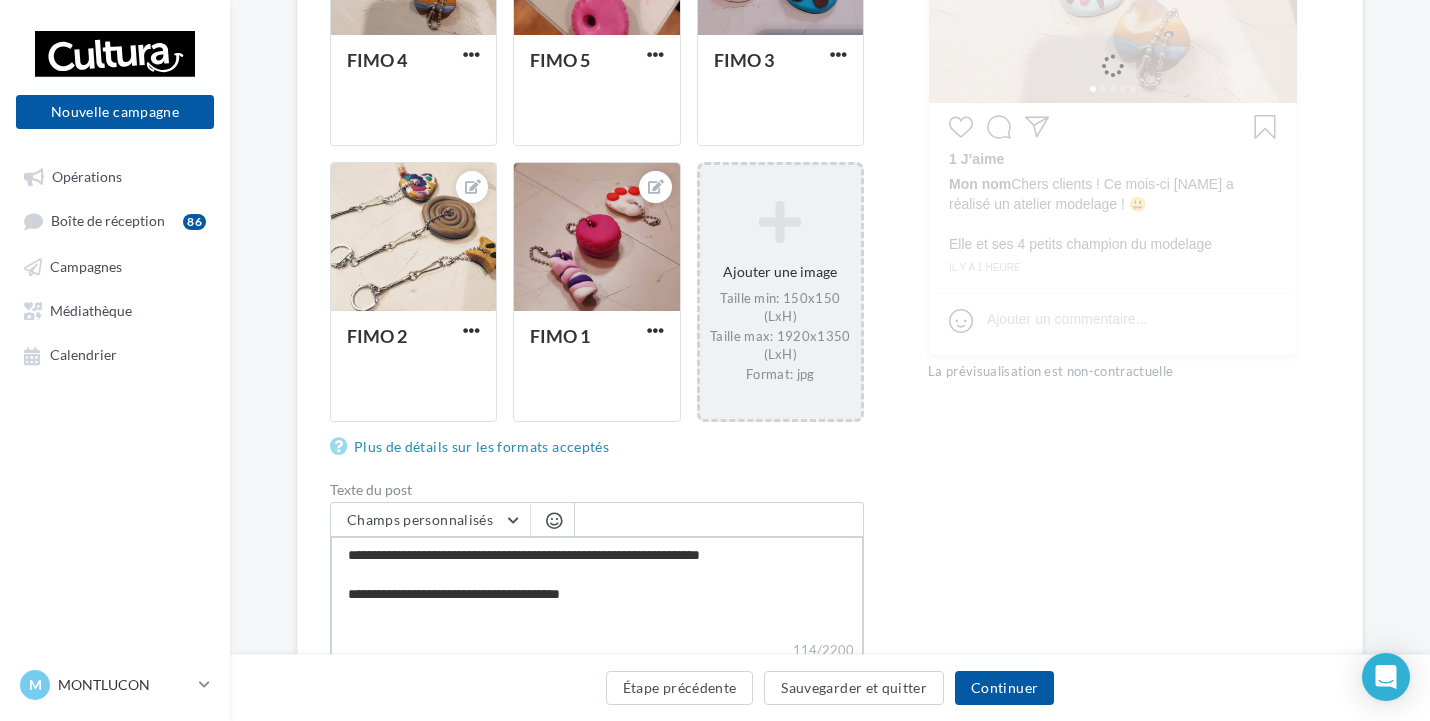click on "**********" at bounding box center [597, 588] 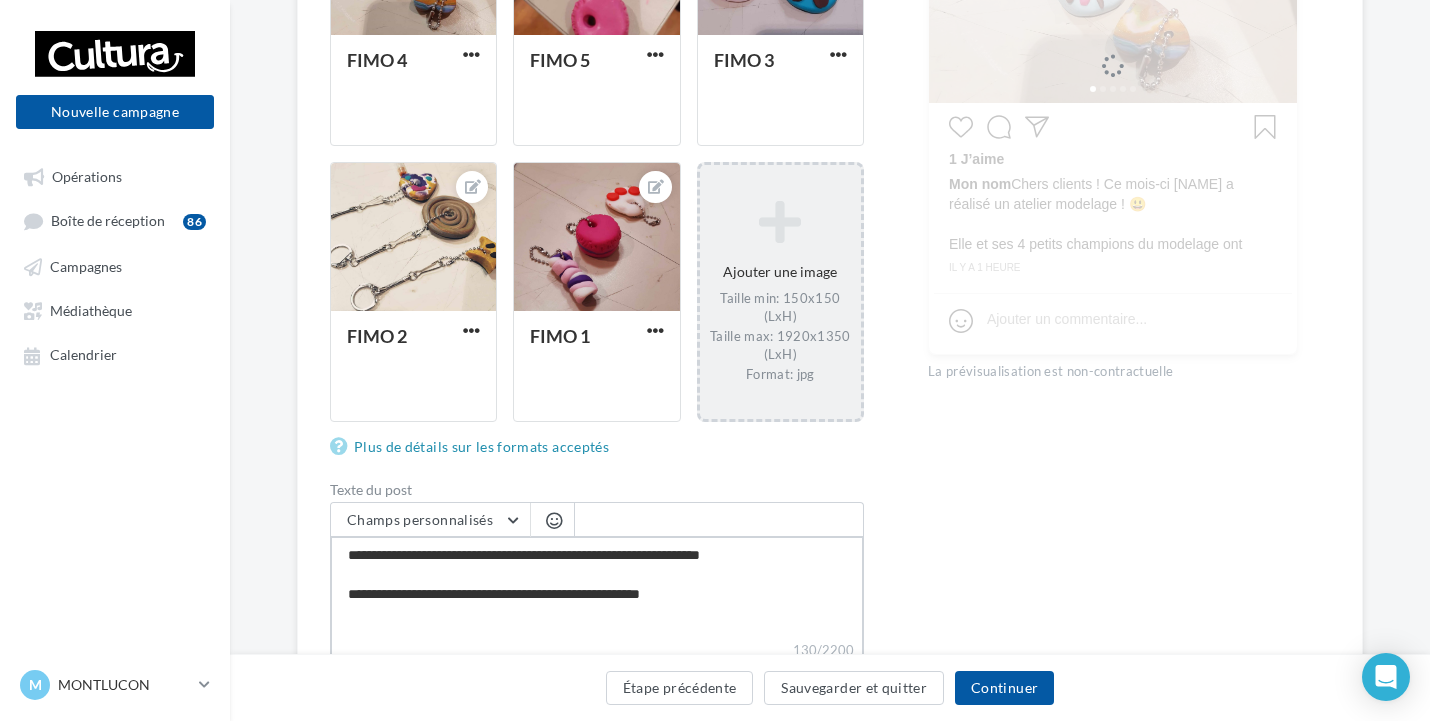 drag, startPoint x: 712, startPoint y: 600, endPoint x: 346, endPoint y: 616, distance: 366.34955 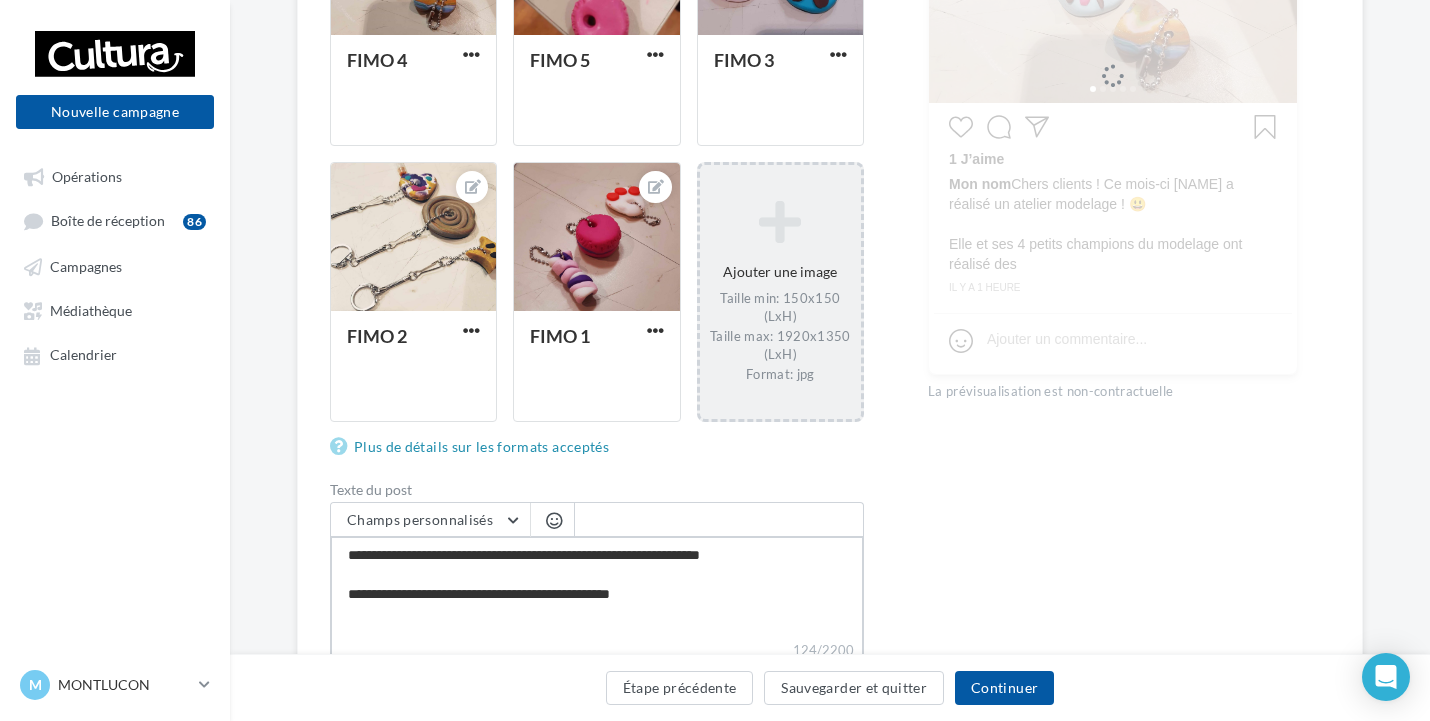 click on "**********" at bounding box center (597, 588) 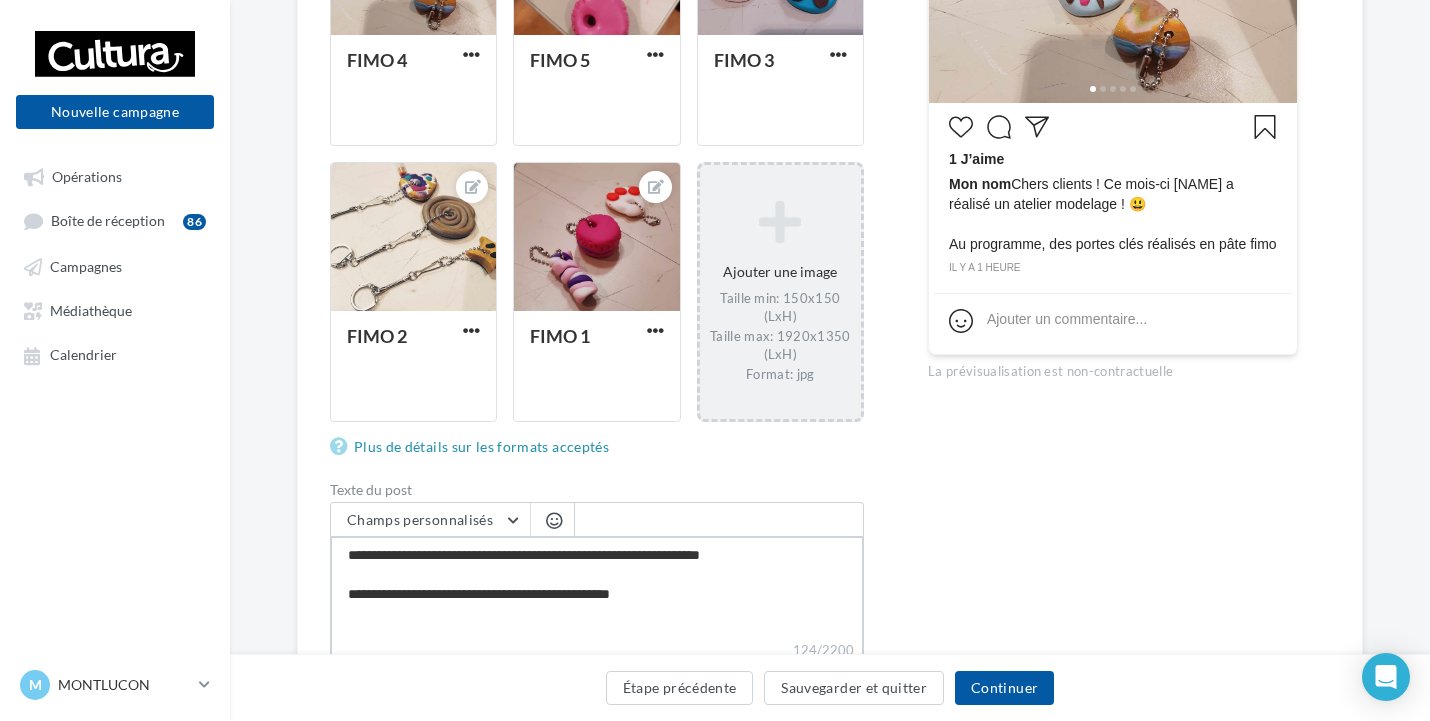 drag, startPoint x: 646, startPoint y: 596, endPoint x: 608, endPoint y: 612, distance: 41.231056 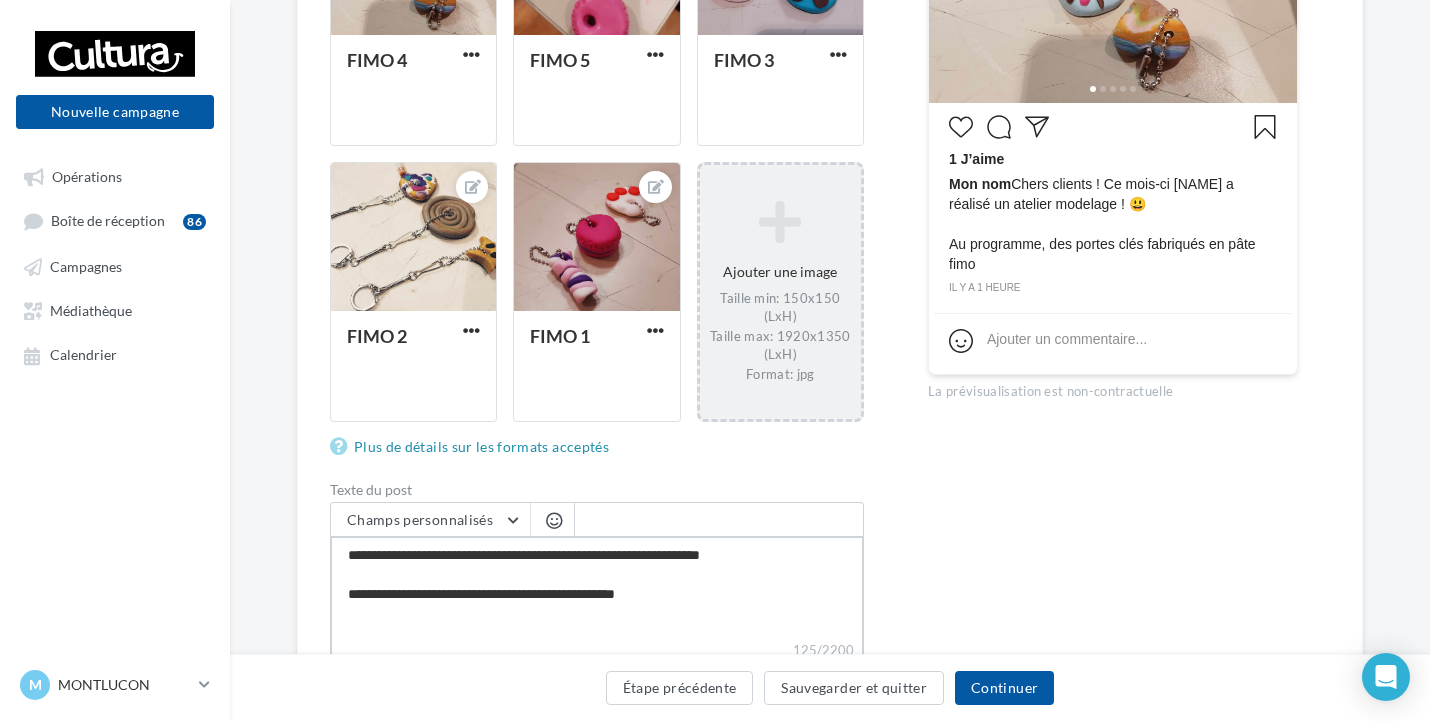 click on "**********" at bounding box center (597, 588) 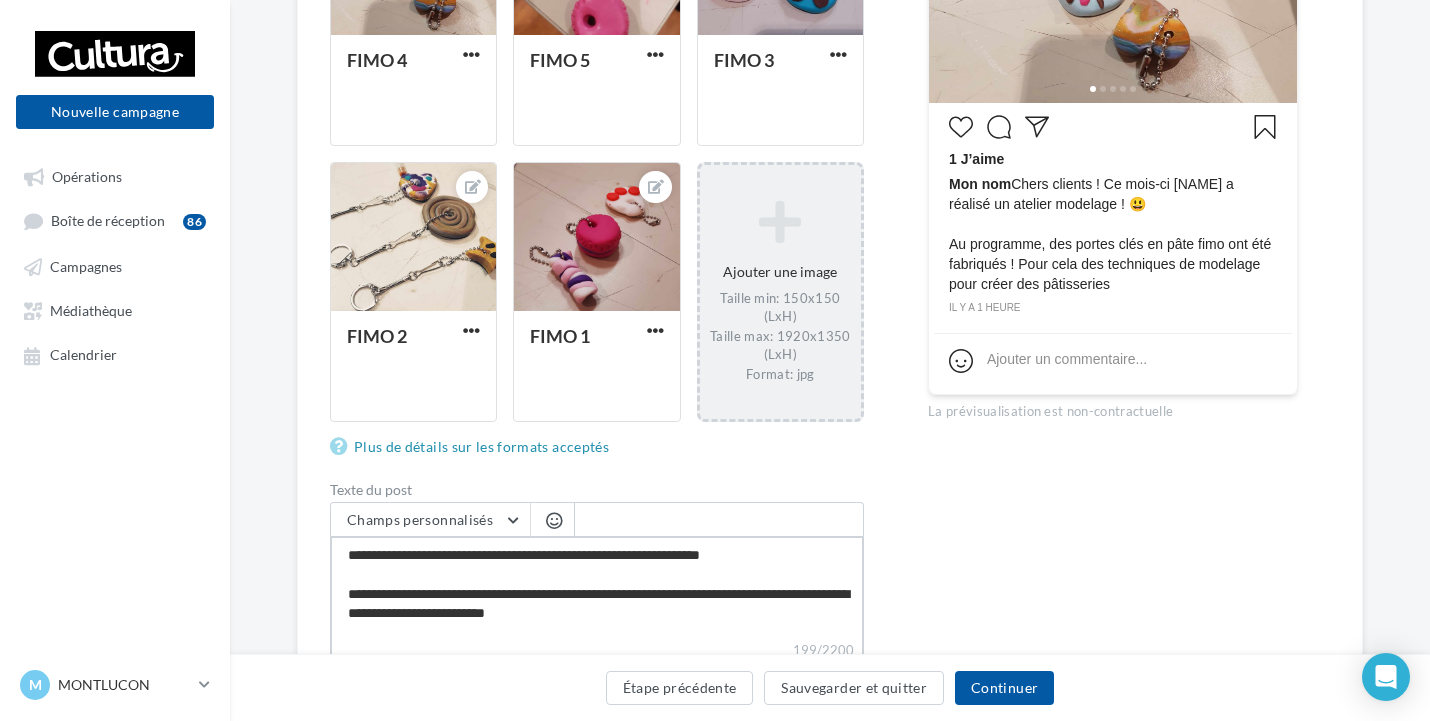 click on "**********" at bounding box center [597, 588] 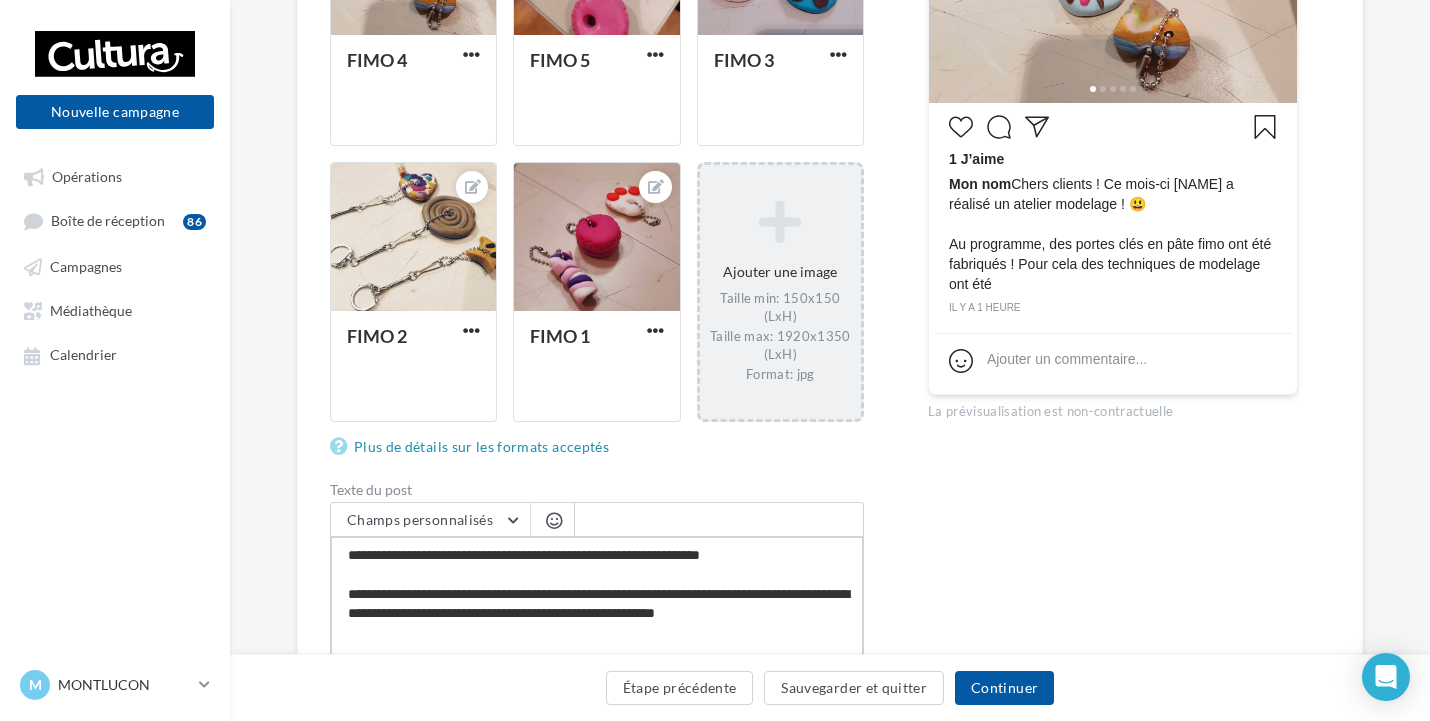 scroll, scrollTop: 0, scrollLeft: 0, axis: both 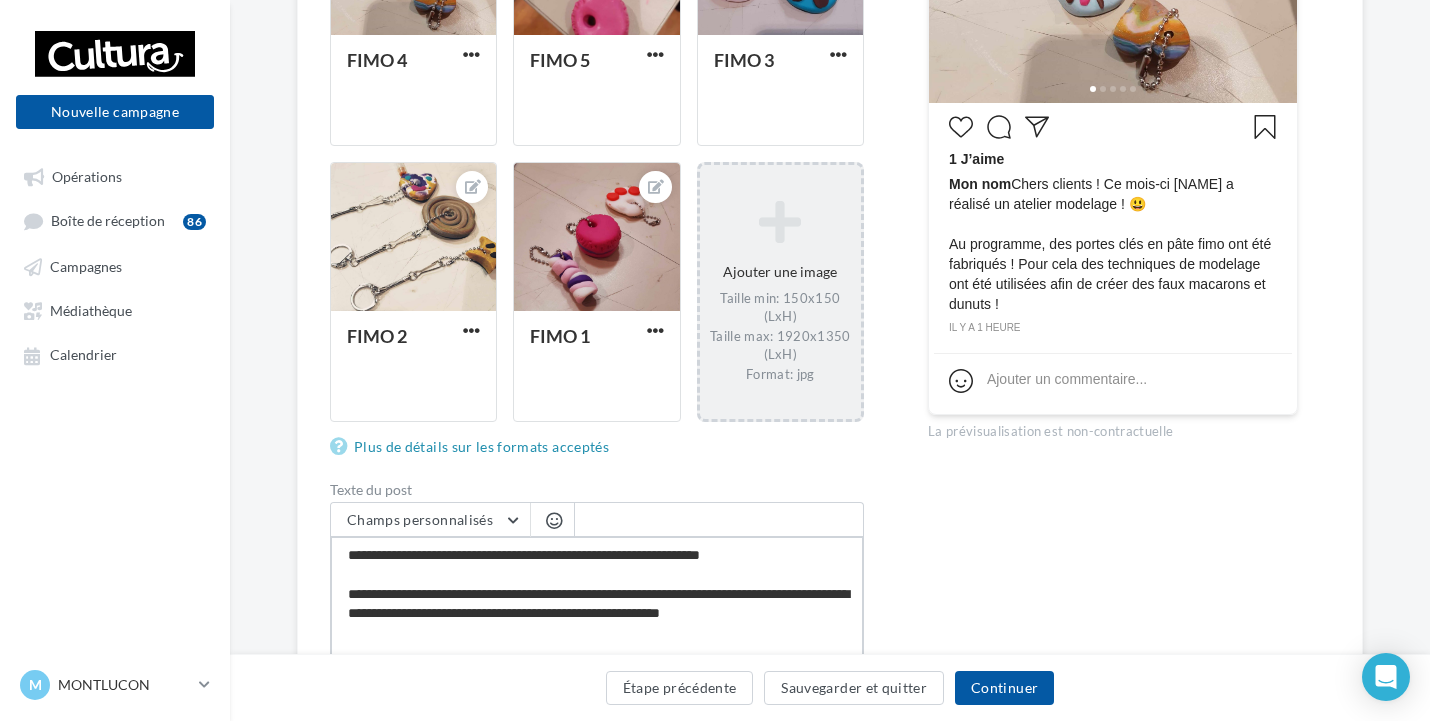 click on "**********" at bounding box center (597, 593) 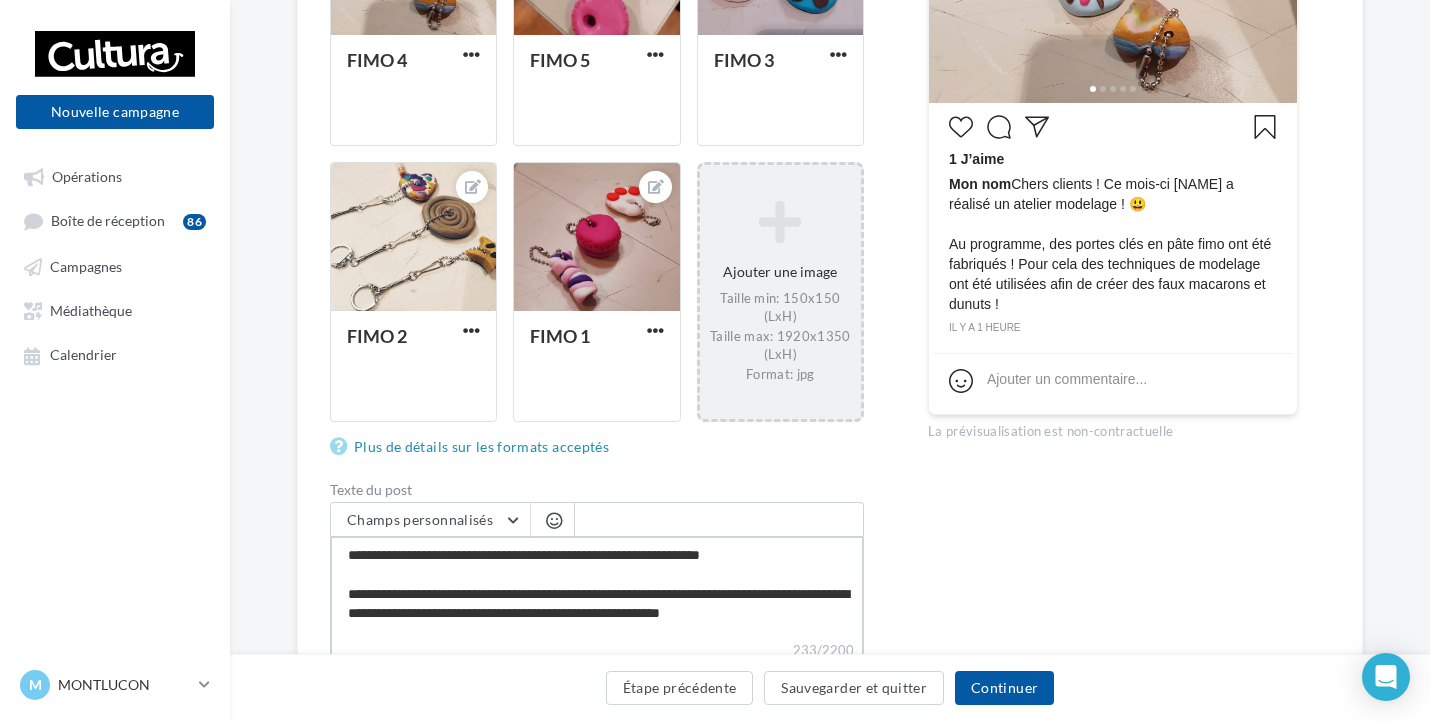 scroll, scrollTop: 0, scrollLeft: 0, axis: both 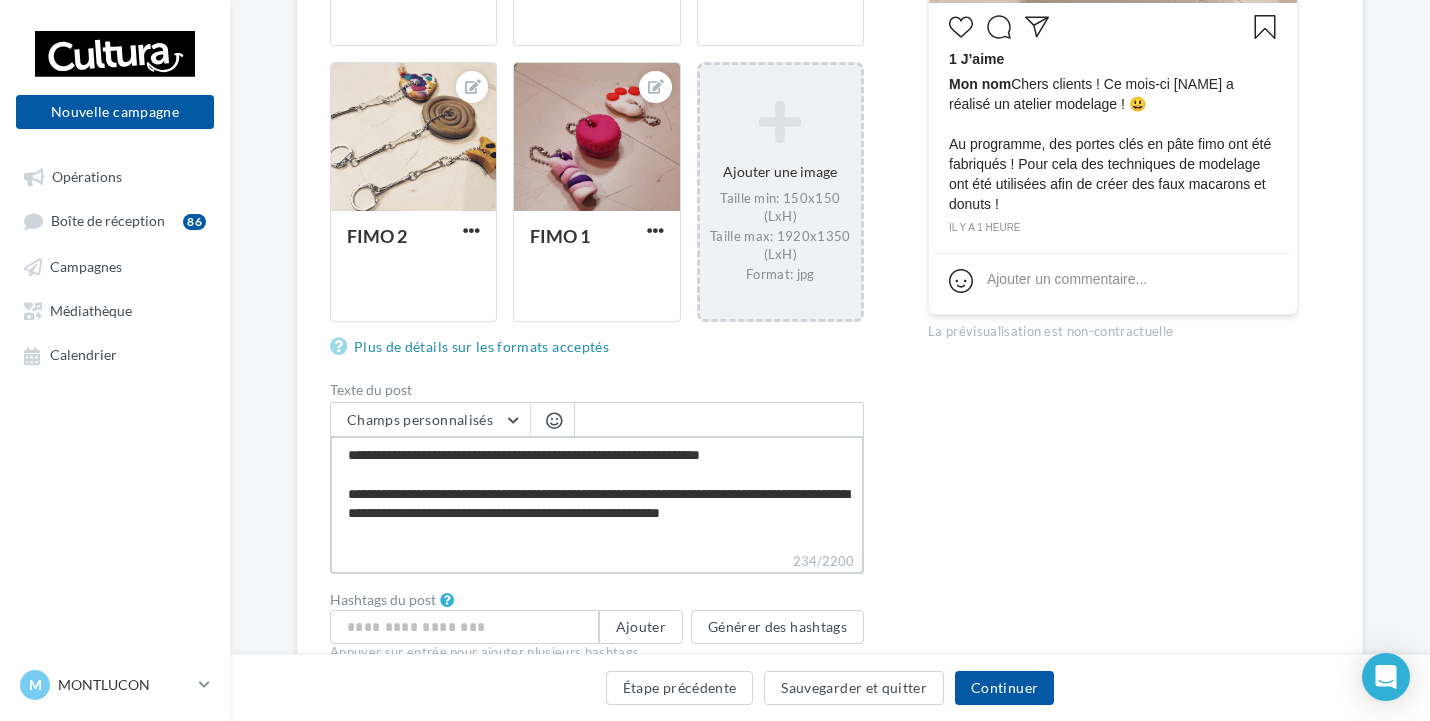 click on "**********" at bounding box center (597, 493) 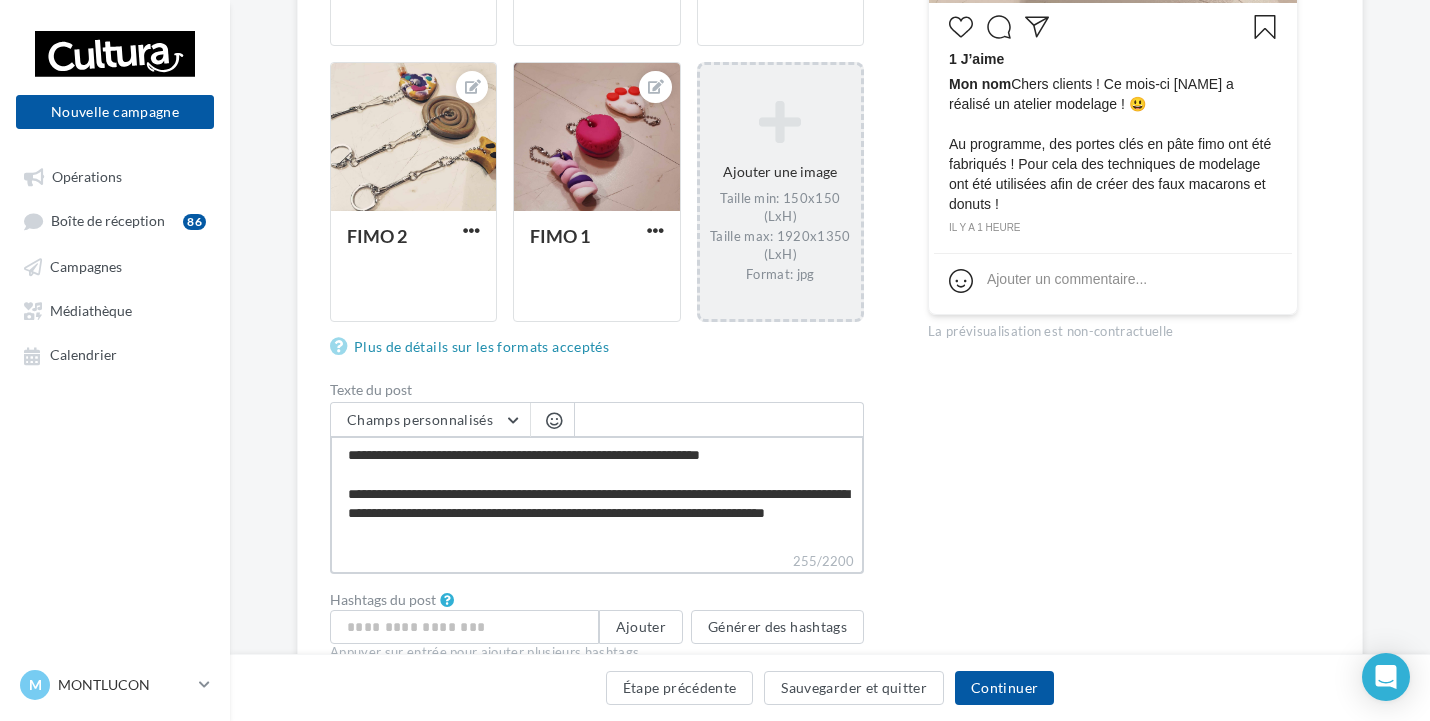 click on "**********" at bounding box center [597, 493] 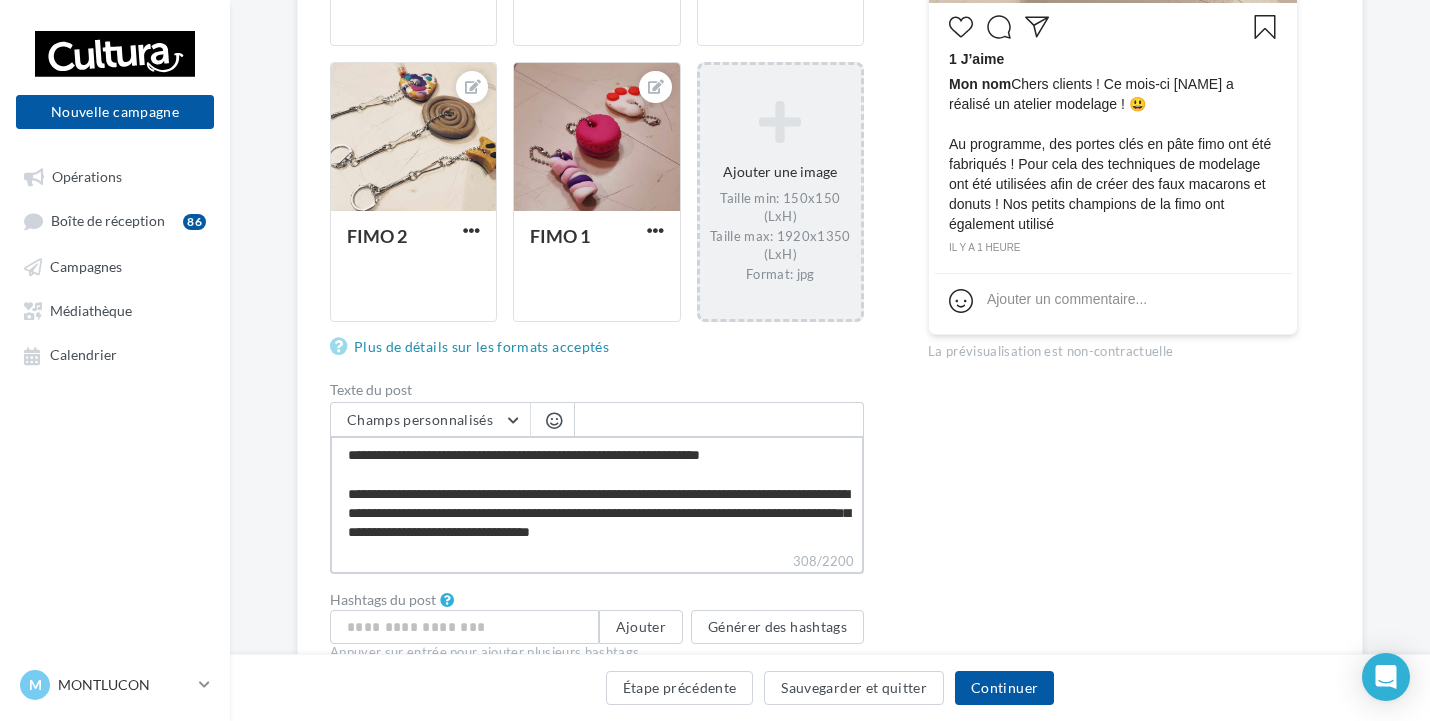 scroll, scrollTop: 10, scrollLeft: 0, axis: vertical 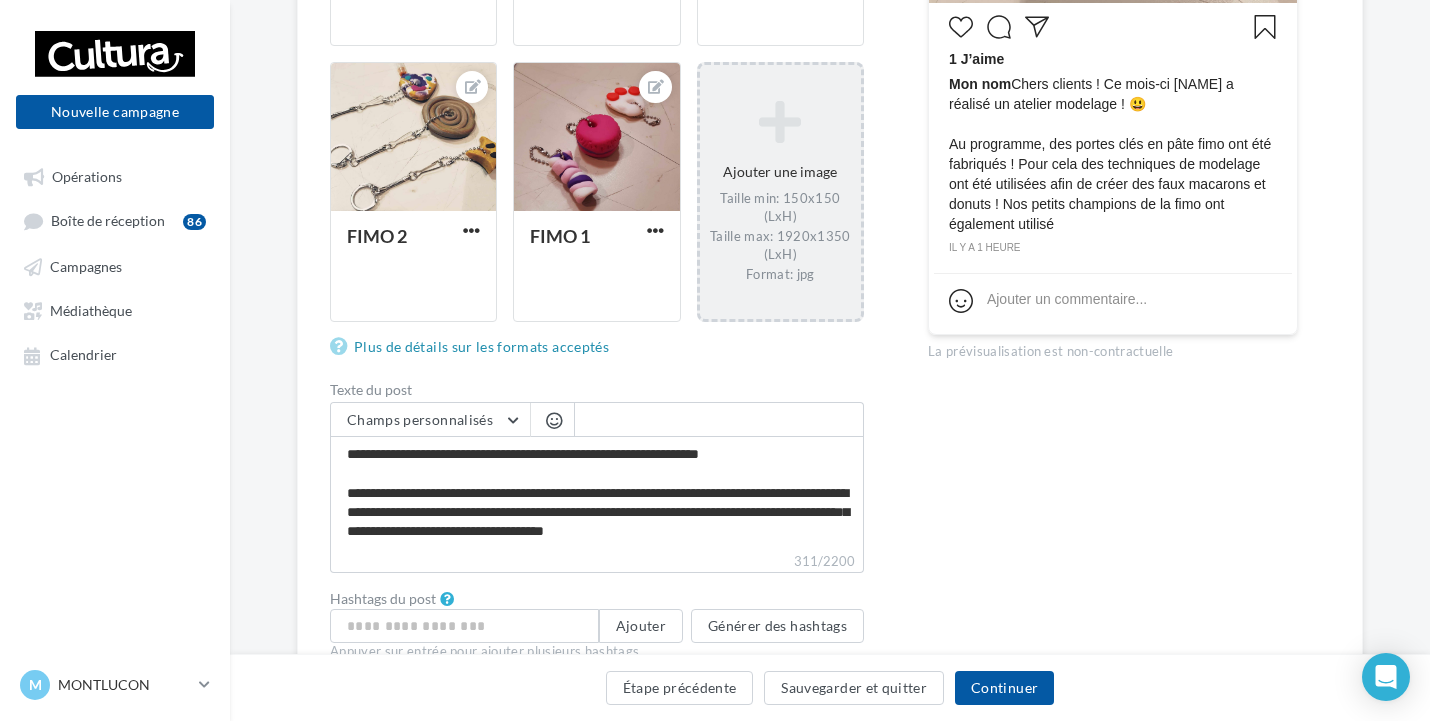 click at bounding box center (554, 420) 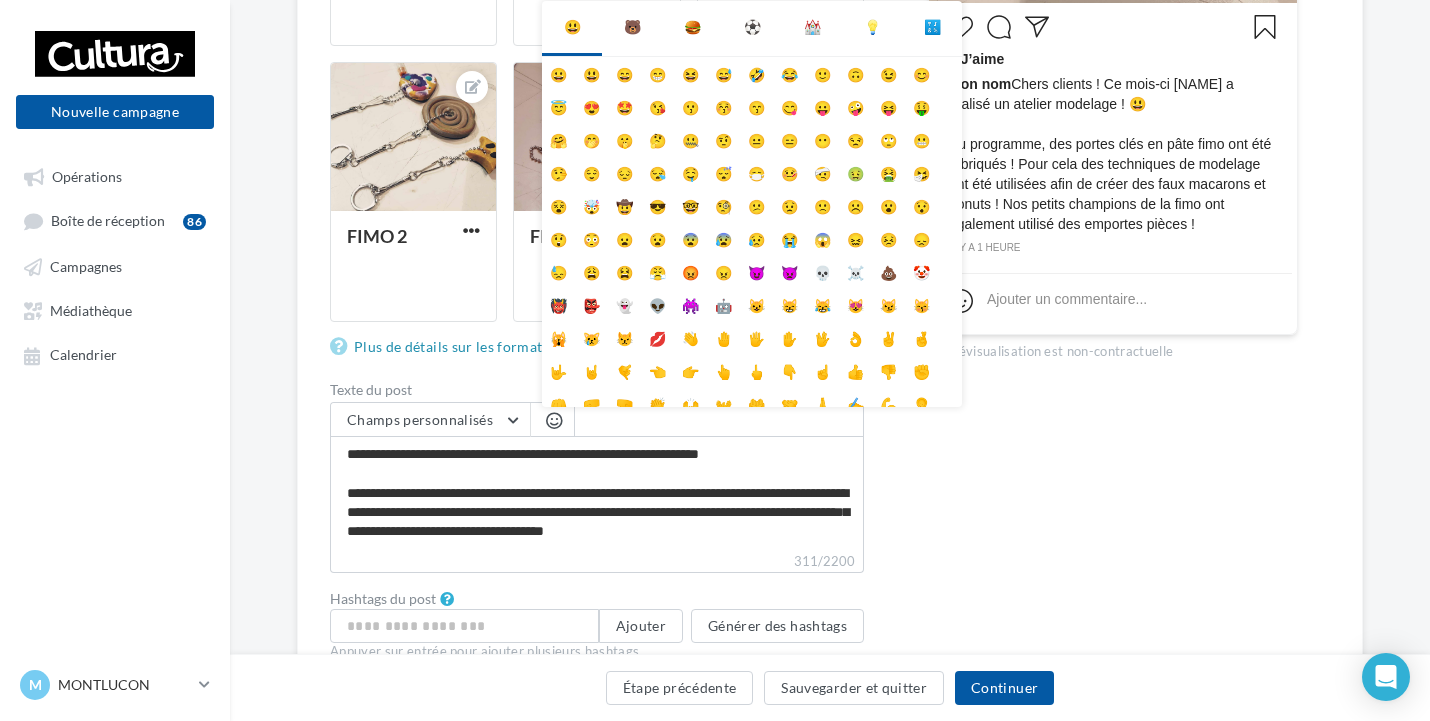 click on "🙂" at bounding box center [822, 73] 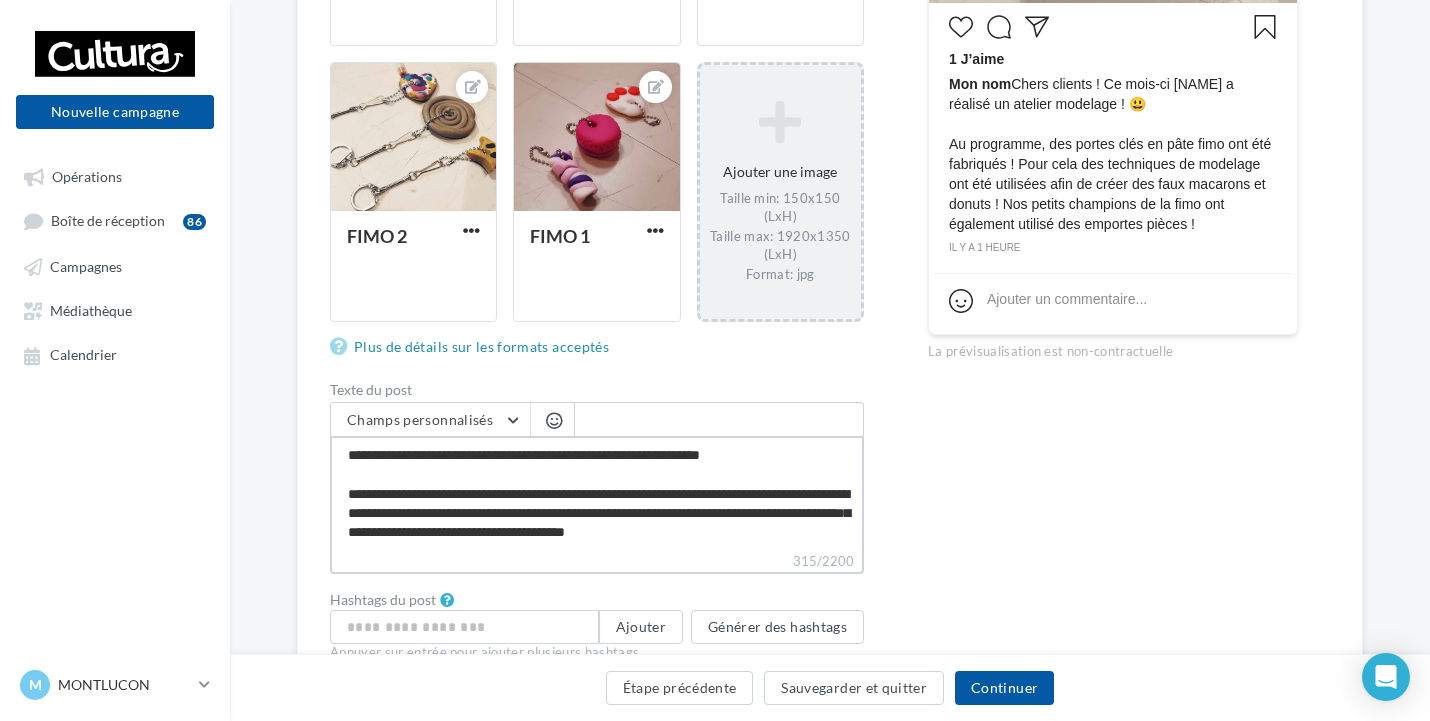 scroll, scrollTop: 10, scrollLeft: 0, axis: vertical 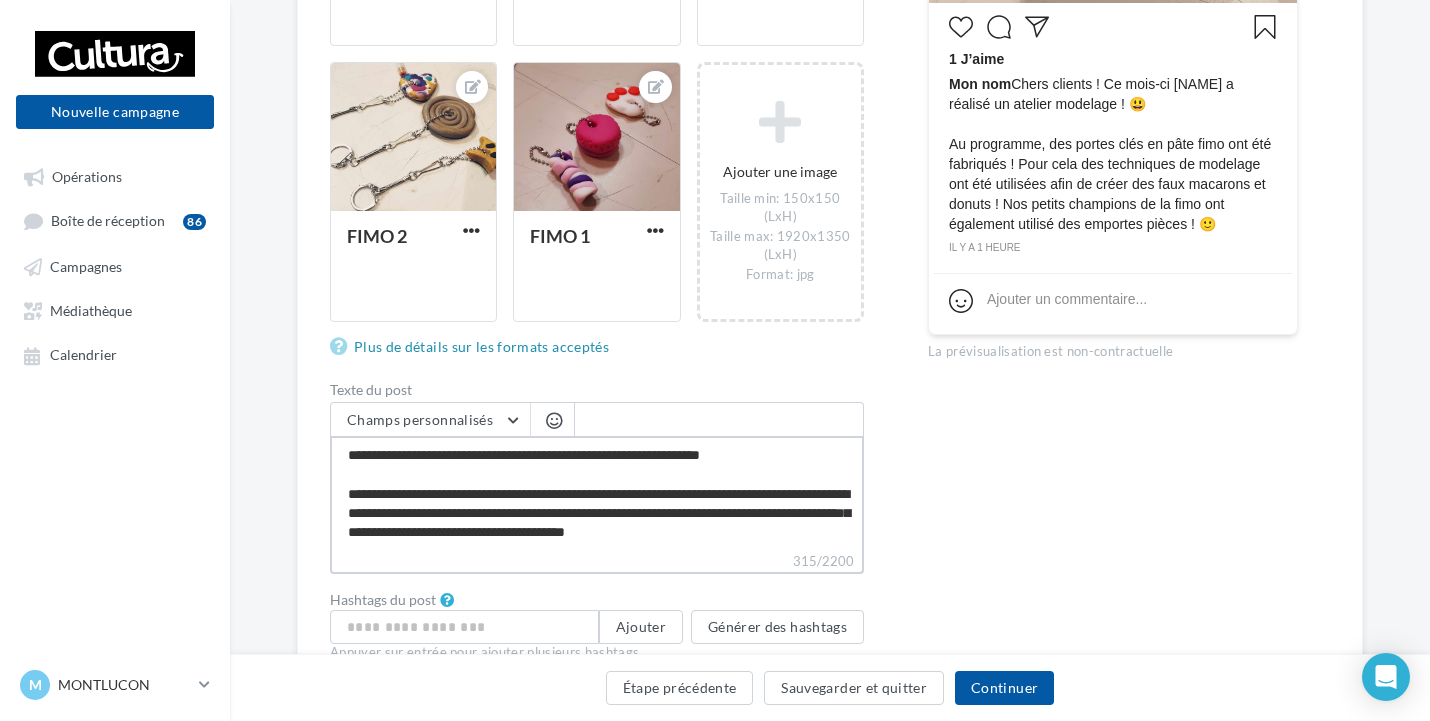 click on "**********" at bounding box center [597, 493] 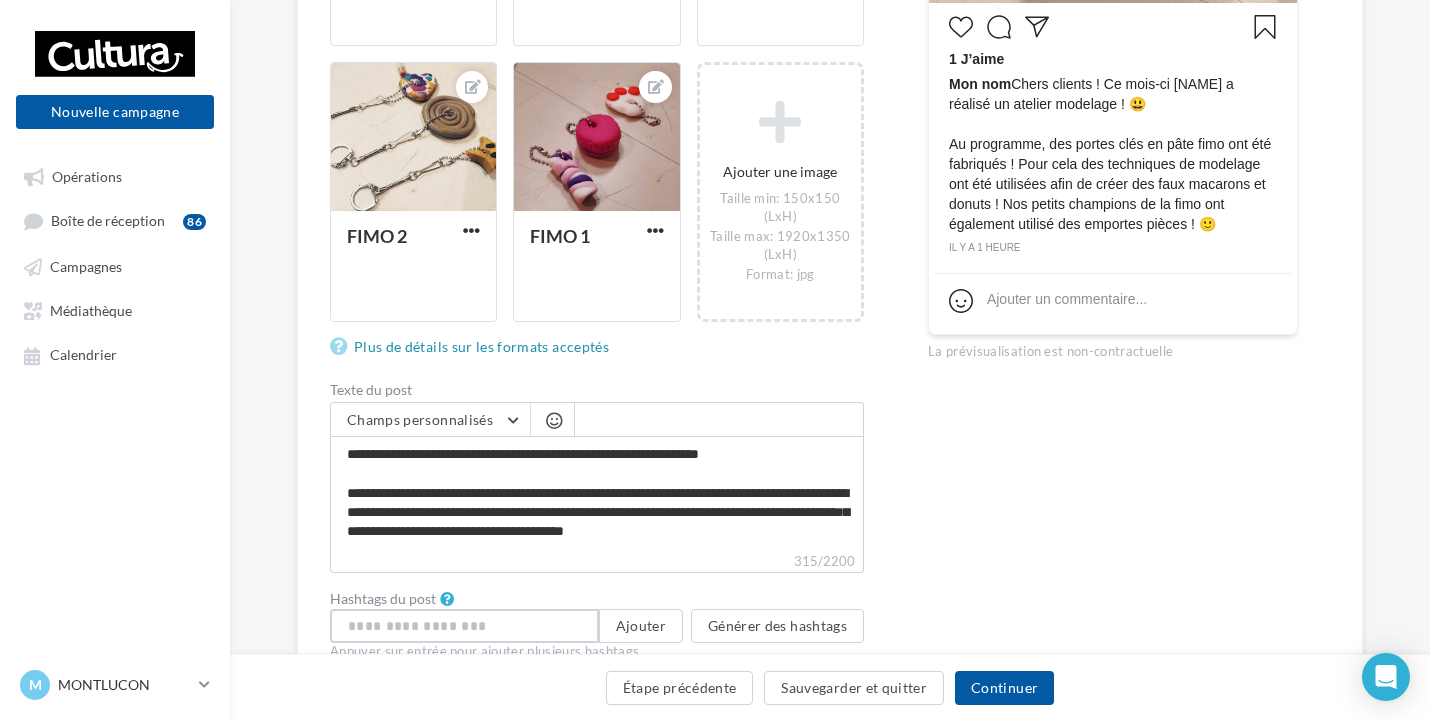 scroll, scrollTop: 18, scrollLeft: 0, axis: vertical 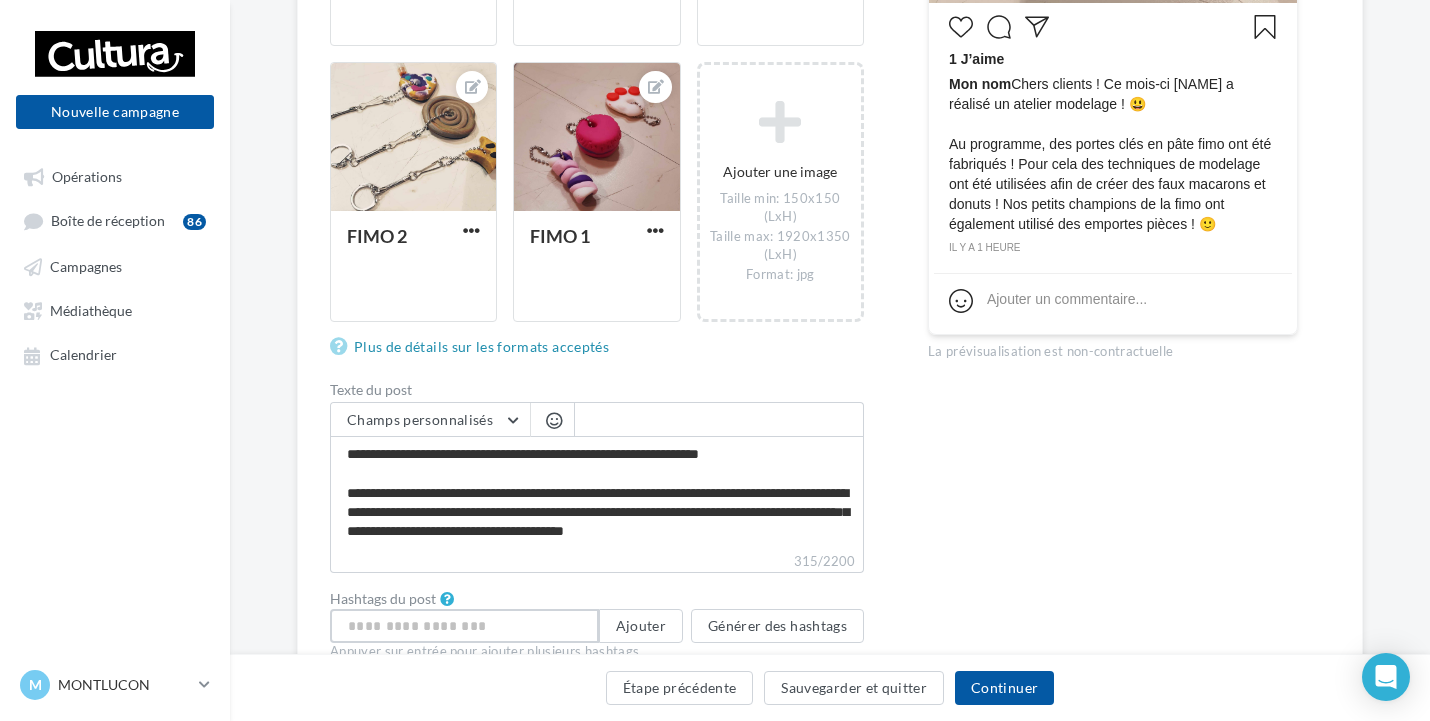 click at bounding box center [464, 626] 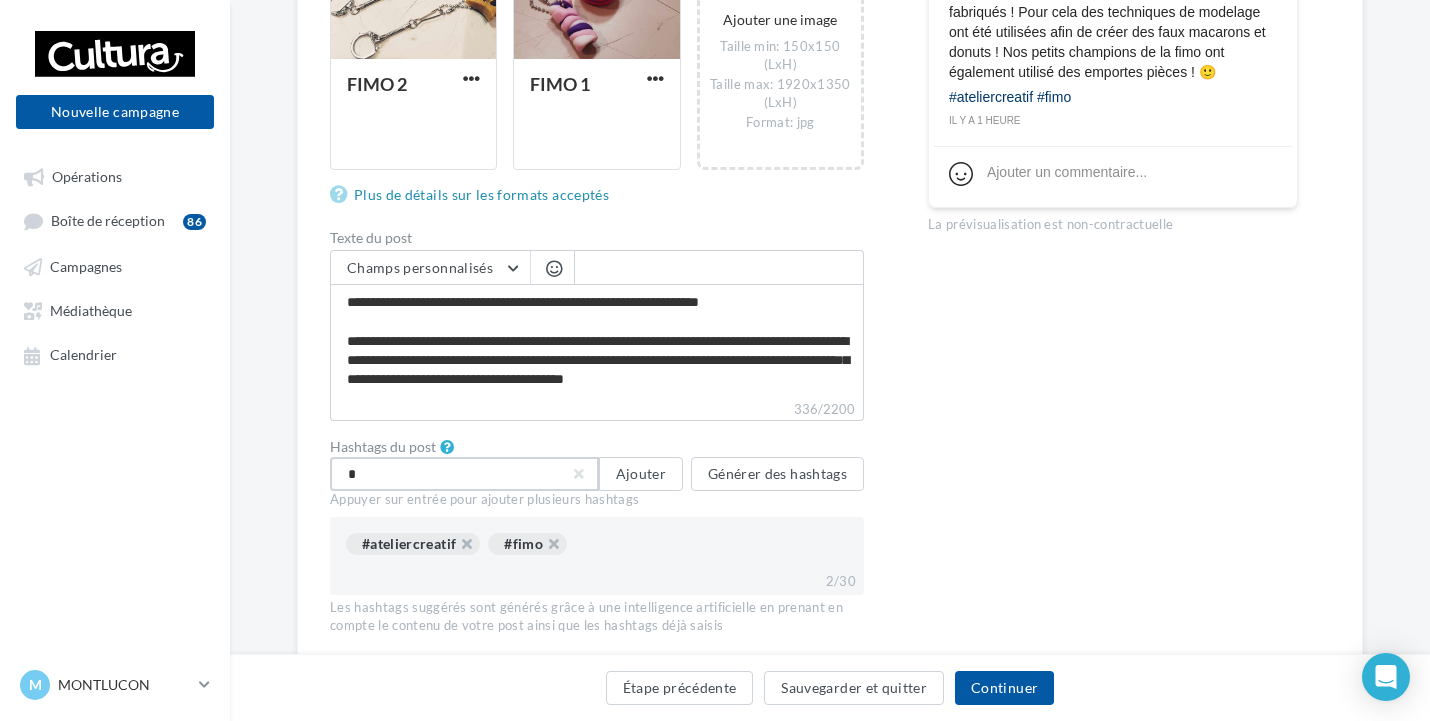 scroll, scrollTop: 800, scrollLeft: 0, axis: vertical 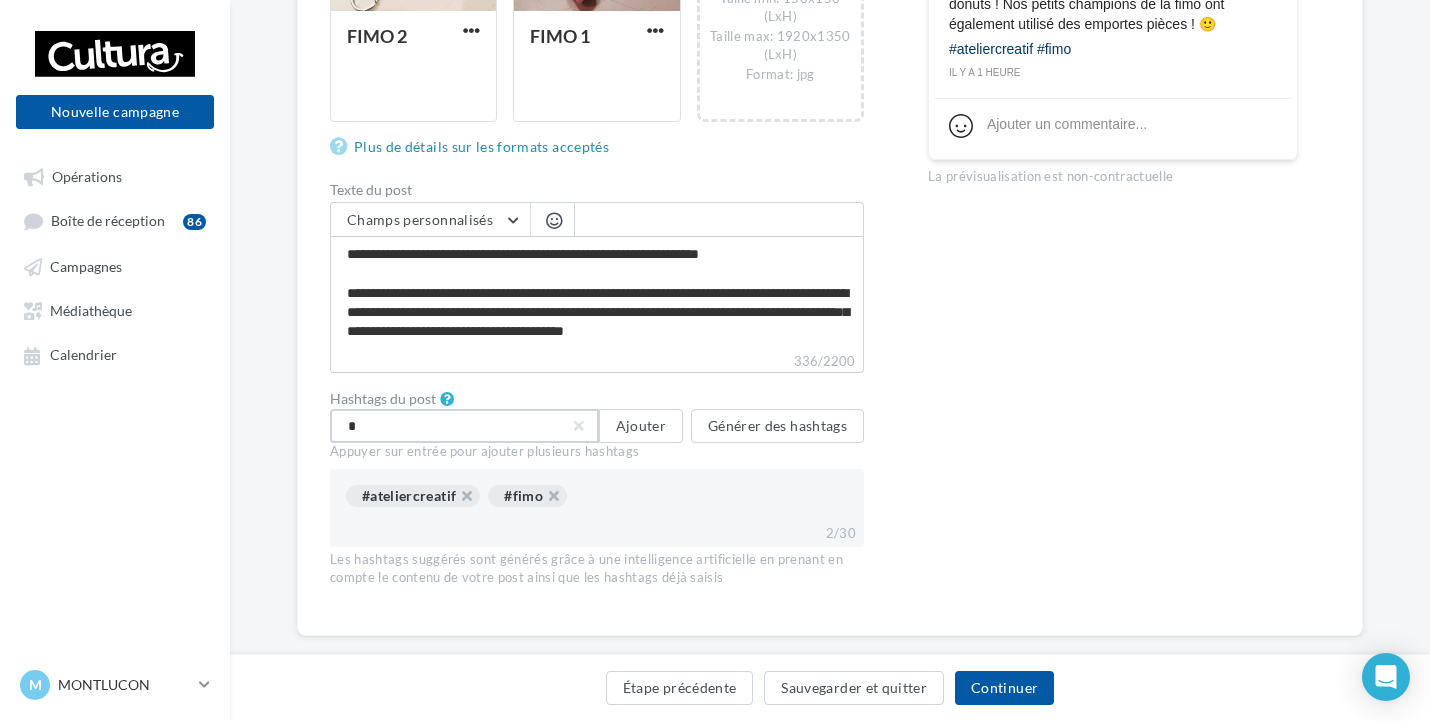 click on "*" at bounding box center [464, 426] 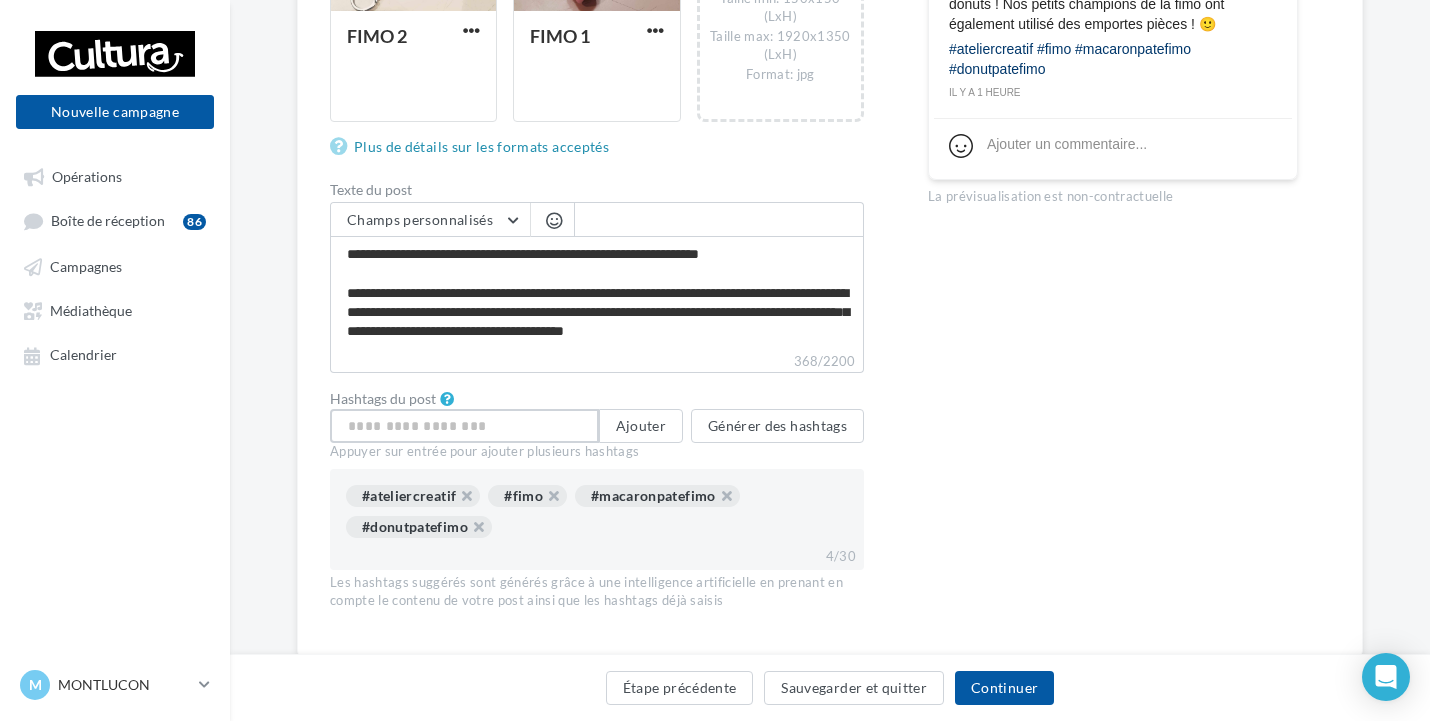 click at bounding box center [464, 426] 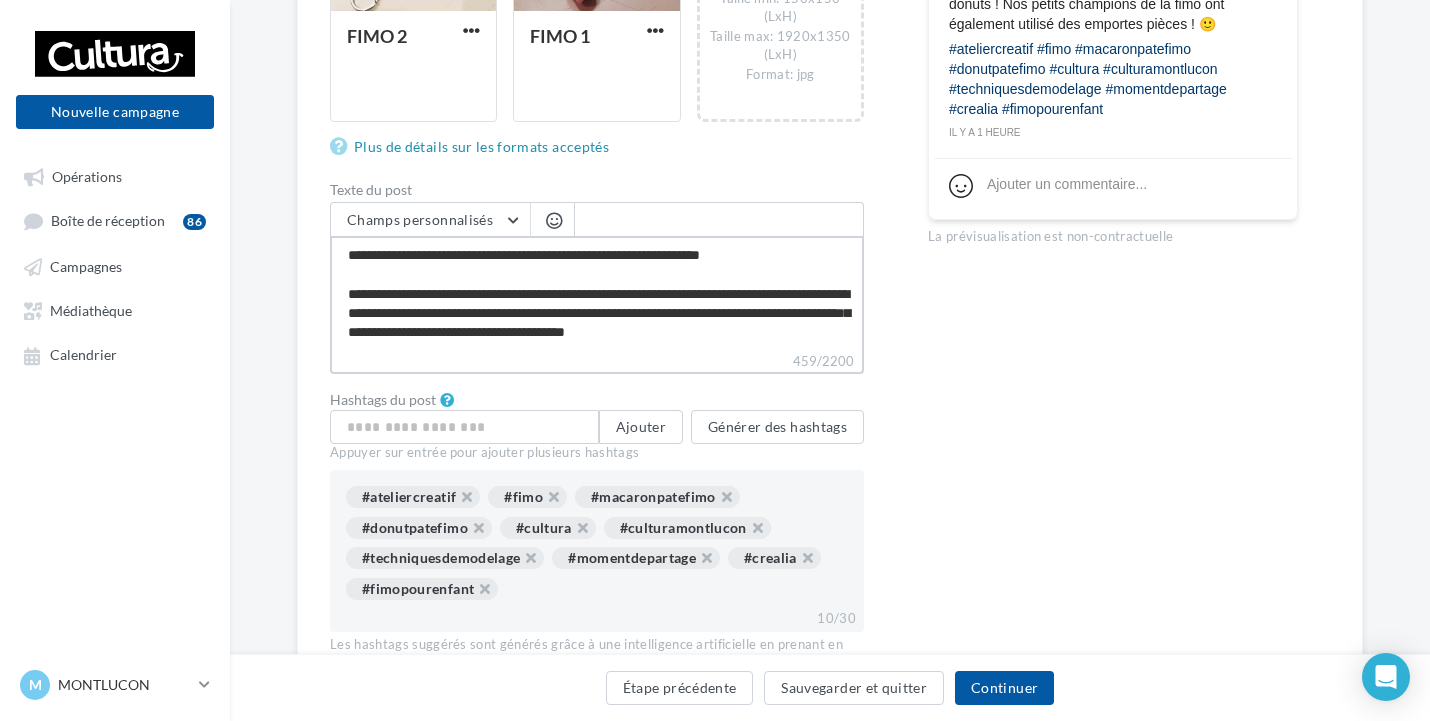 scroll, scrollTop: 19, scrollLeft: 0, axis: vertical 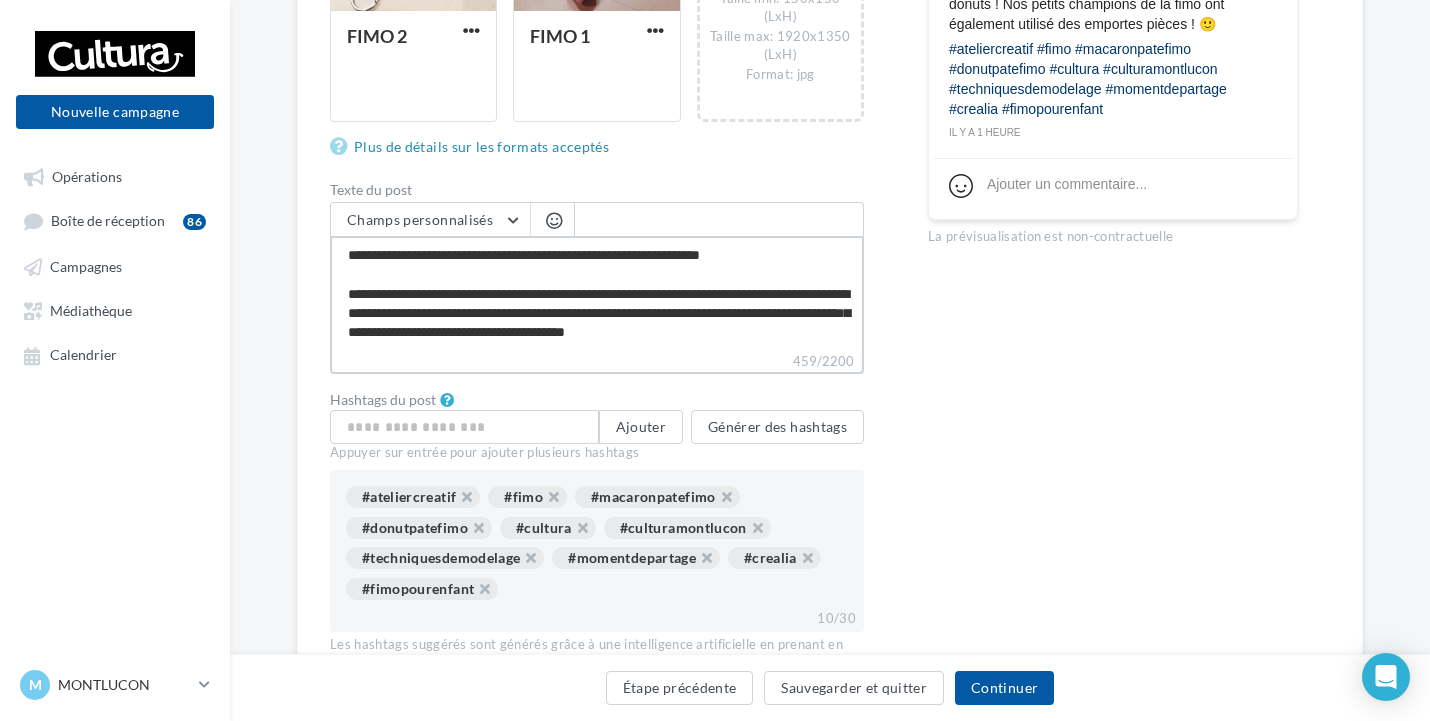 click on "**********" at bounding box center [597, 293] 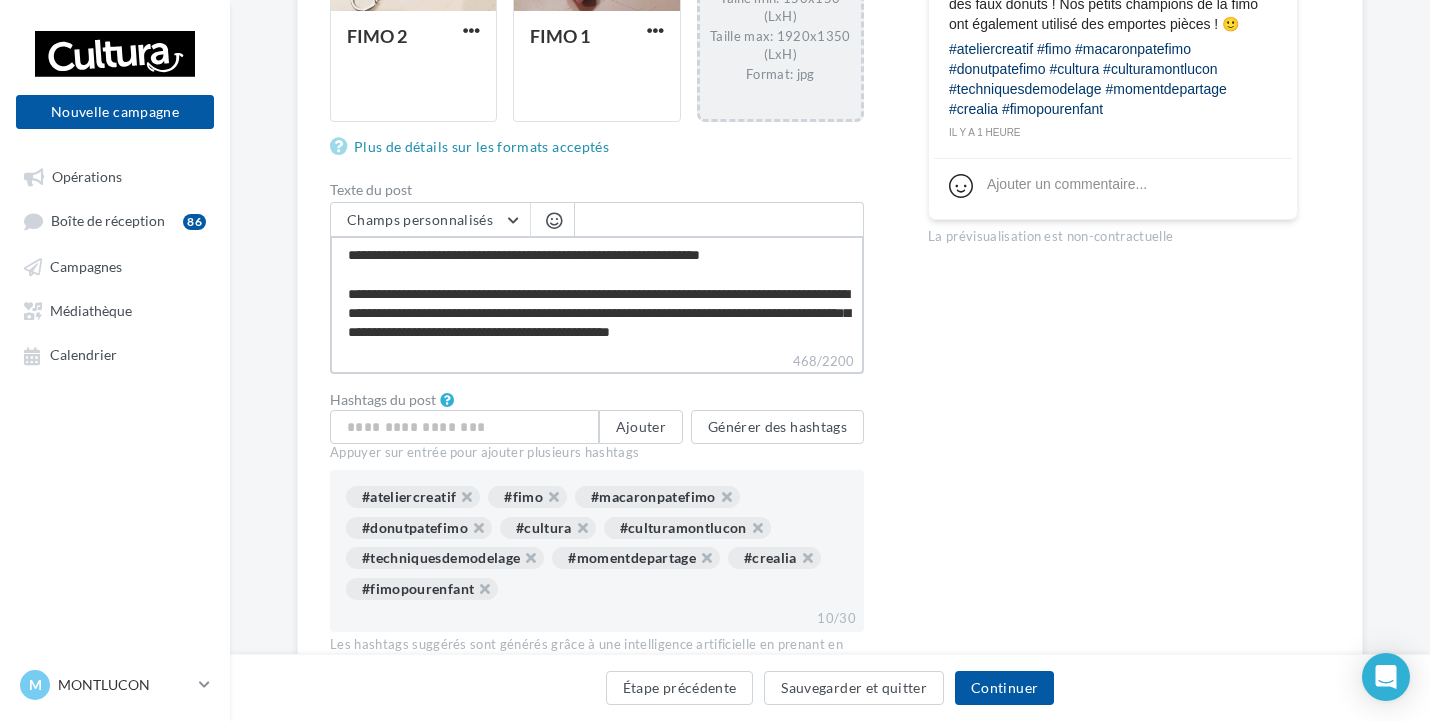 scroll, scrollTop: 19, scrollLeft: 0, axis: vertical 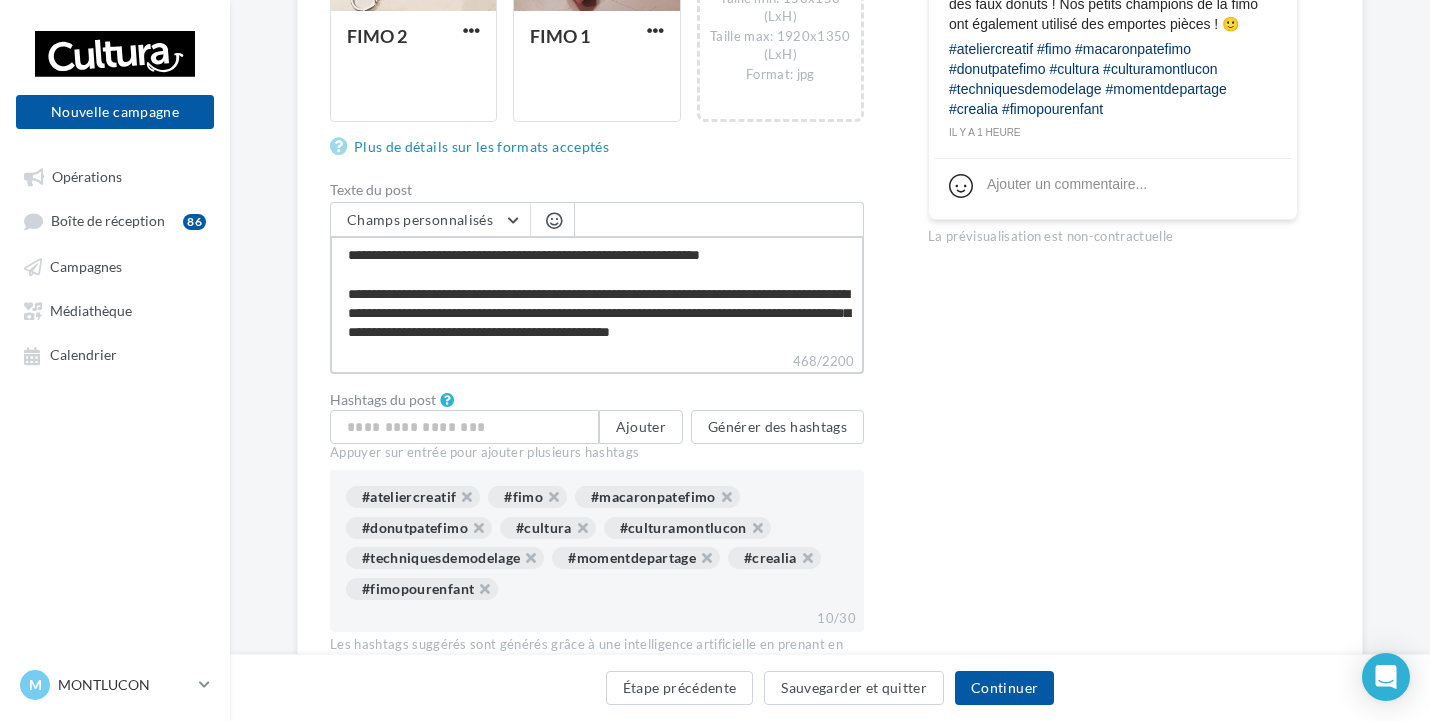 click on "**********" at bounding box center [597, 293] 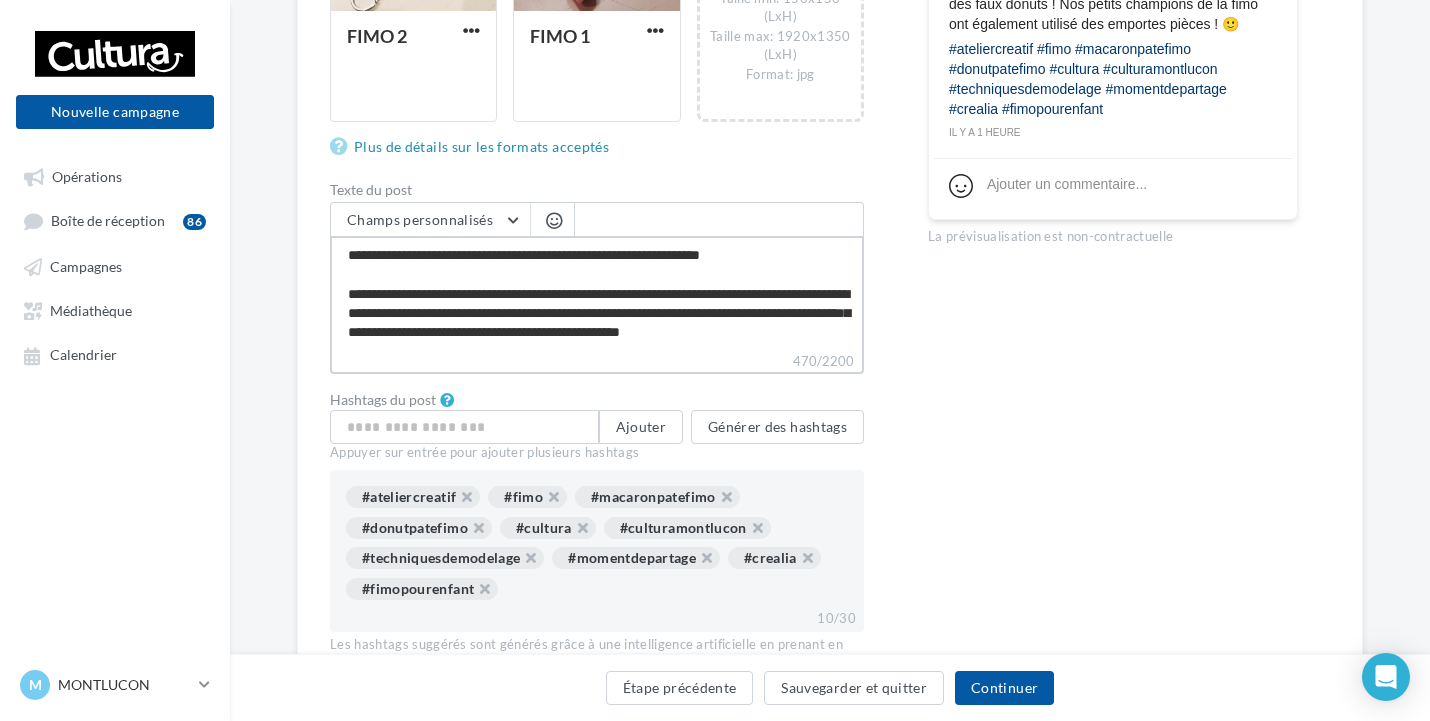 scroll, scrollTop: 48, scrollLeft: 0, axis: vertical 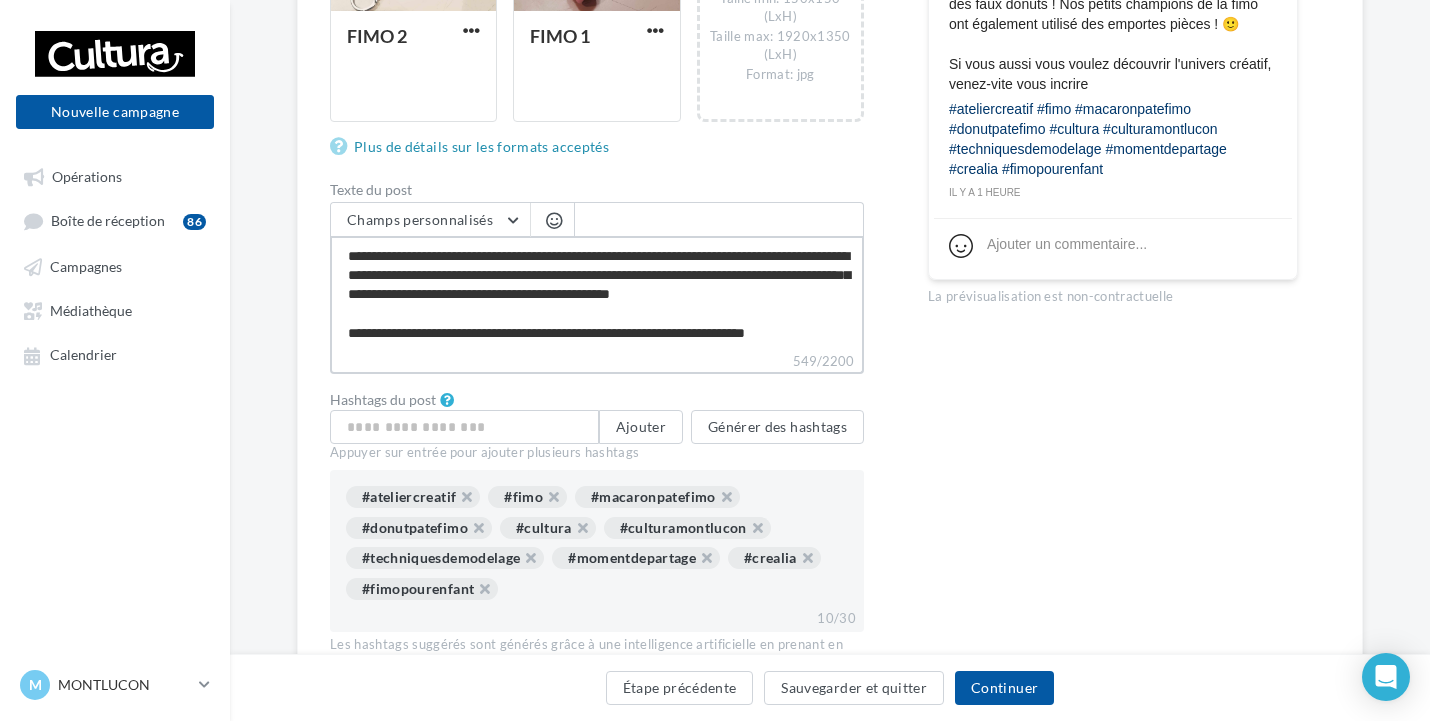 click on "**********" at bounding box center [597, 293] 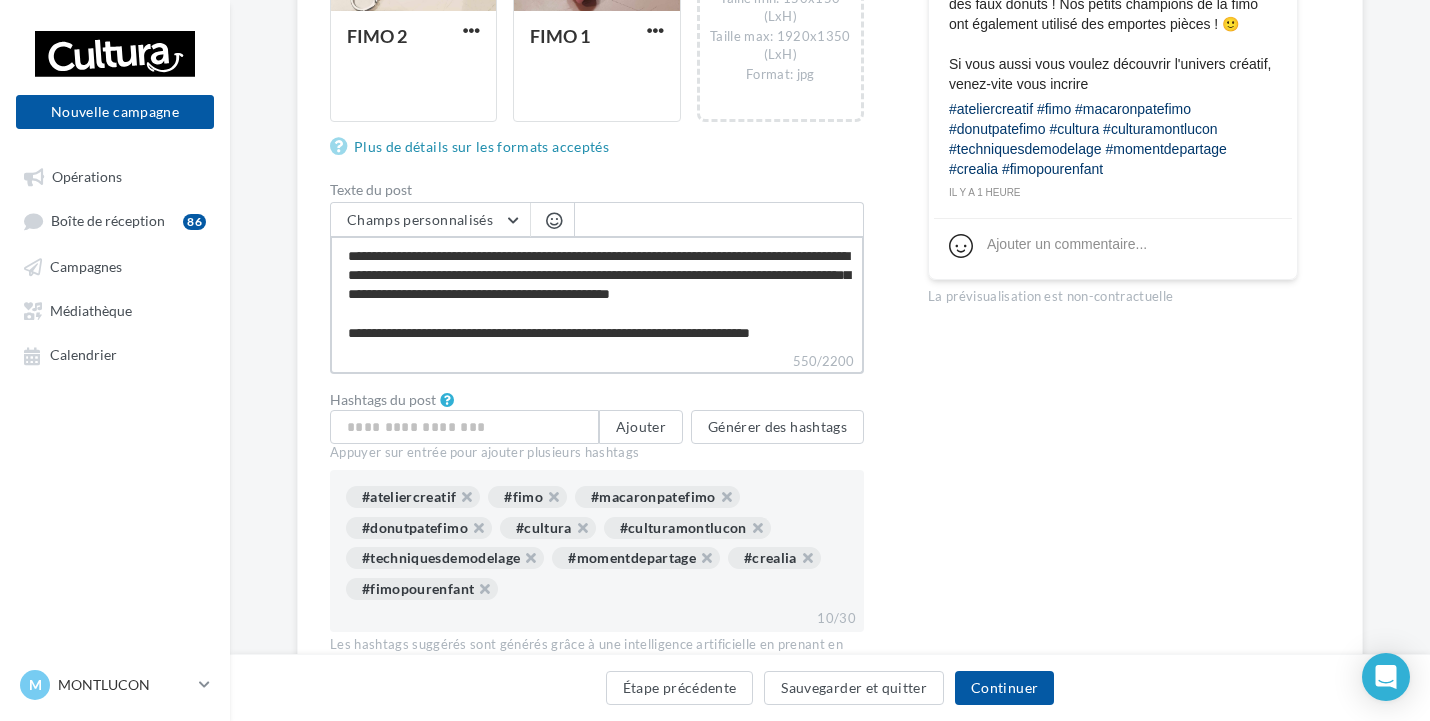 click on "**********" at bounding box center [597, 293] 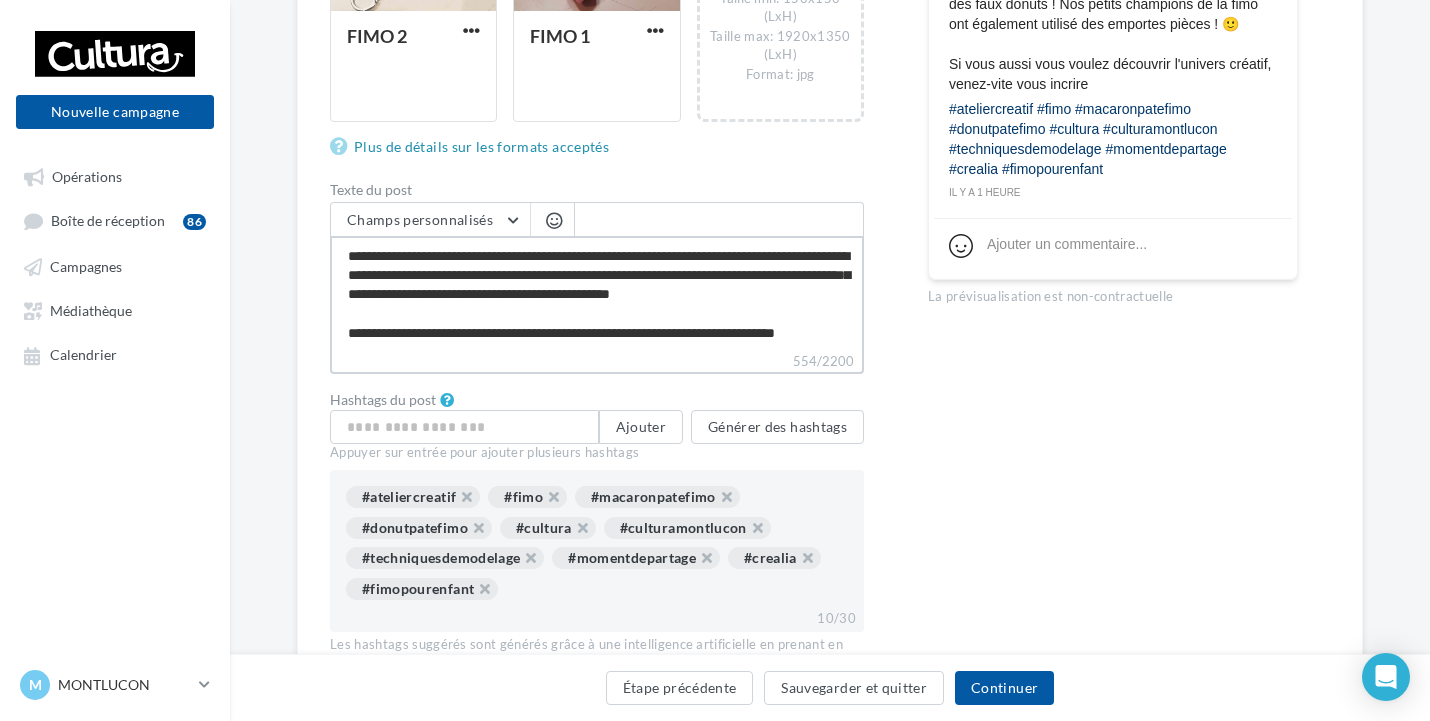 scroll, scrollTop: 67, scrollLeft: 0, axis: vertical 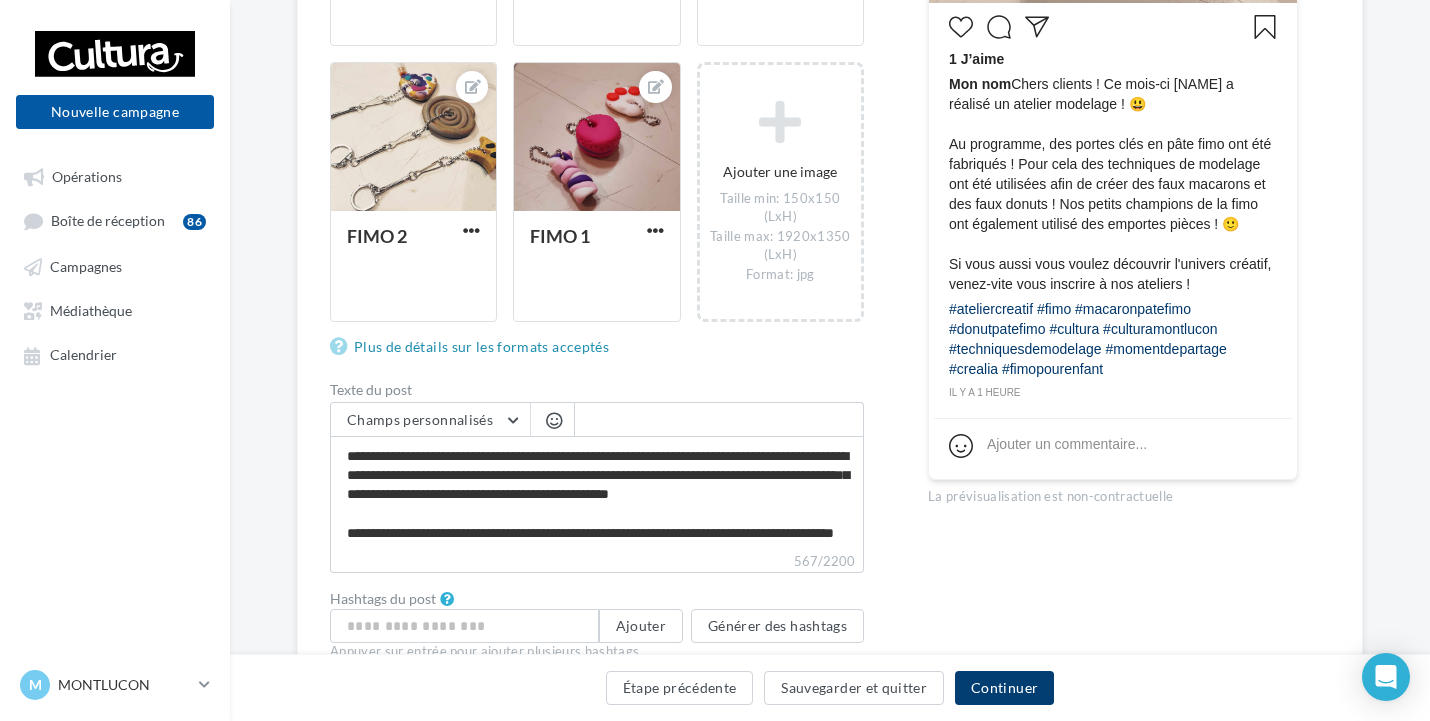 click on "Continuer" at bounding box center (1004, 688) 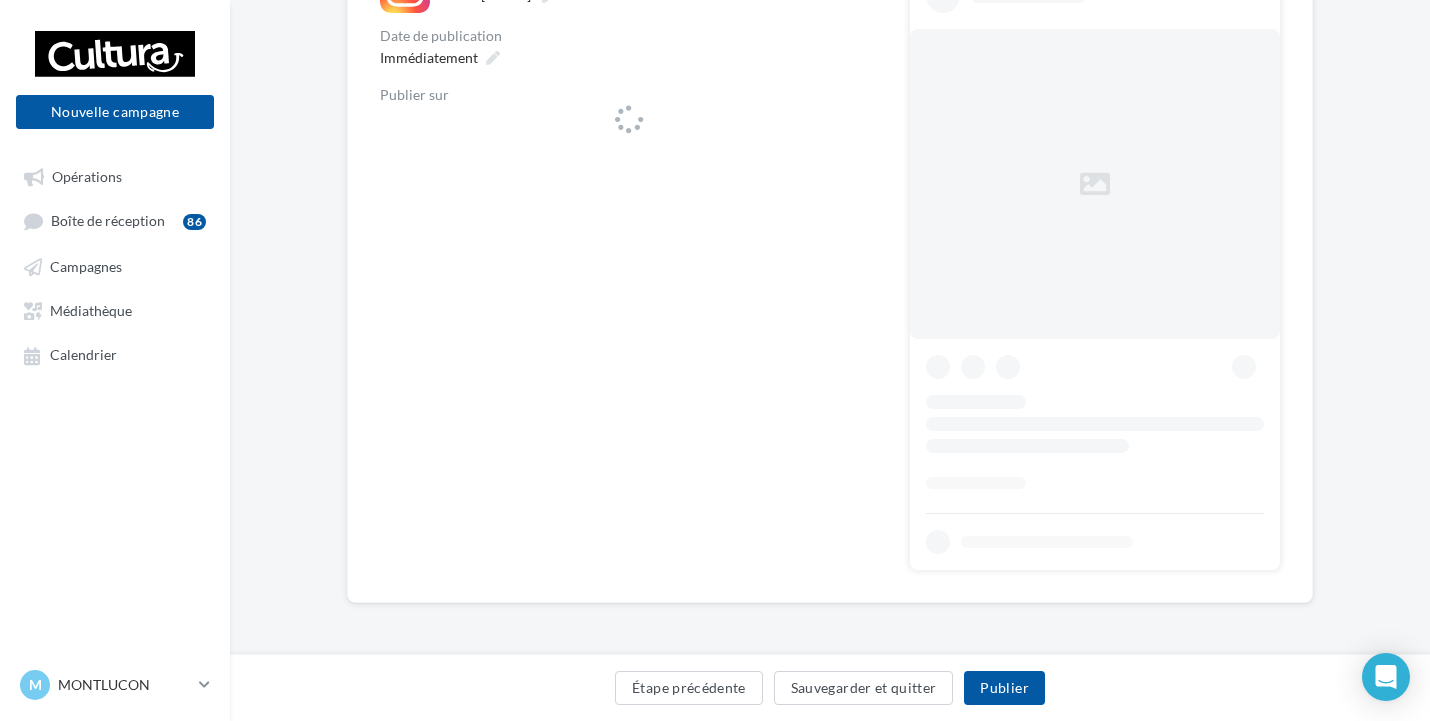 scroll, scrollTop: 0, scrollLeft: 0, axis: both 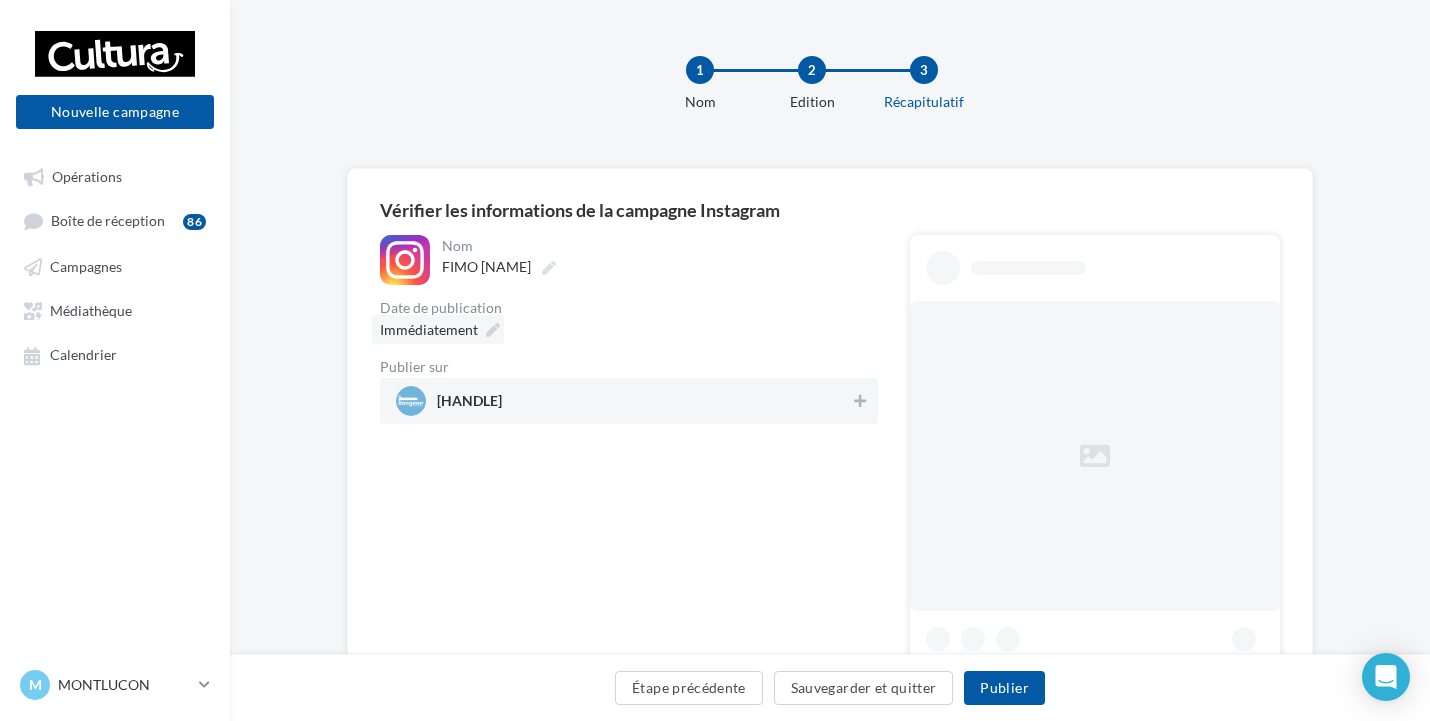 click on "Immédiatement" at bounding box center [429, 329] 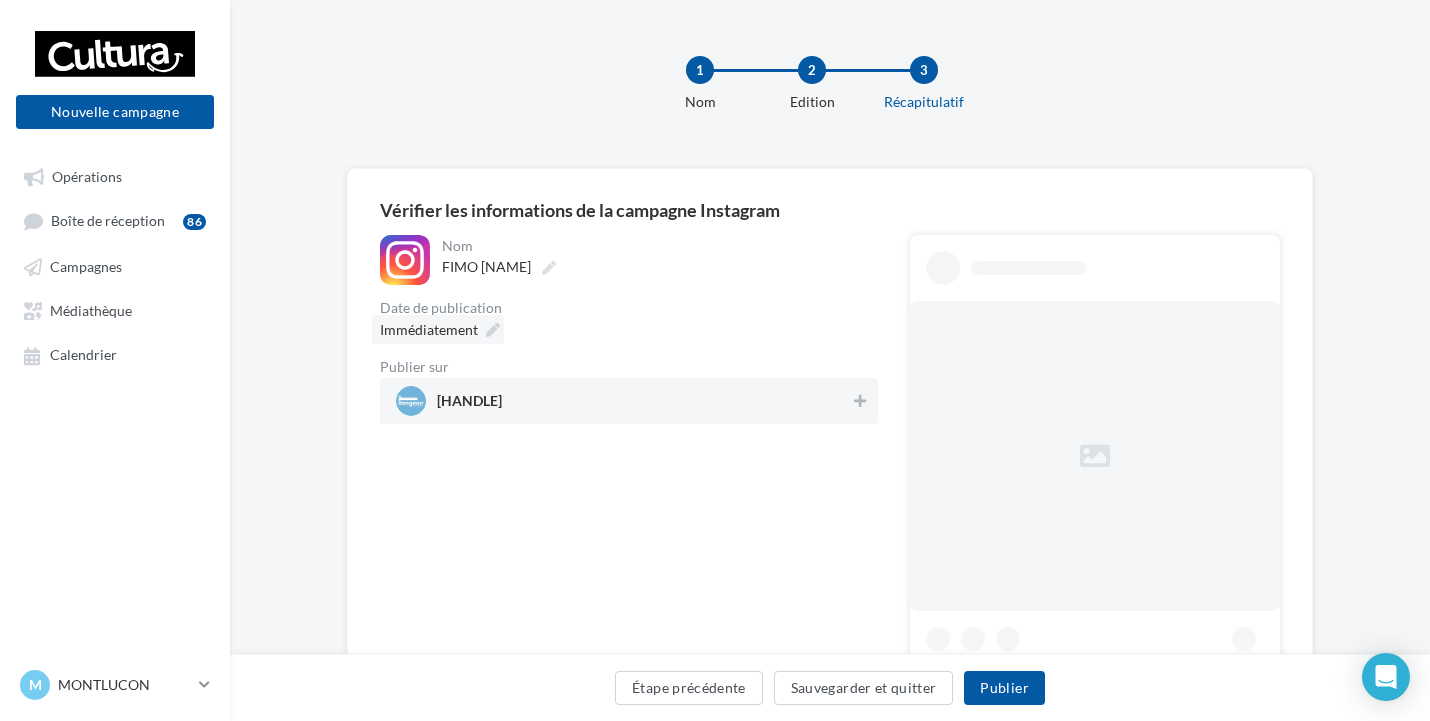click on "Immédiatement" at bounding box center (438, 329) 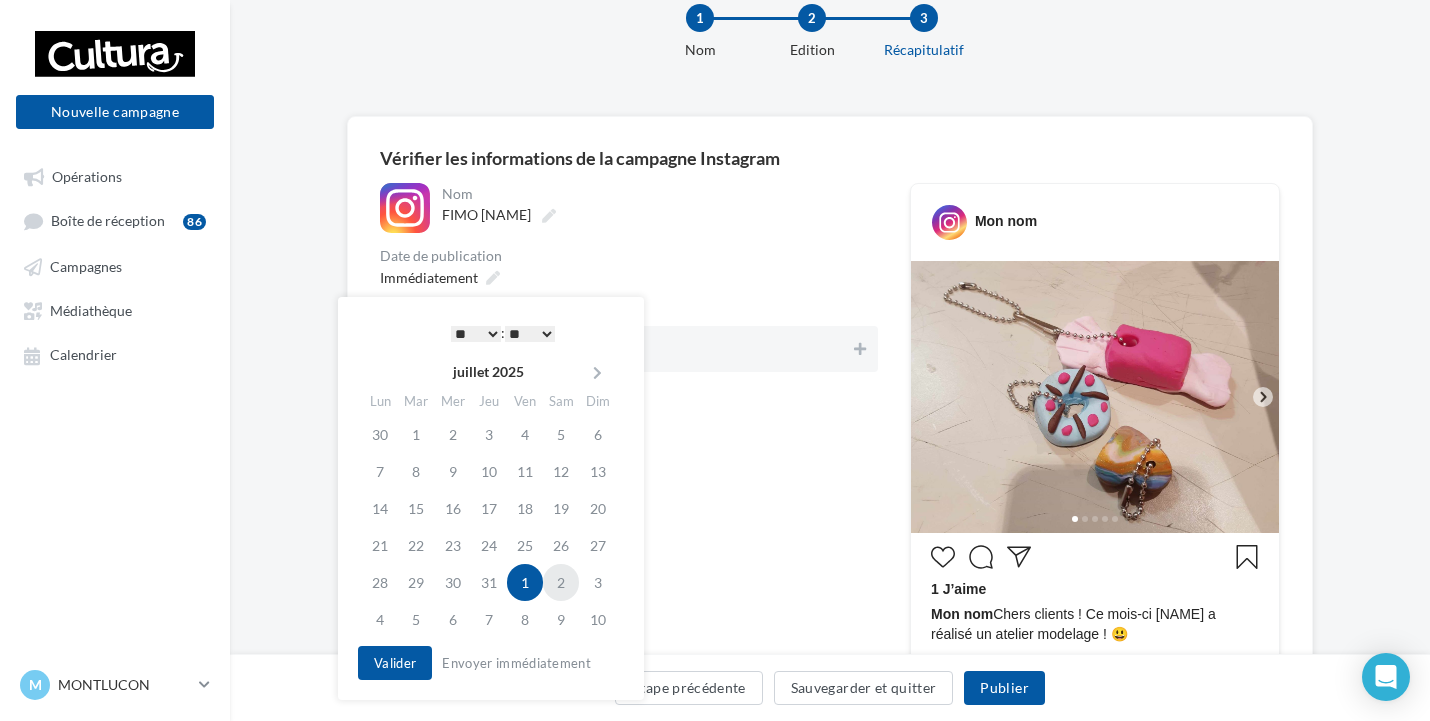 scroll, scrollTop: 100, scrollLeft: 0, axis: vertical 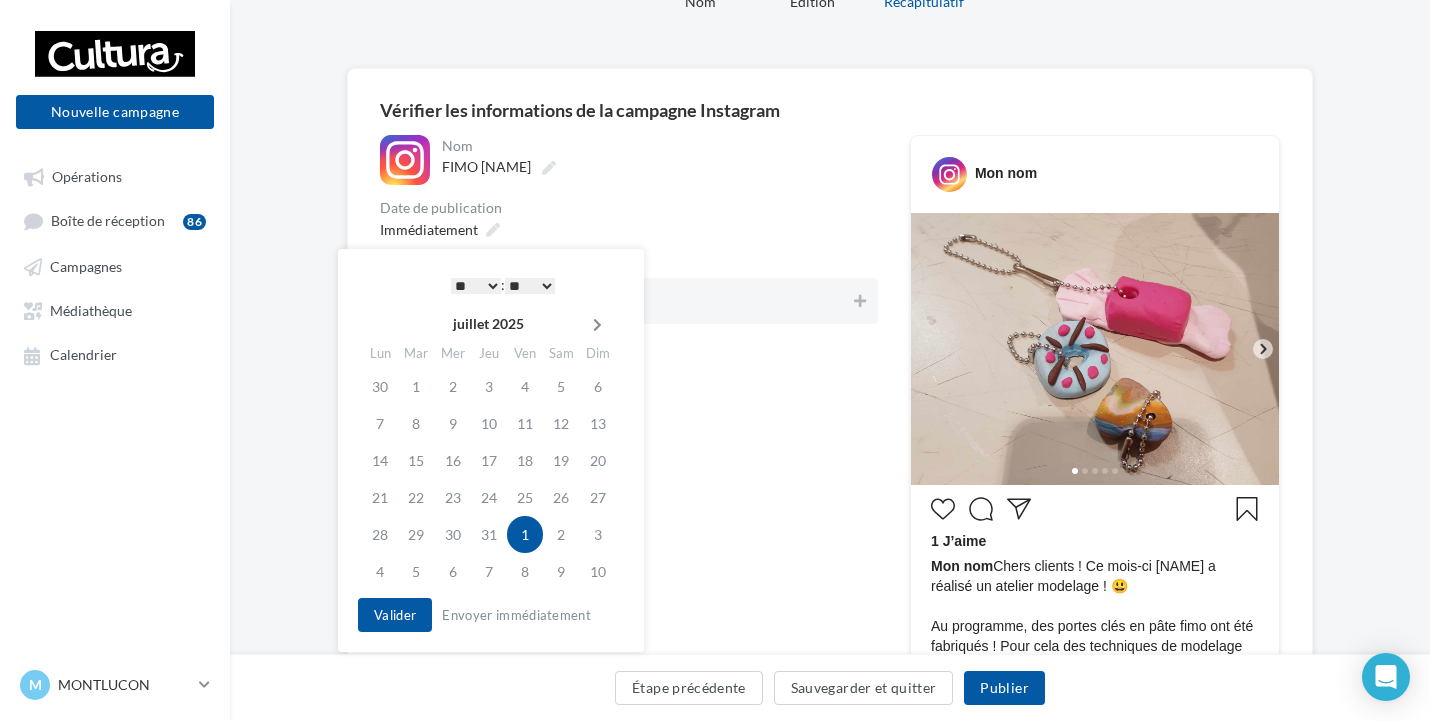 click at bounding box center [597, 325] 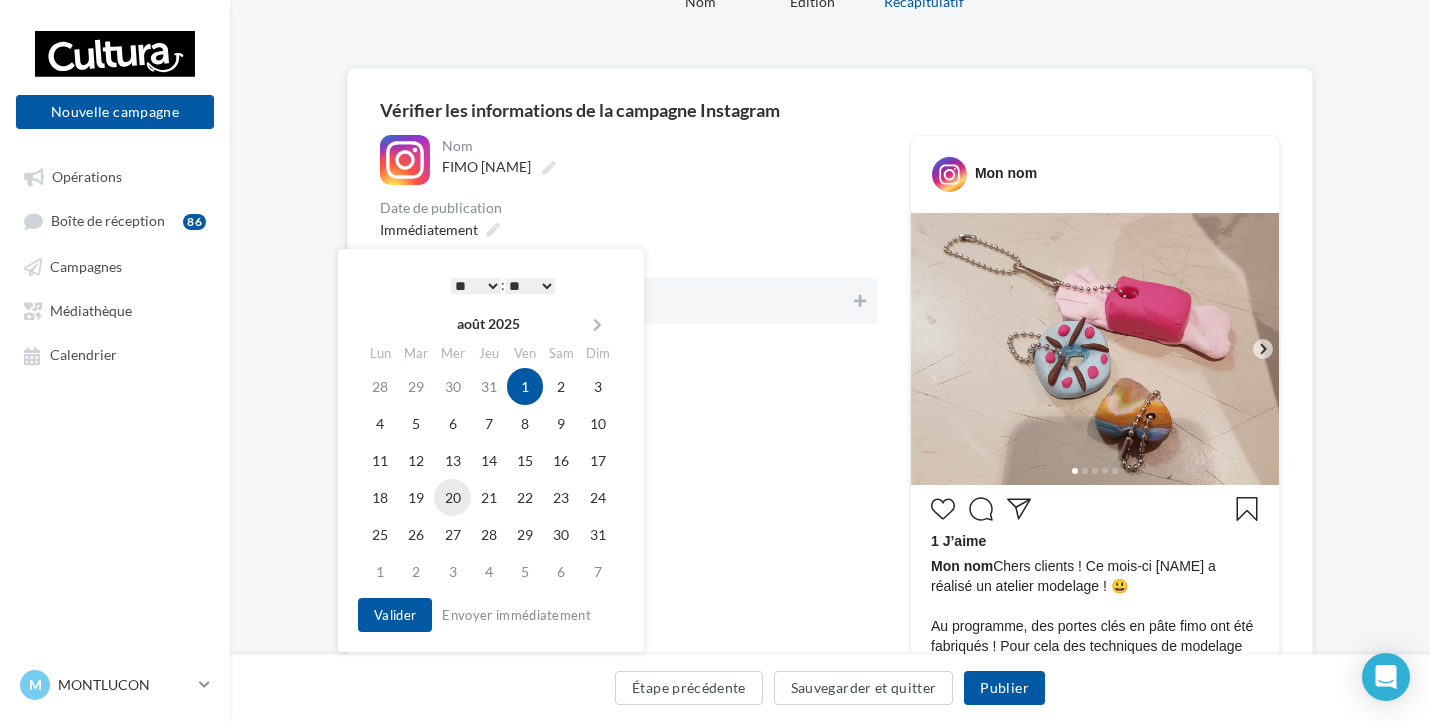 click on "20" at bounding box center (452, 497) 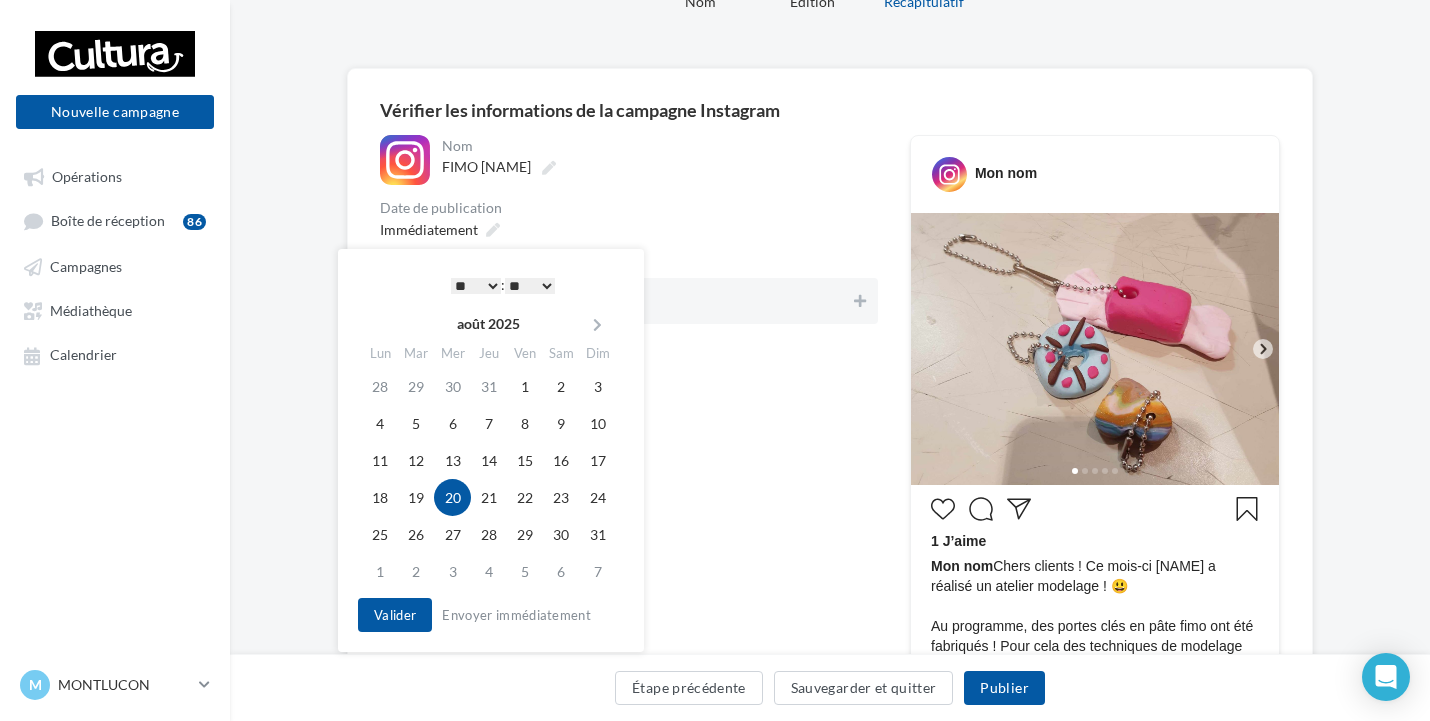 click on "* * * * * * * * * * ** ** ** ** ** ** ** ** ** ** ** ** ** **" at bounding box center (476, 286) 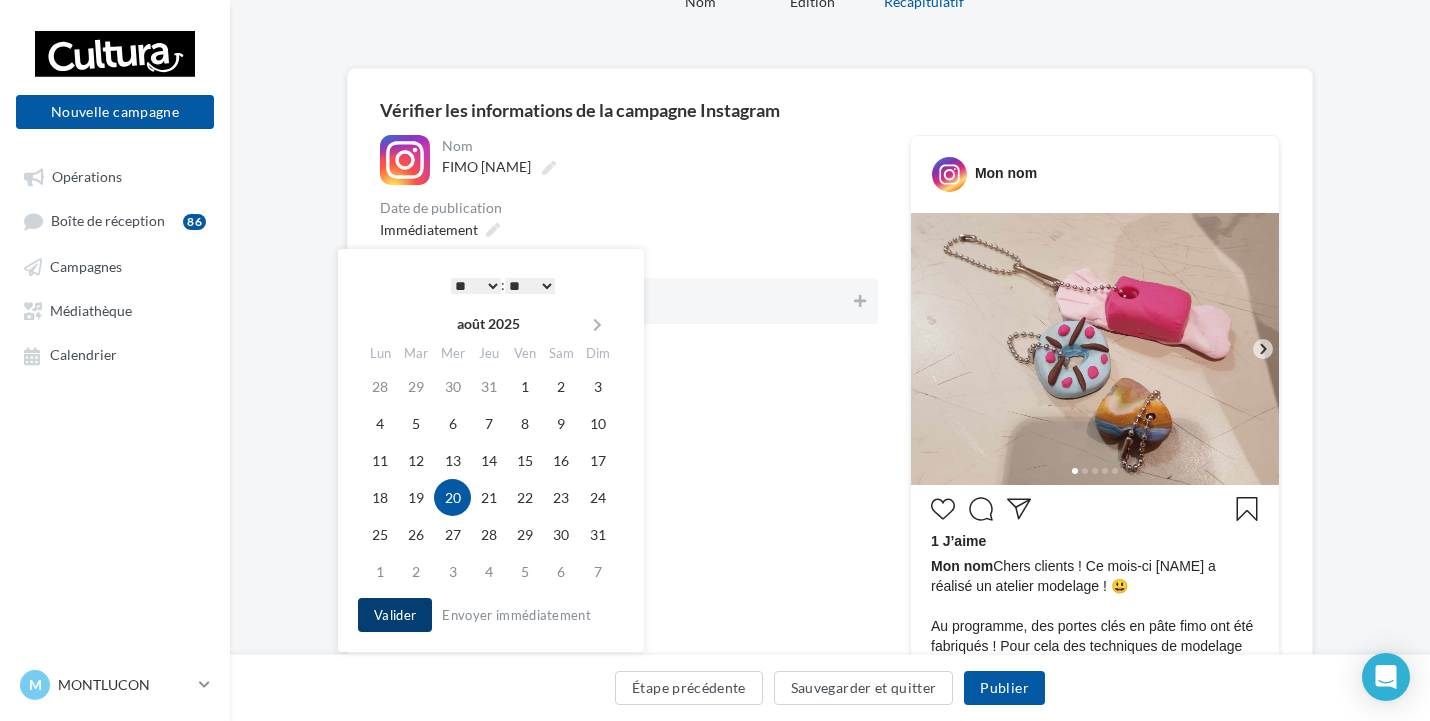 click on "Valider" at bounding box center (395, 615) 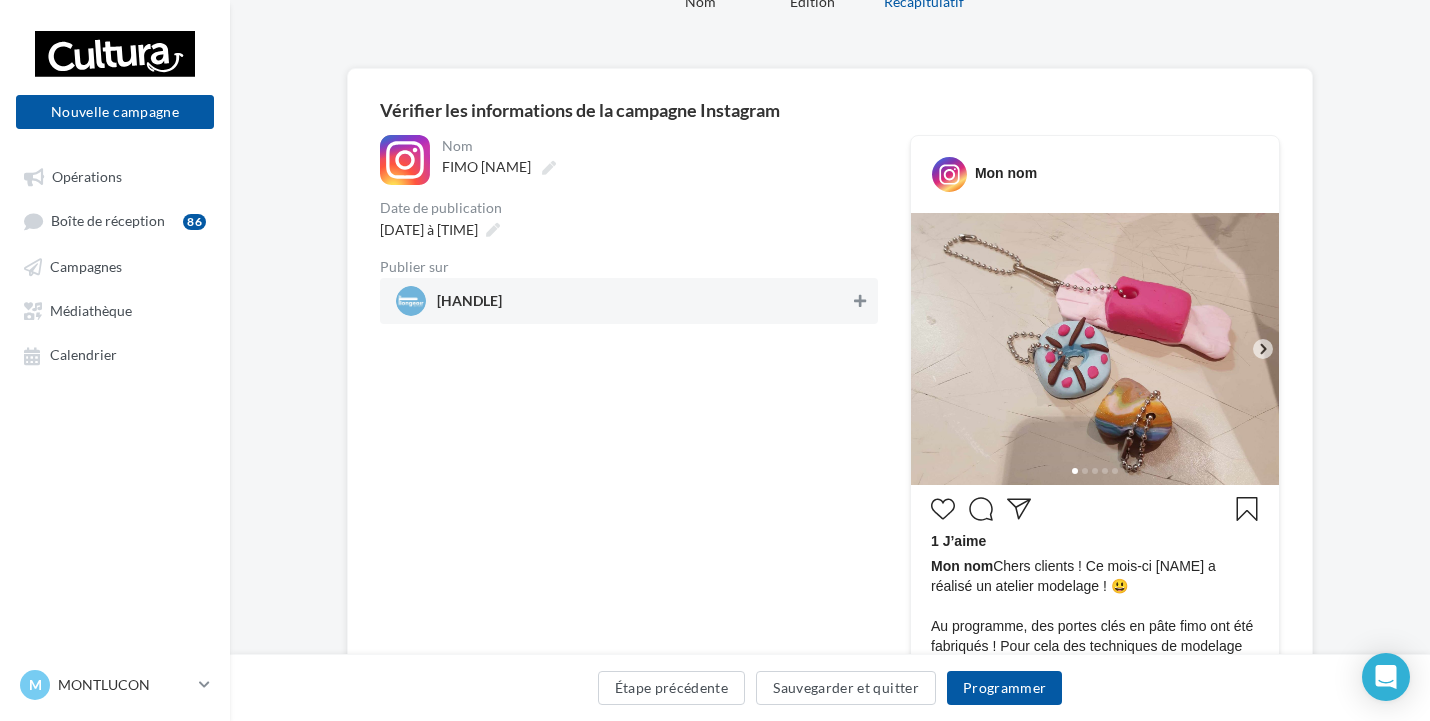 click at bounding box center [860, 301] 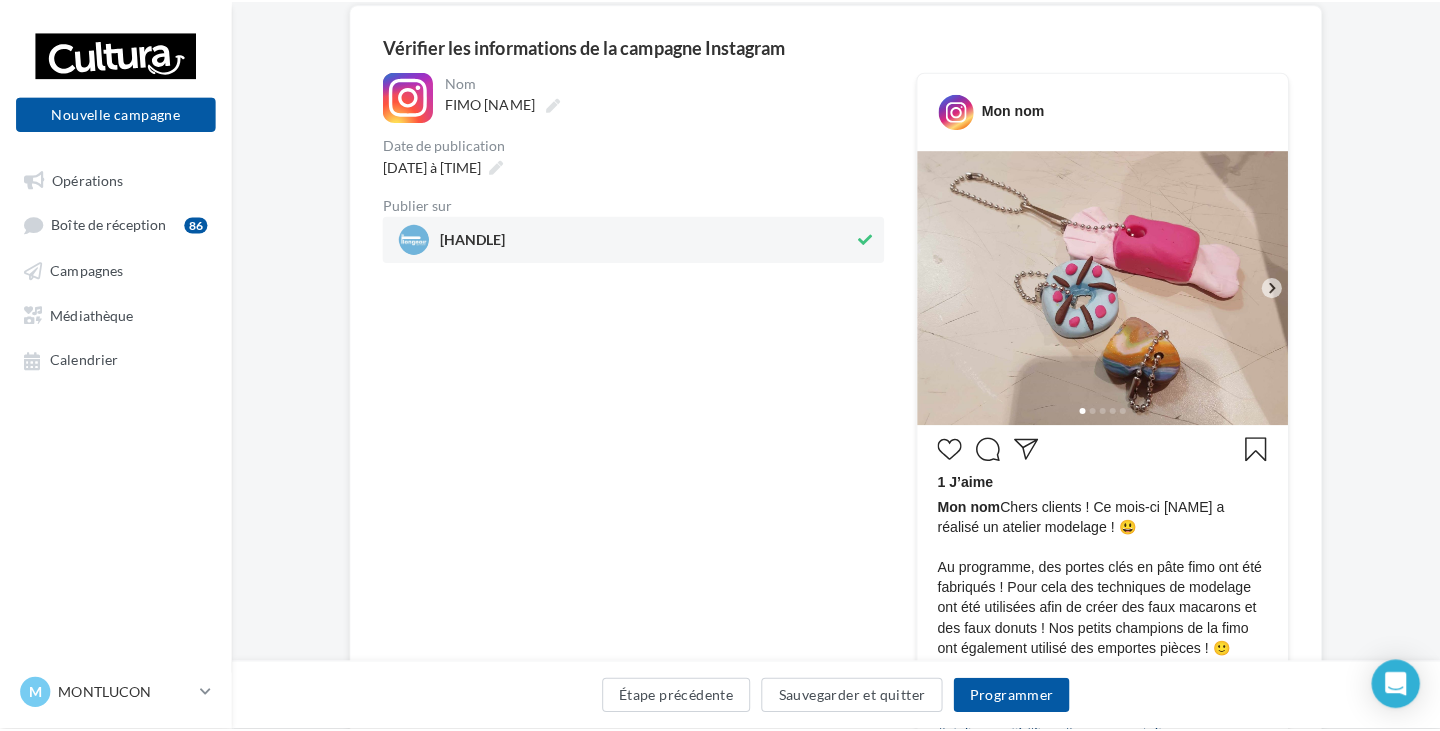 scroll, scrollTop: 200, scrollLeft: 0, axis: vertical 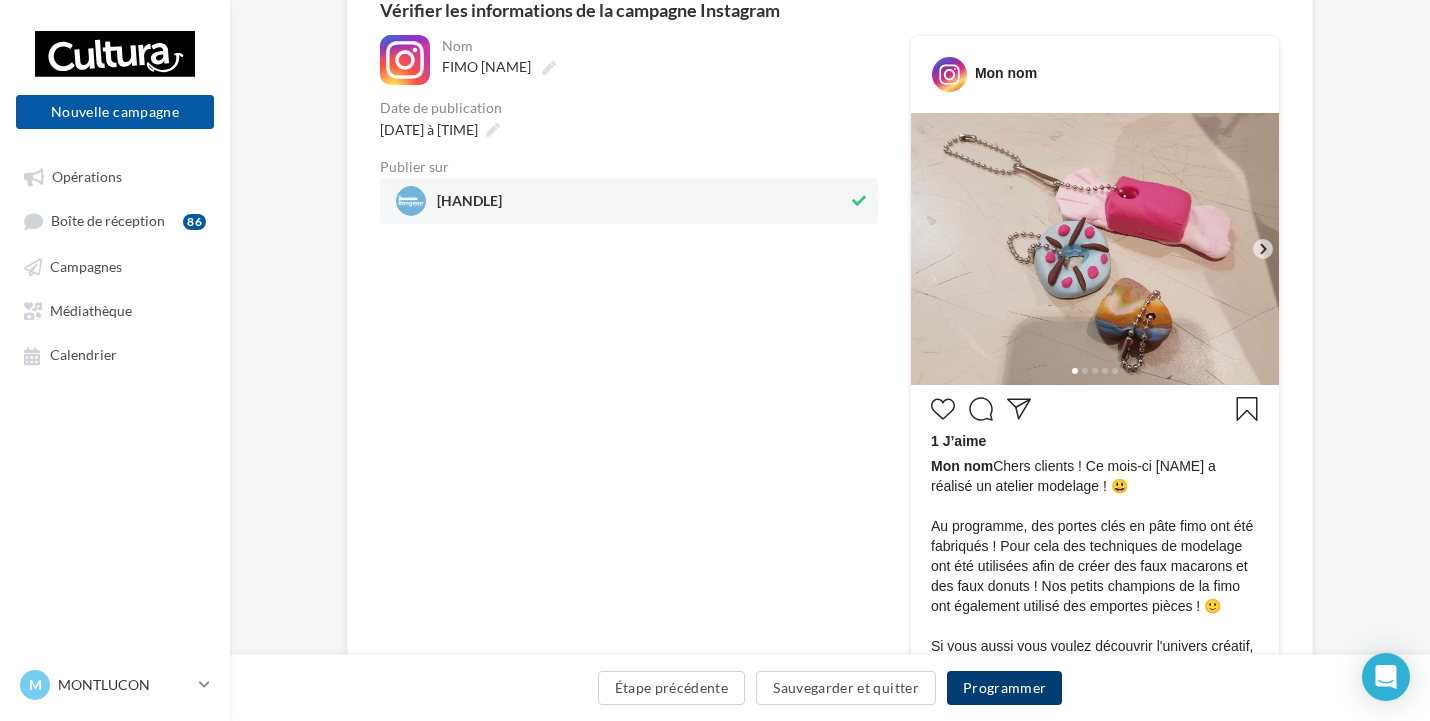 click on "Programmer" at bounding box center (1005, 688) 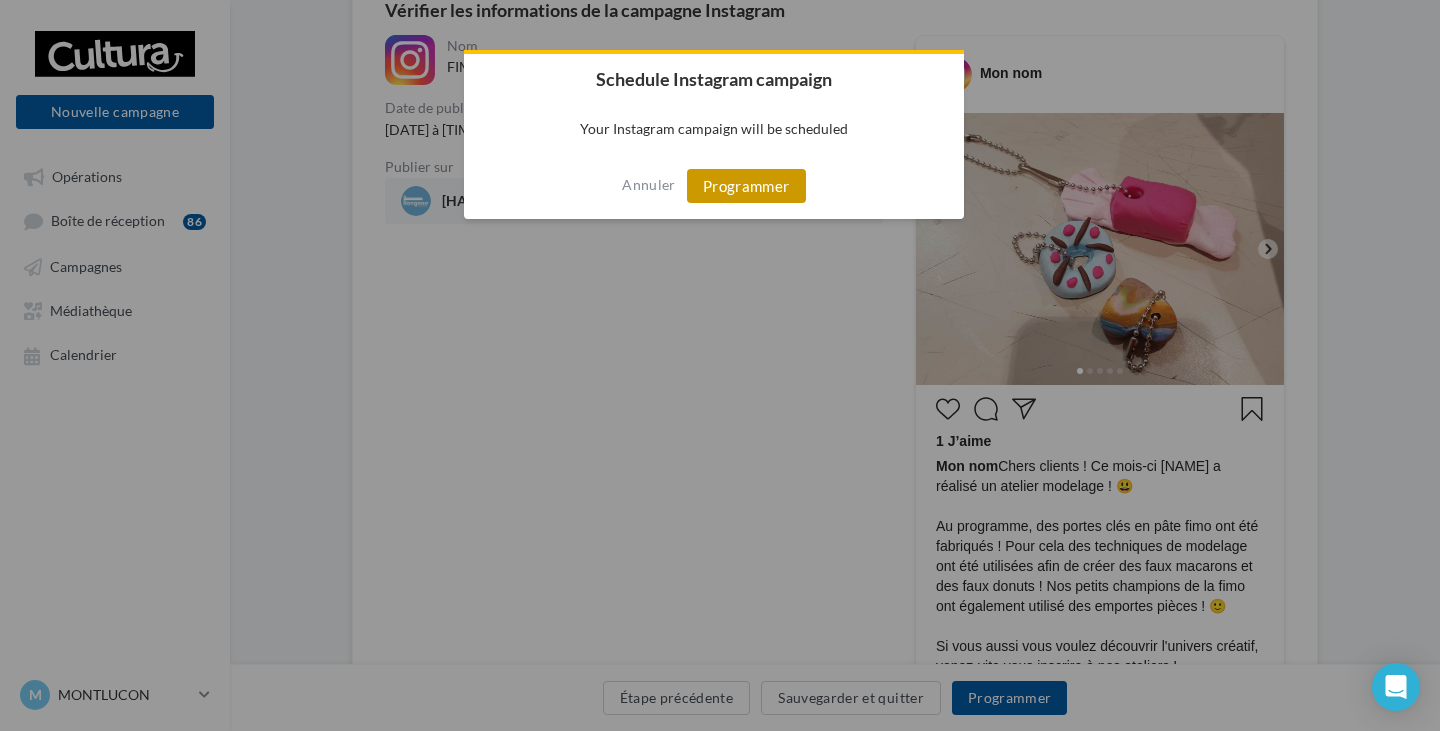 click on "Programmer" at bounding box center [746, 186] 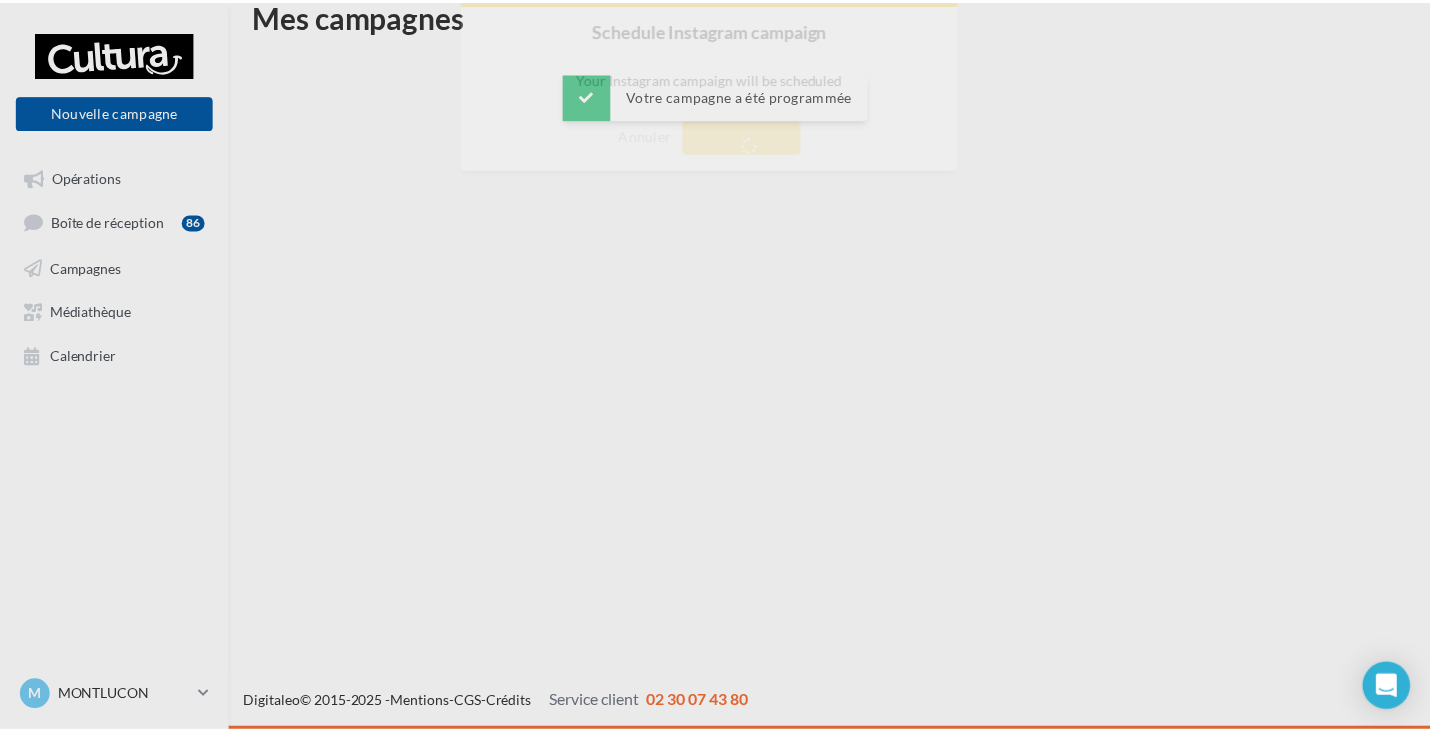 scroll, scrollTop: 32, scrollLeft: 0, axis: vertical 